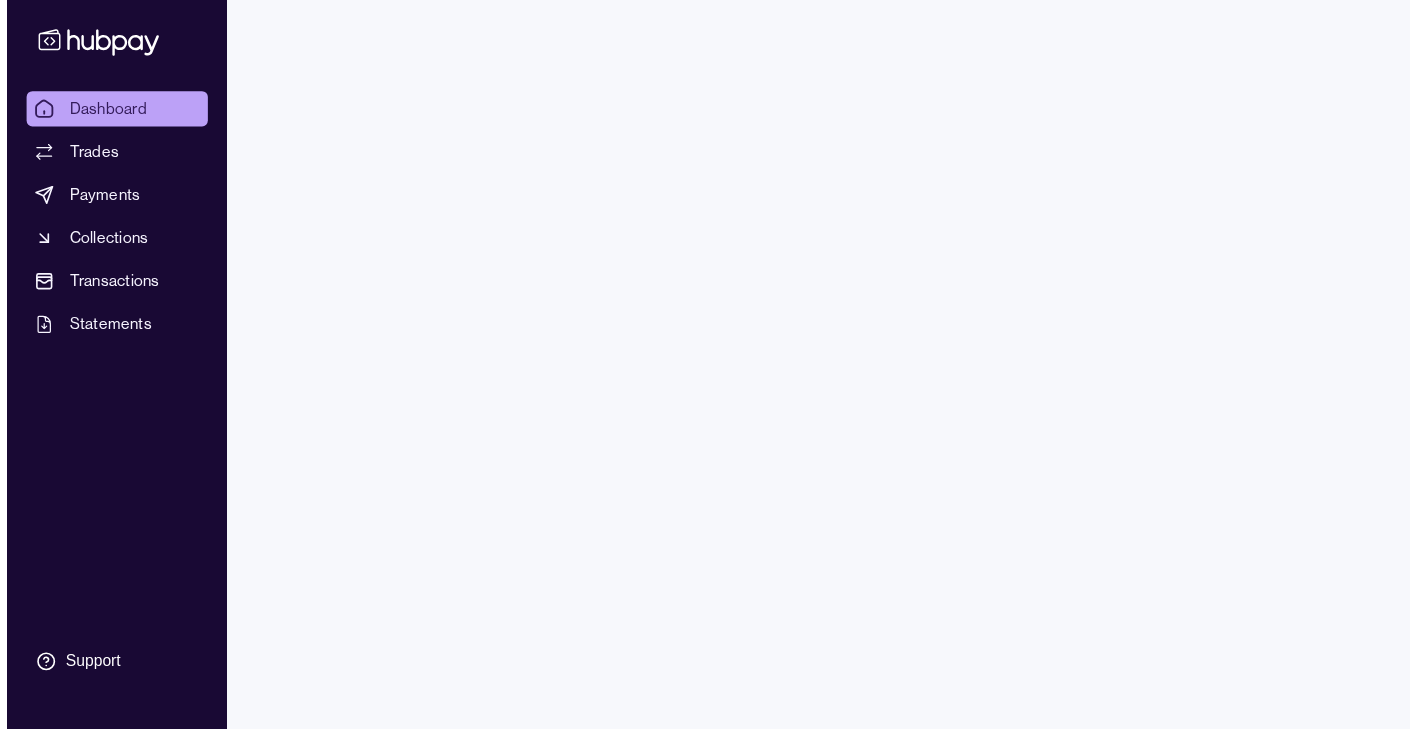 scroll, scrollTop: 0, scrollLeft: 0, axis: both 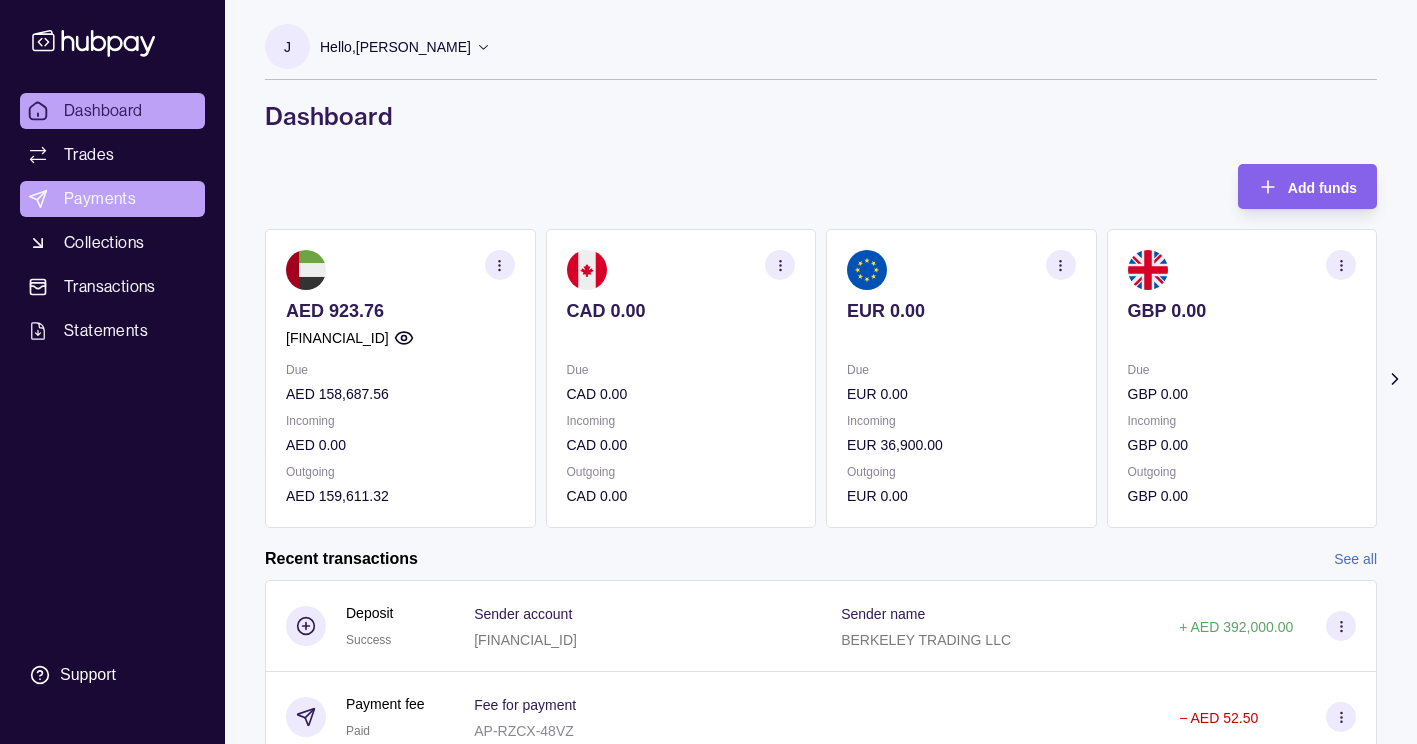 click on "Payments" at bounding box center [112, 199] 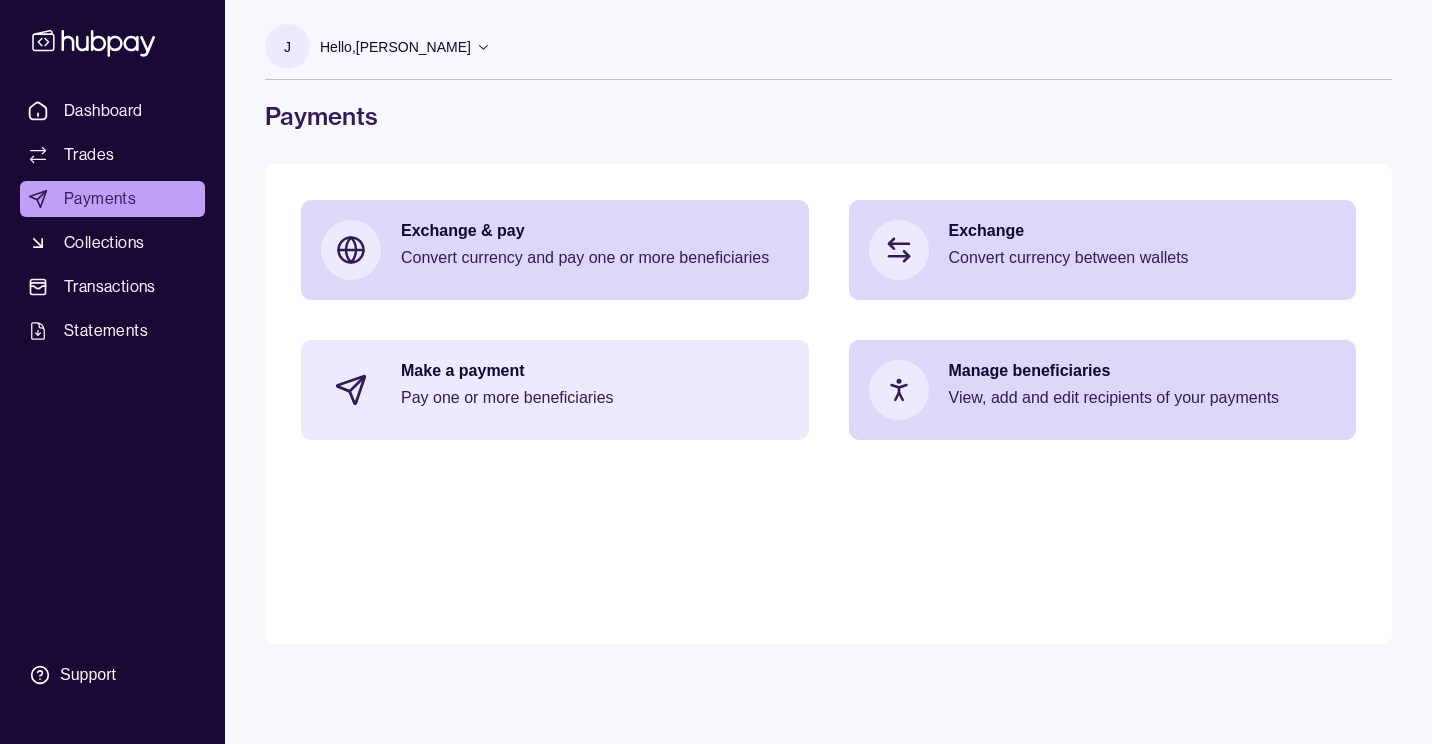 click on "Make a payment Pay one or more beneficiaries" at bounding box center [595, 390] 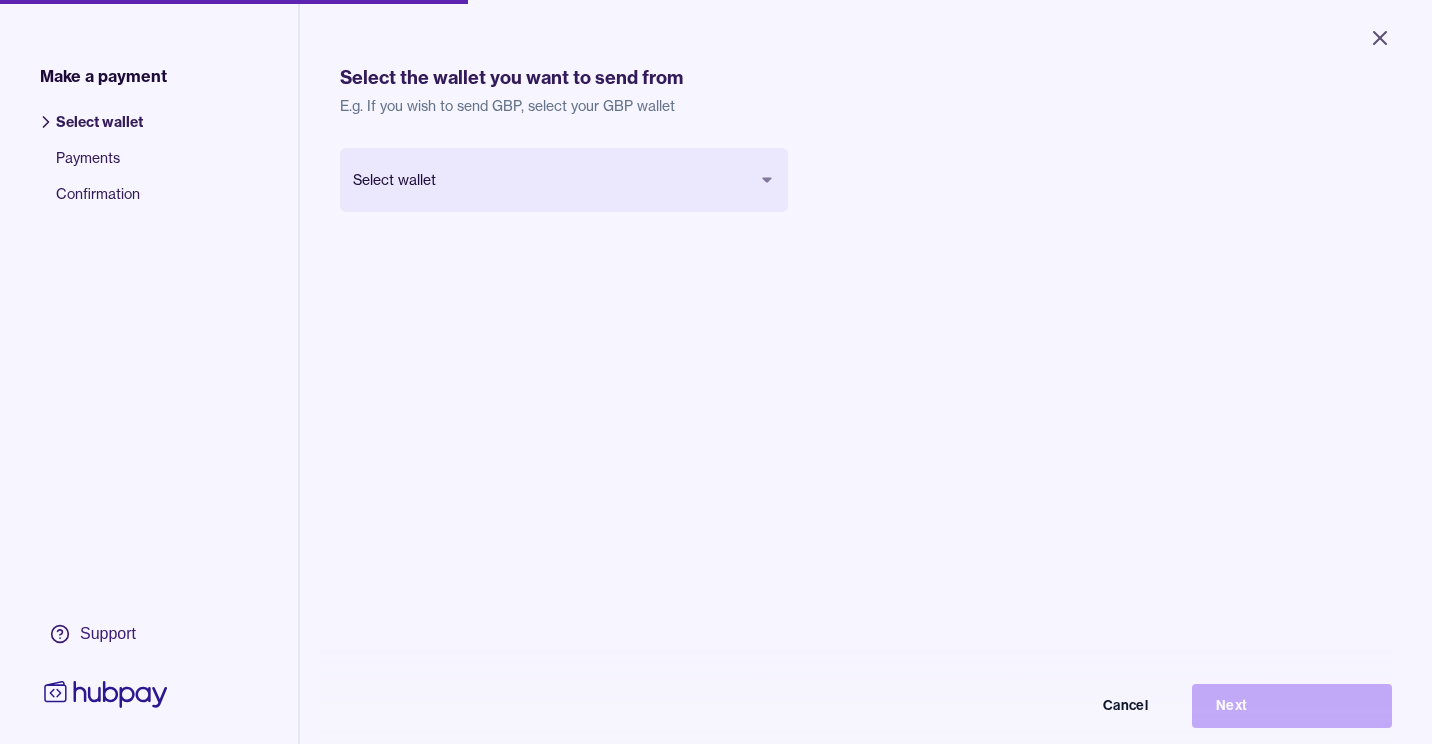 click on "Close Make a payment Select wallet Payments Confirmation Support Select the wallet you want to send from E.g. If you wish to send GBP, select your GBP wallet Select wallet Cancel Next Make a payment | Hubpay" at bounding box center (716, 372) 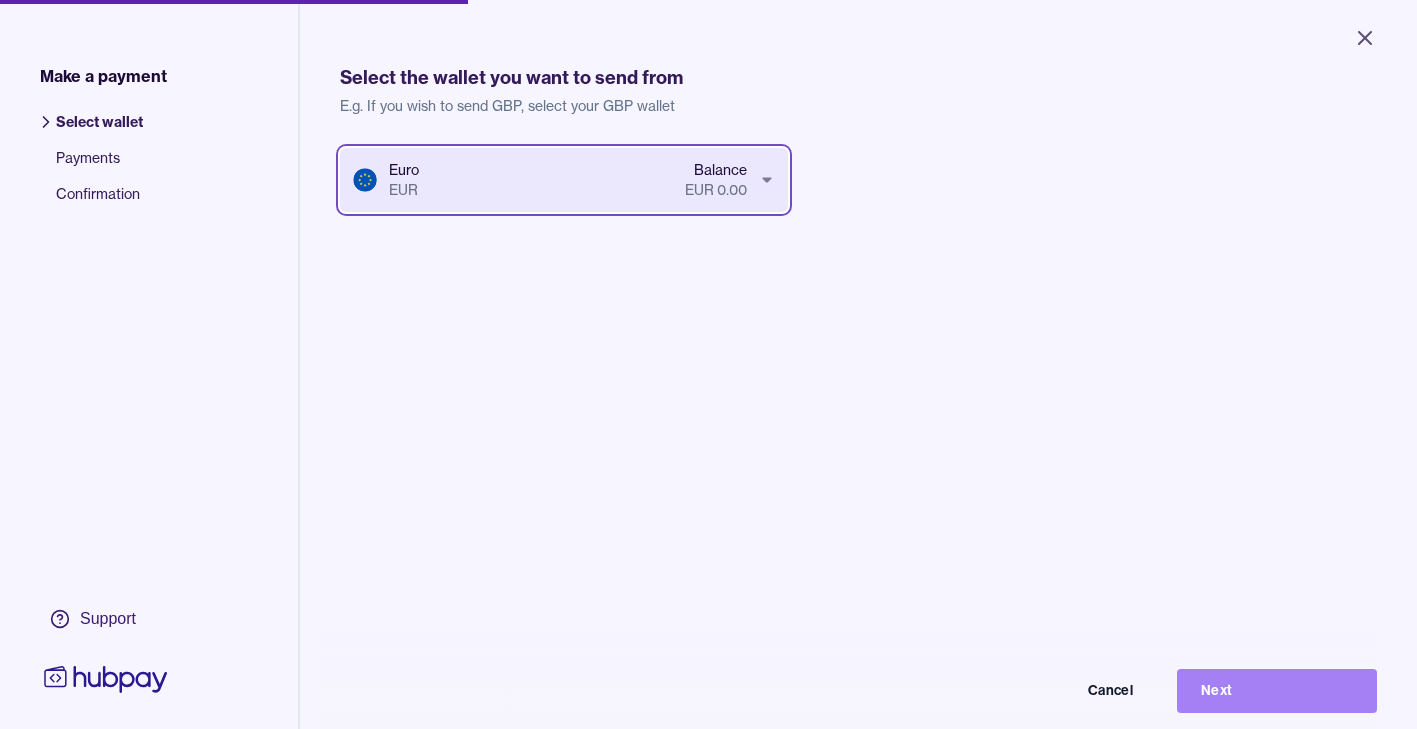 scroll, scrollTop: 268, scrollLeft: 0, axis: vertical 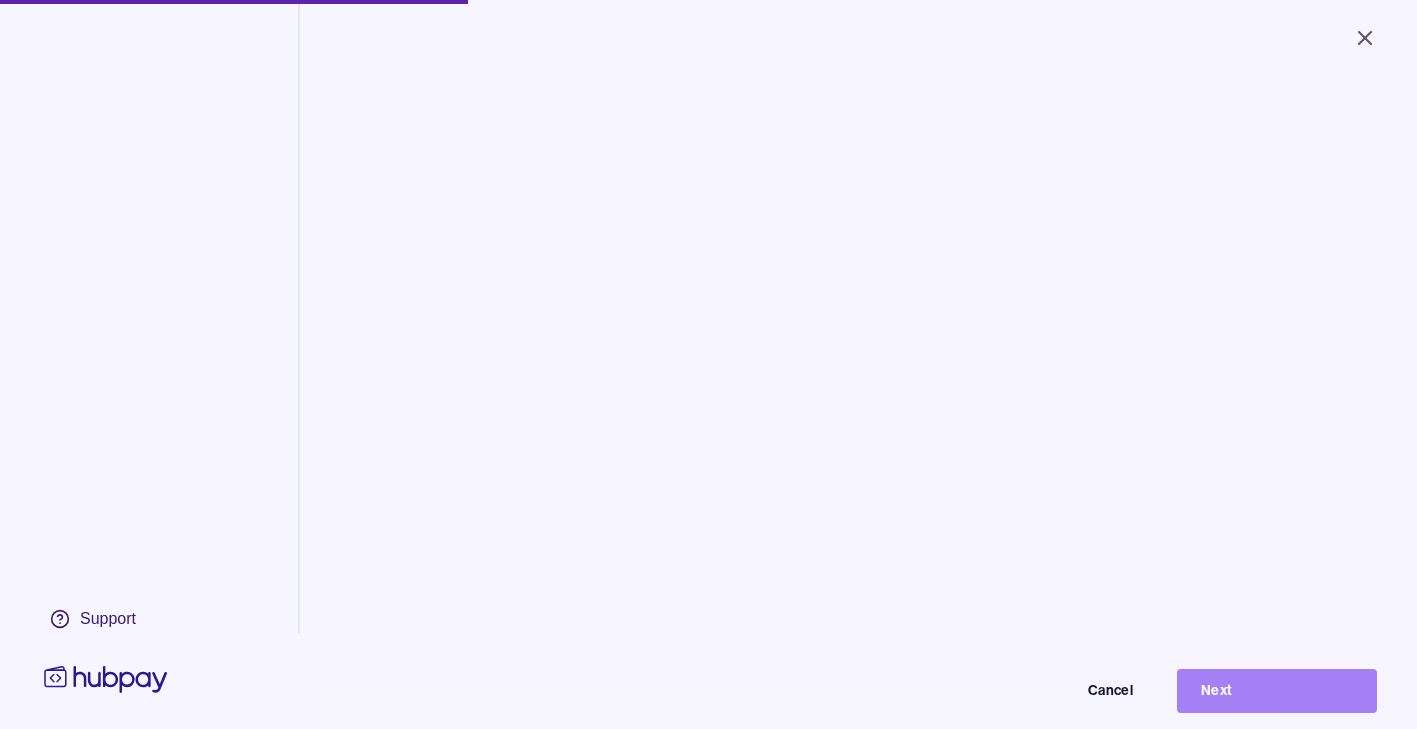 click on "Next" at bounding box center (1277, 691) 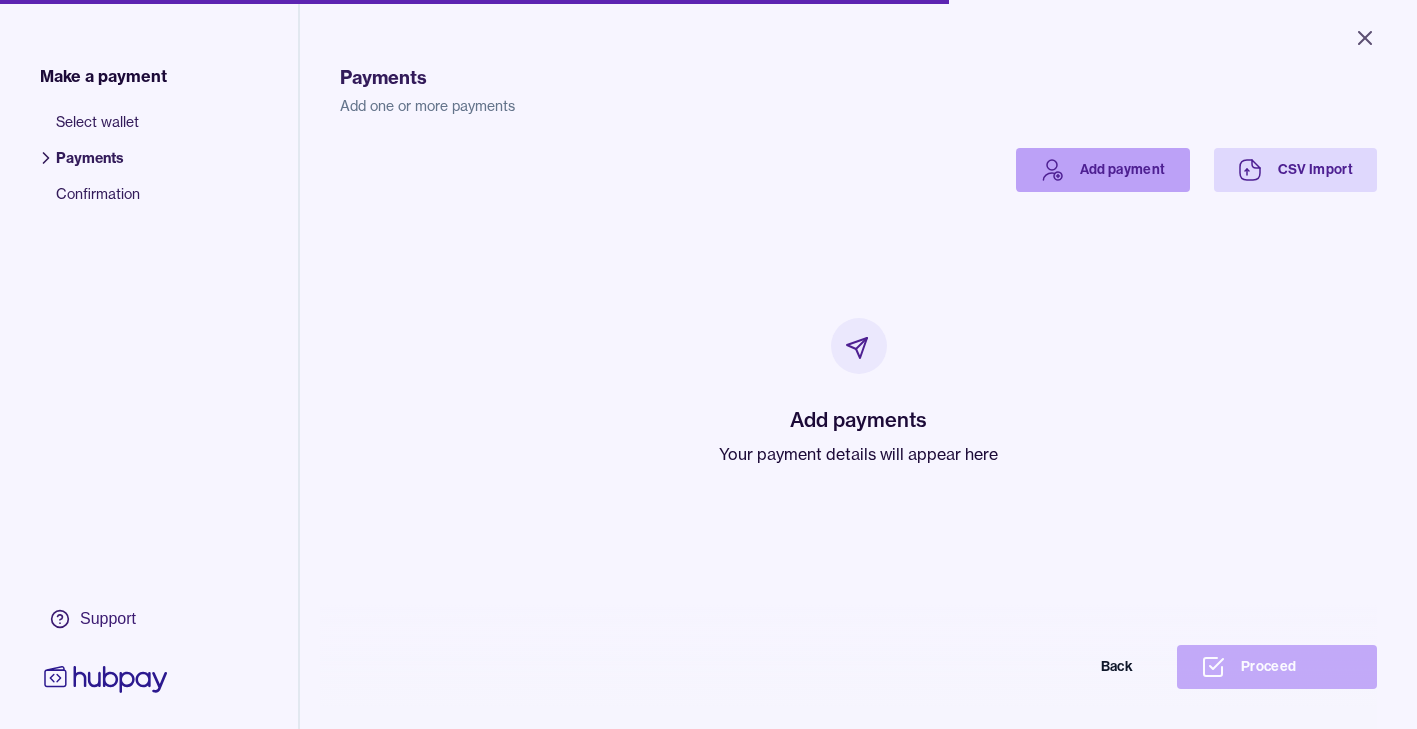 click on "Add payment" at bounding box center (1103, 170) 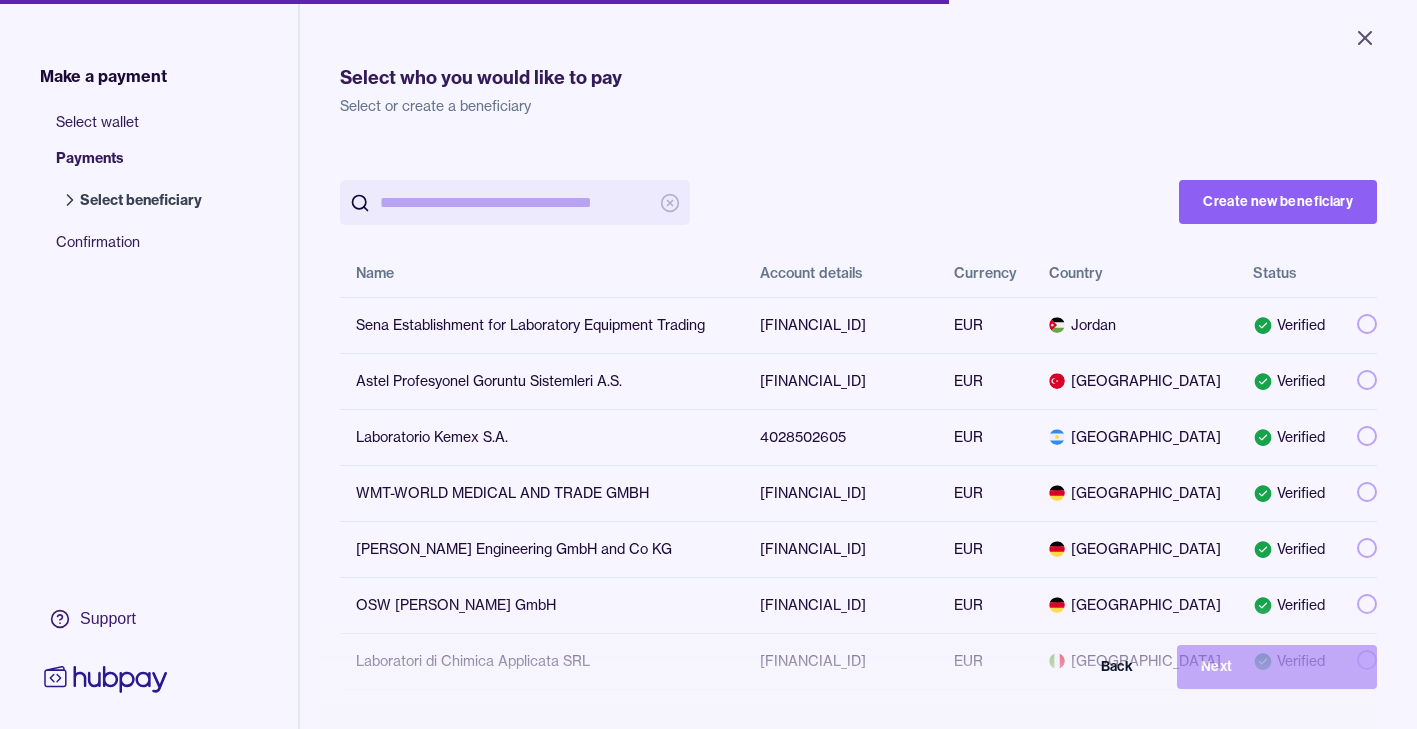 click at bounding box center (515, 202) 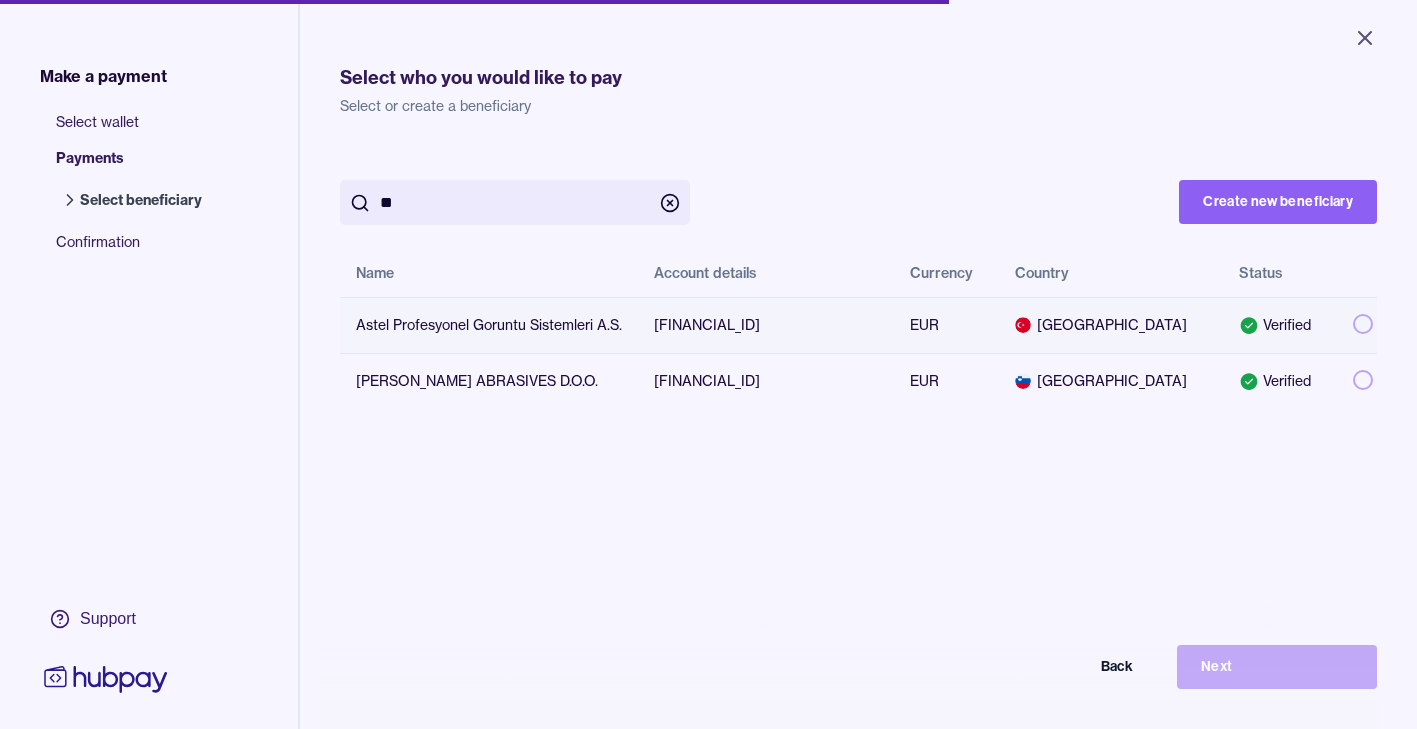 type on "**" 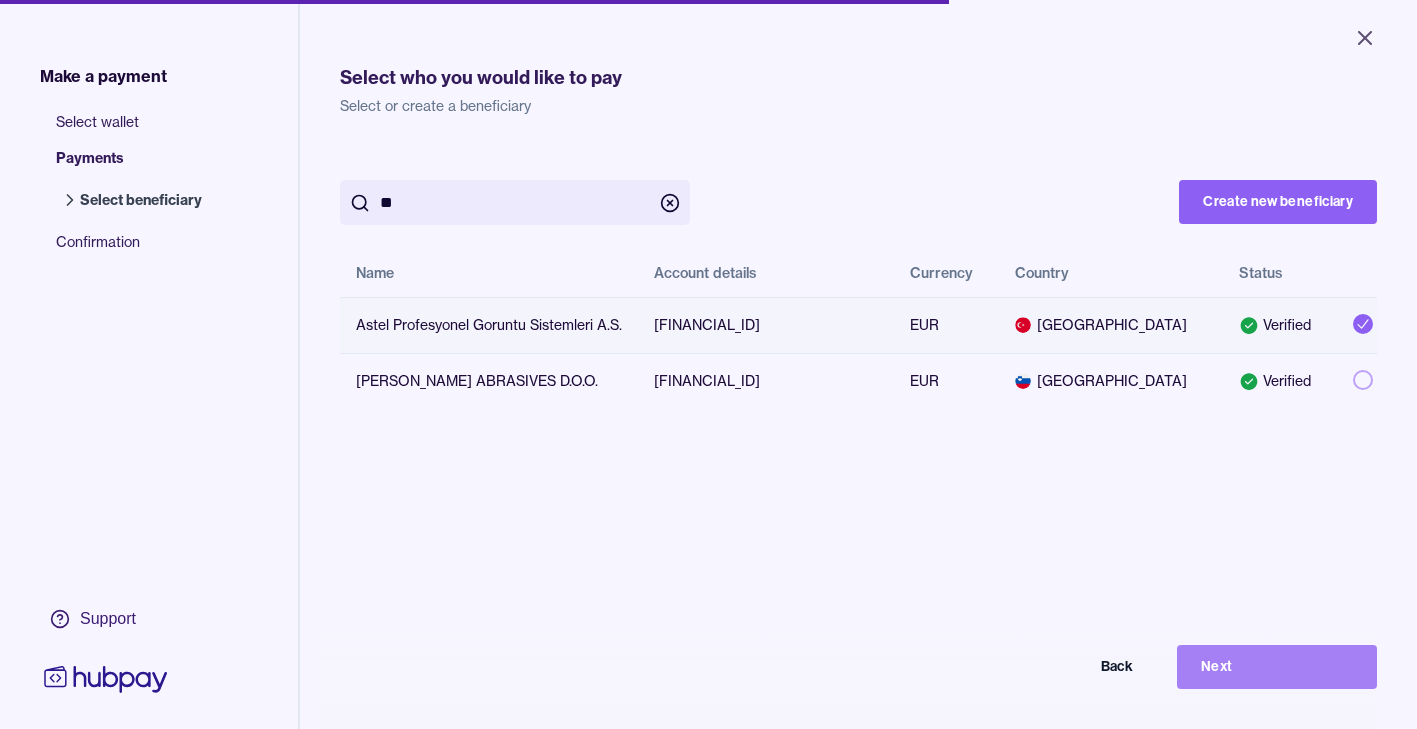 click on "Next" at bounding box center [1277, 667] 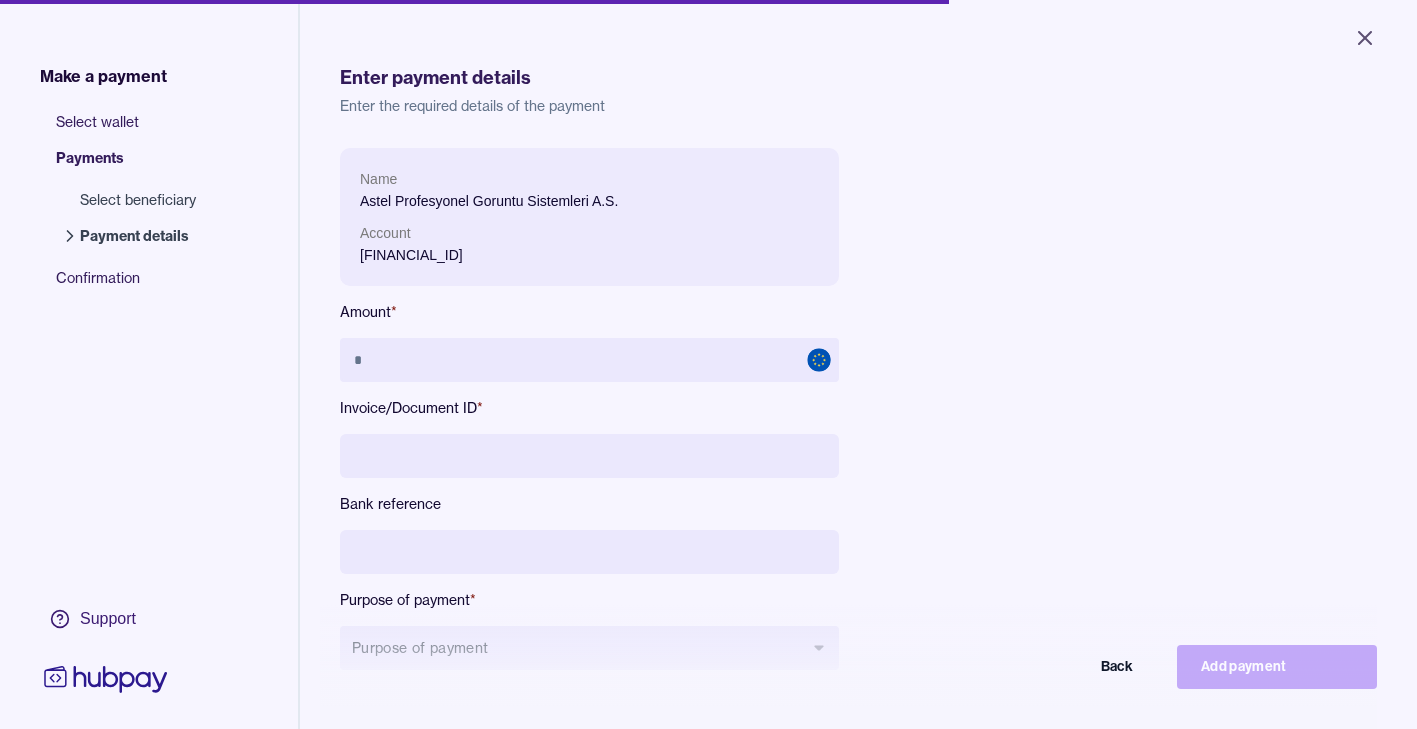 click on "Name Astel Profesyonel Goruntu Sistemleri A.S. Account [FINANCIAL_ID] Amount  * Invoice/Document ID  * Bank reference Purpose of payment  * Purpose of payment Back Add payment" at bounding box center [858, 425] 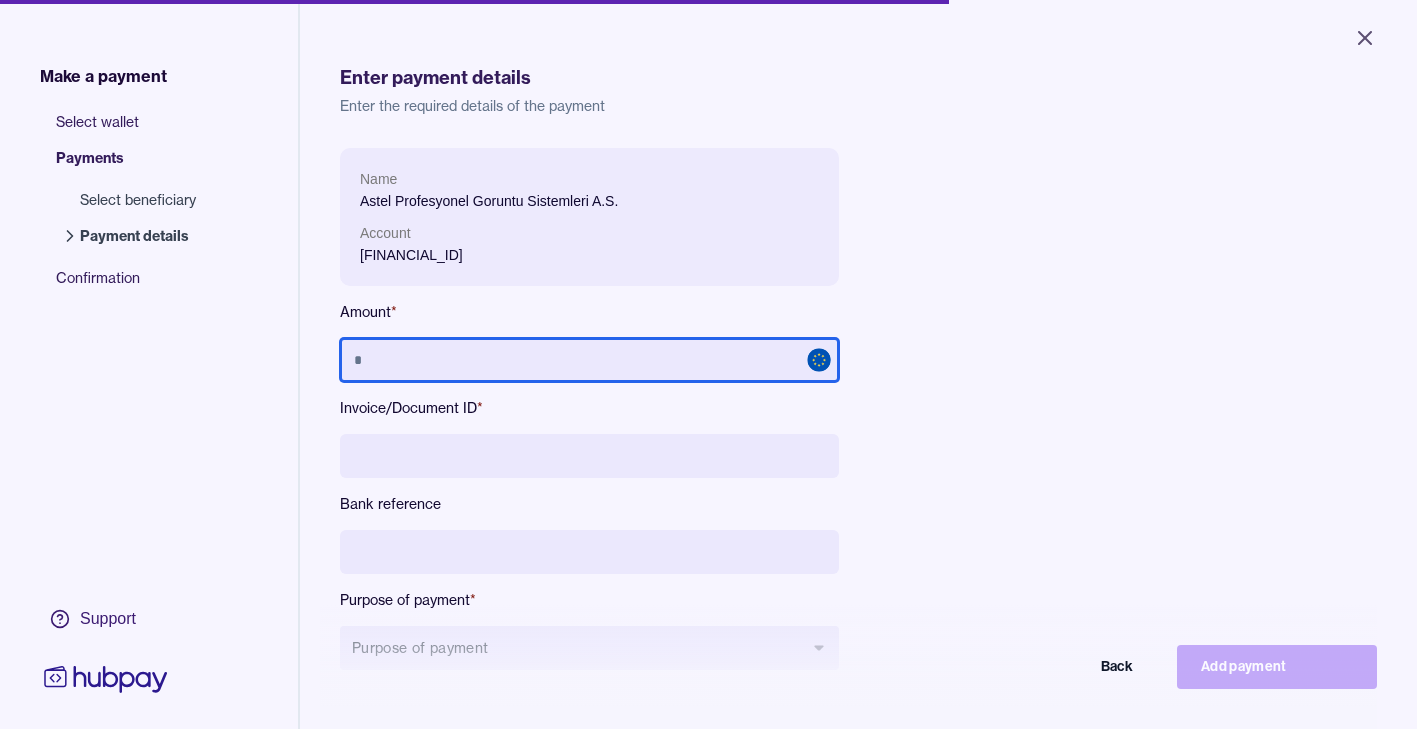 click at bounding box center [589, 360] 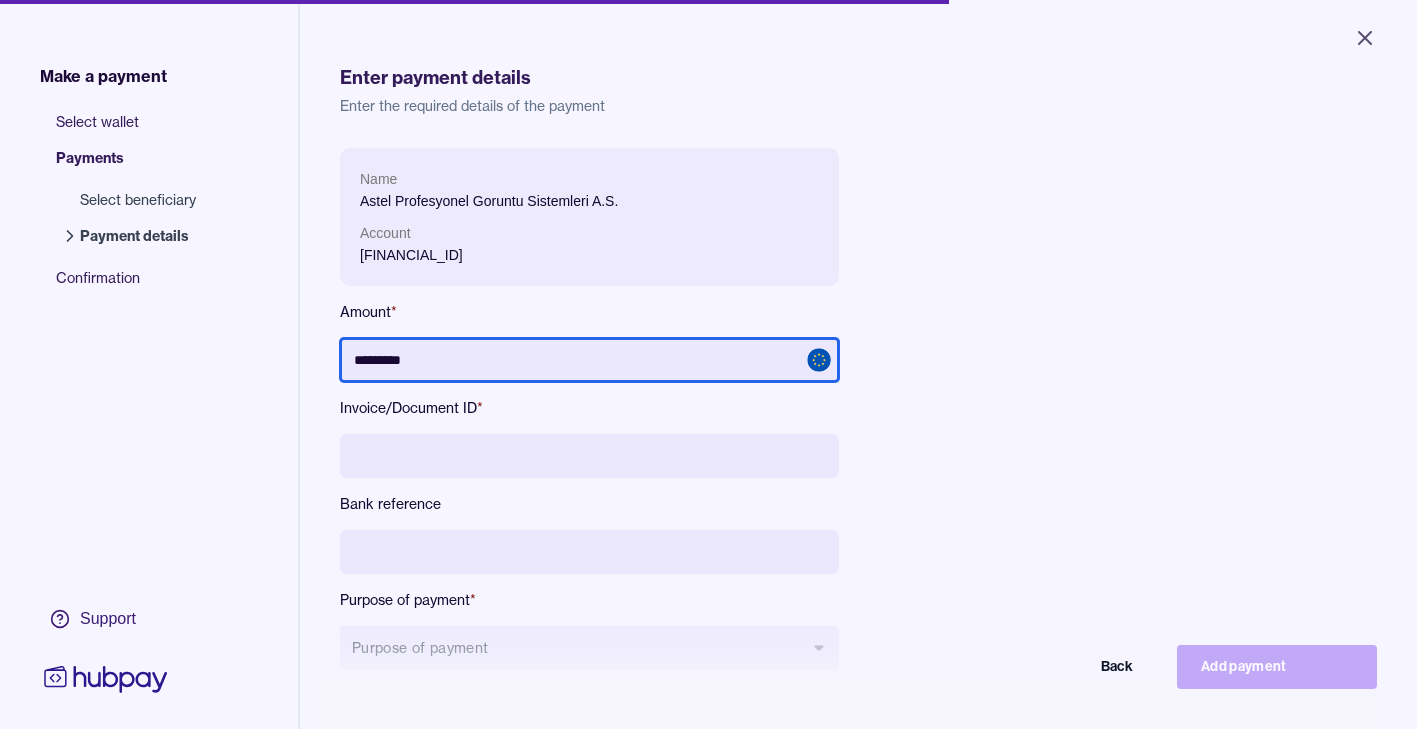 type on "*********" 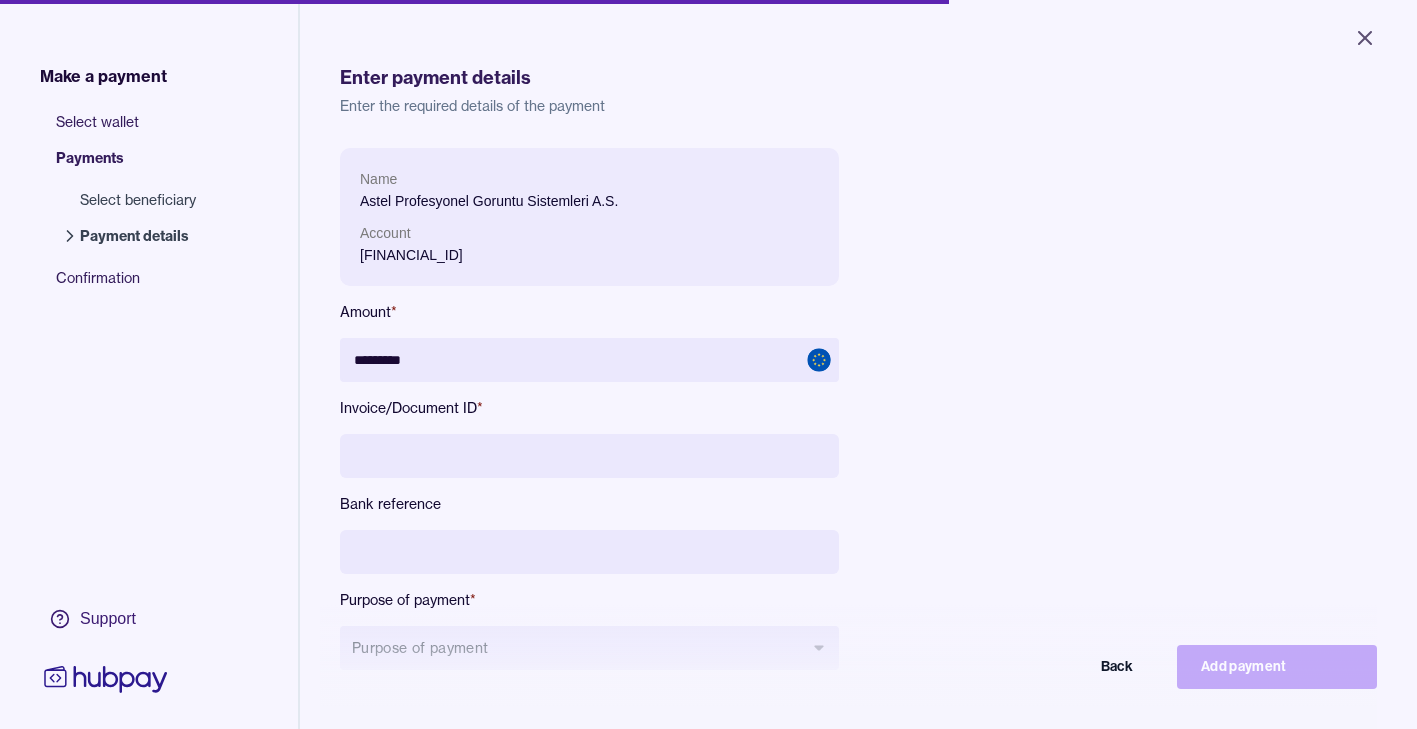click on "Name Astel Profesyonel Goruntu Sistemleri A.S. Account [FINANCIAL_ID] Amount  * ********* Invoice/Document ID  * Bank reference Purpose of payment  * Purpose of payment Back Add payment" at bounding box center [788, 425] 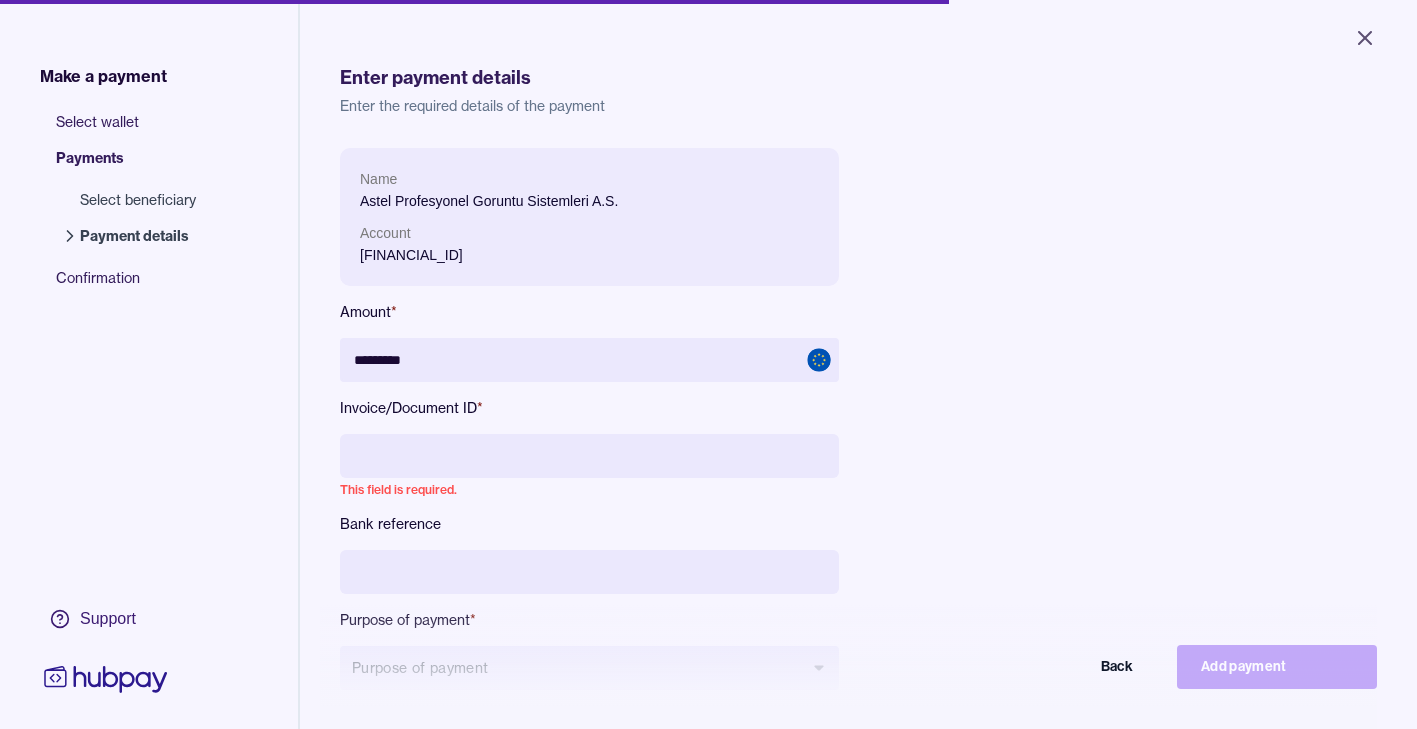click on "Name Astel Profesyonel Goruntu Sistemleri A.S. Account [FINANCIAL_ID] Amount  * ********* Invoice/Document ID  * This field is required. Bank reference Purpose of payment  * Purpose of payment Back Add payment" at bounding box center [858, 435] 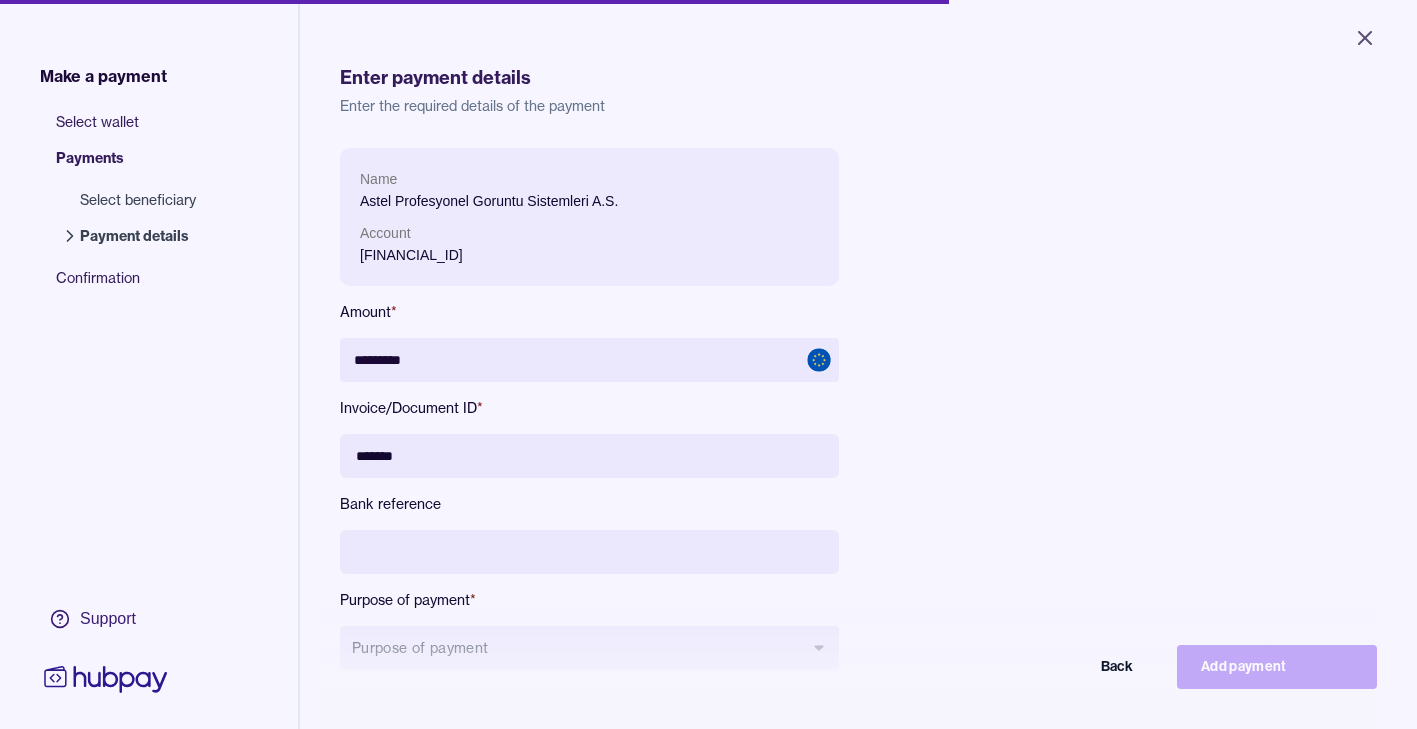 type on "*******" 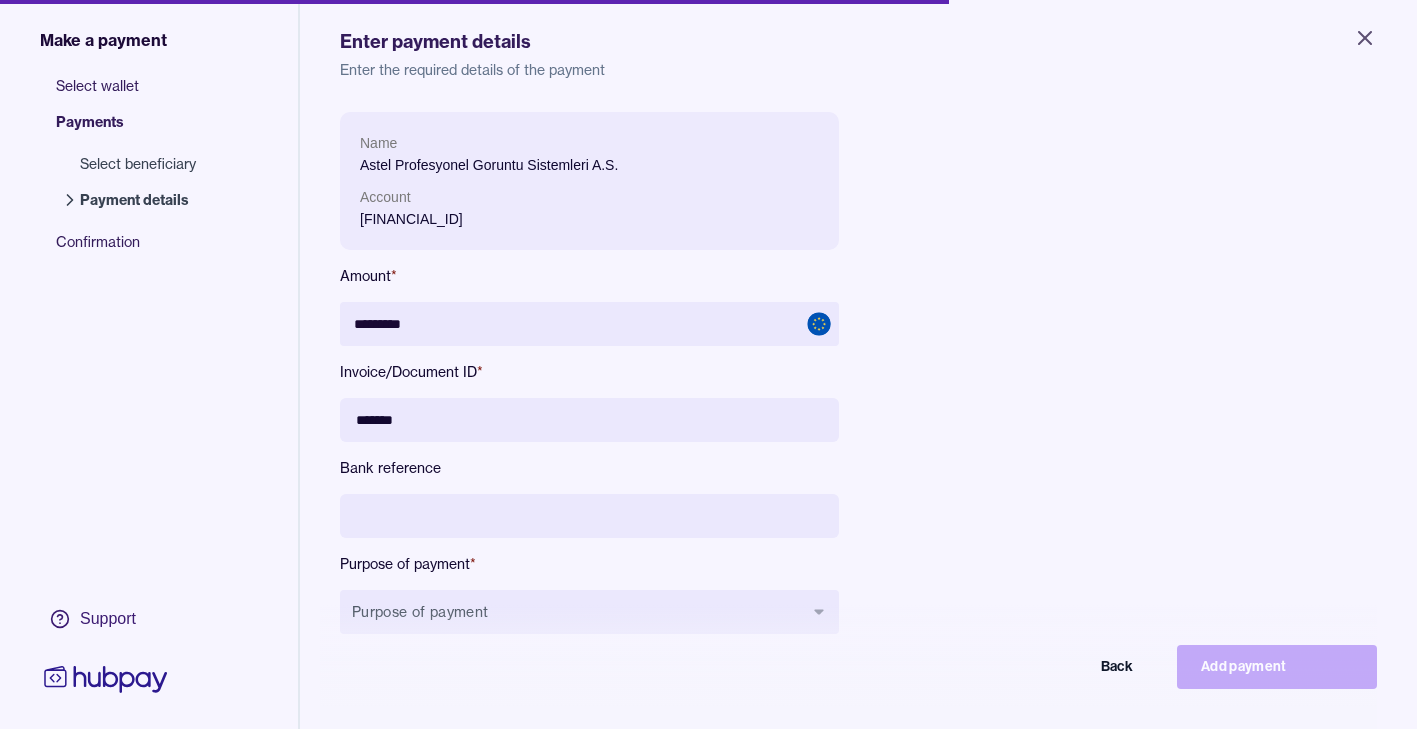 scroll, scrollTop: 268, scrollLeft: 0, axis: vertical 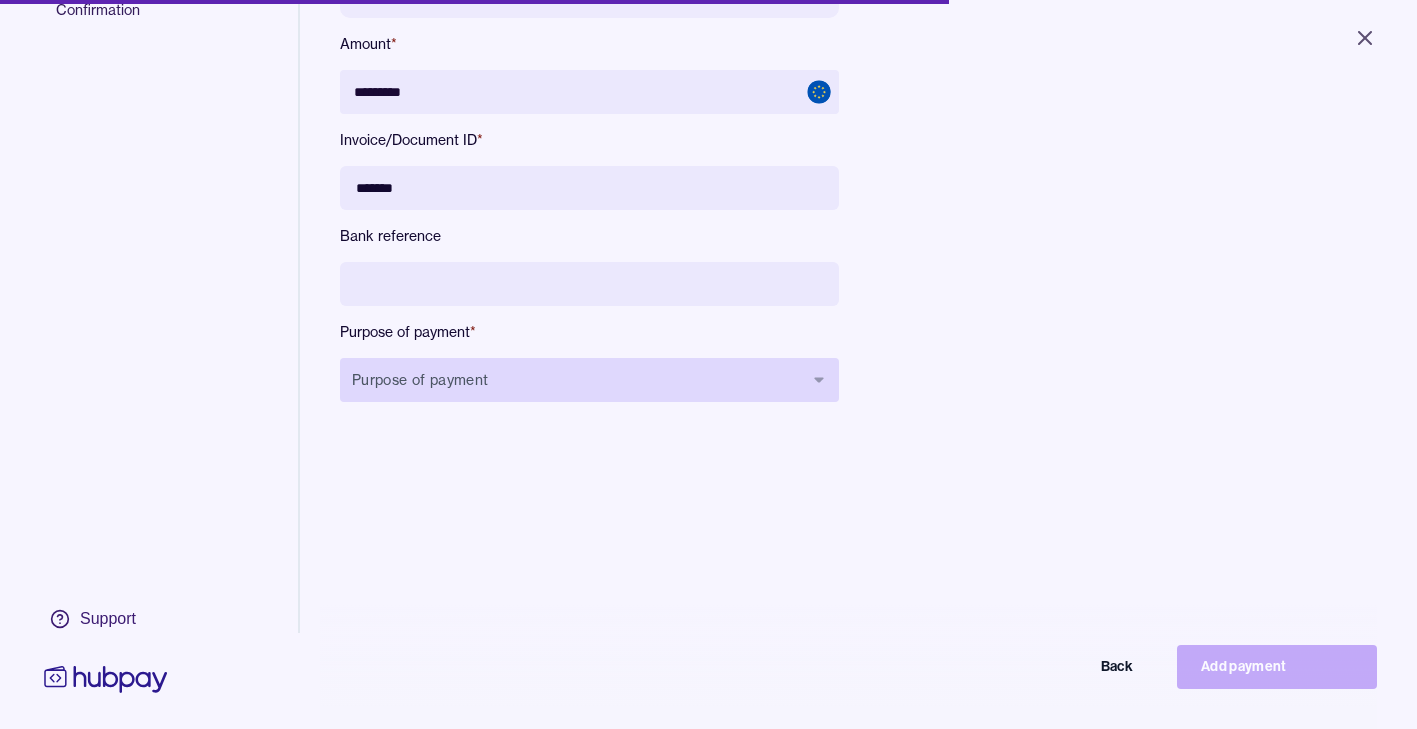 click on "Purpose of payment" at bounding box center (589, 380) 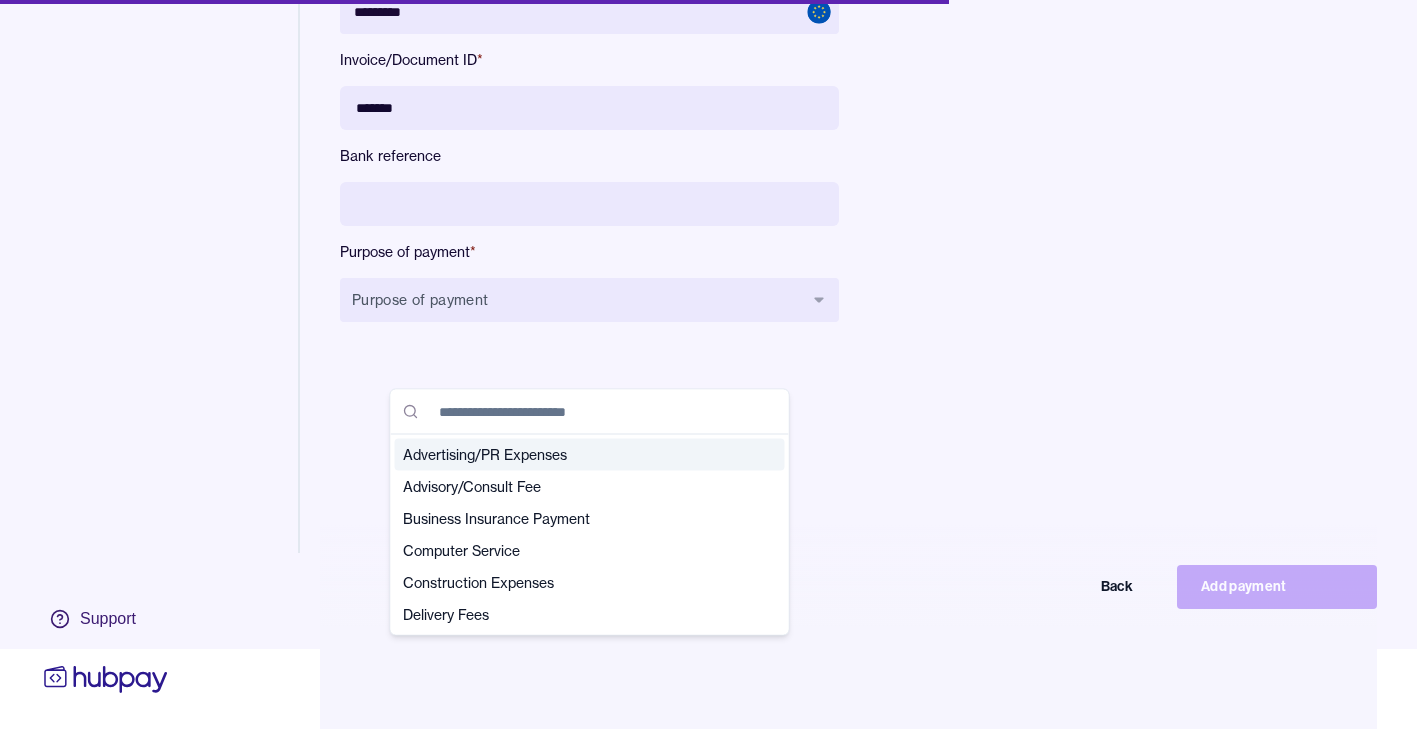 scroll, scrollTop: 95, scrollLeft: 0, axis: vertical 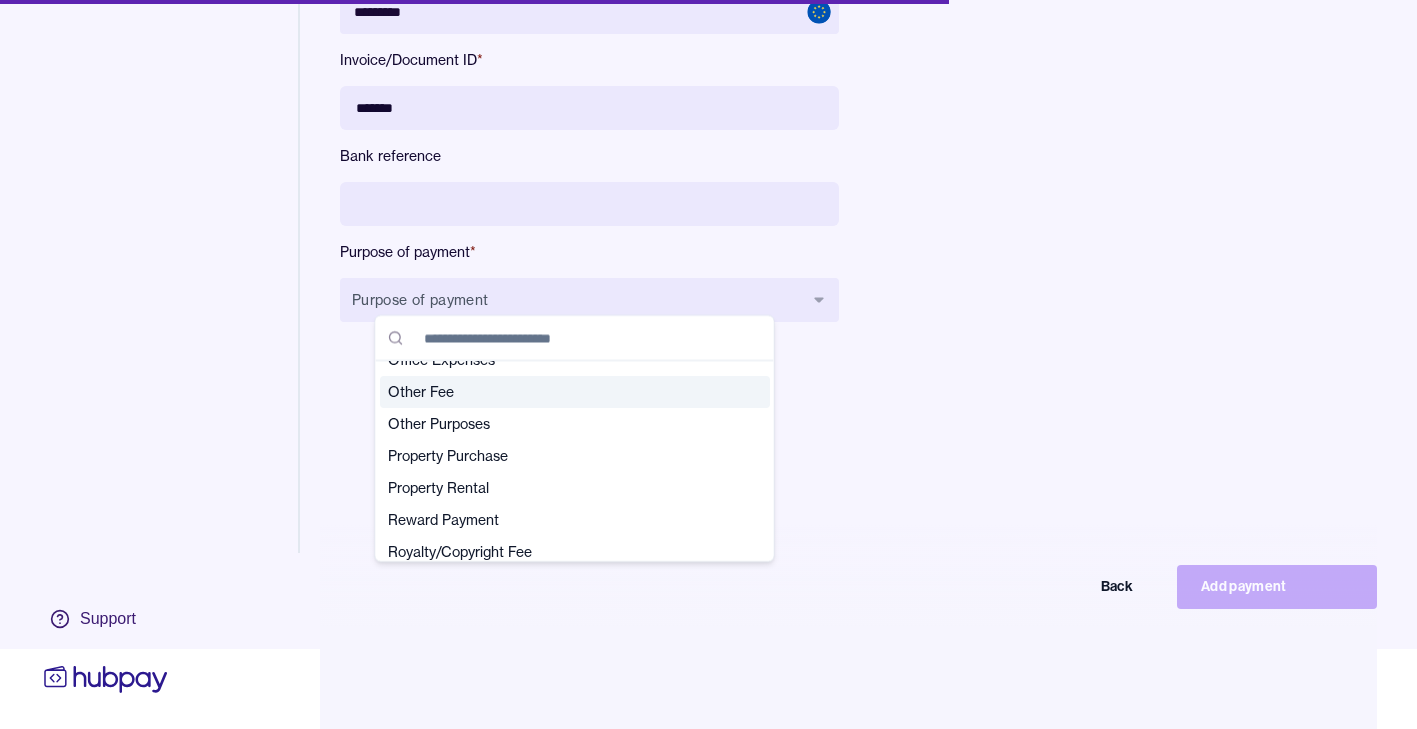 click on "Other Fee" at bounding box center (563, 392) 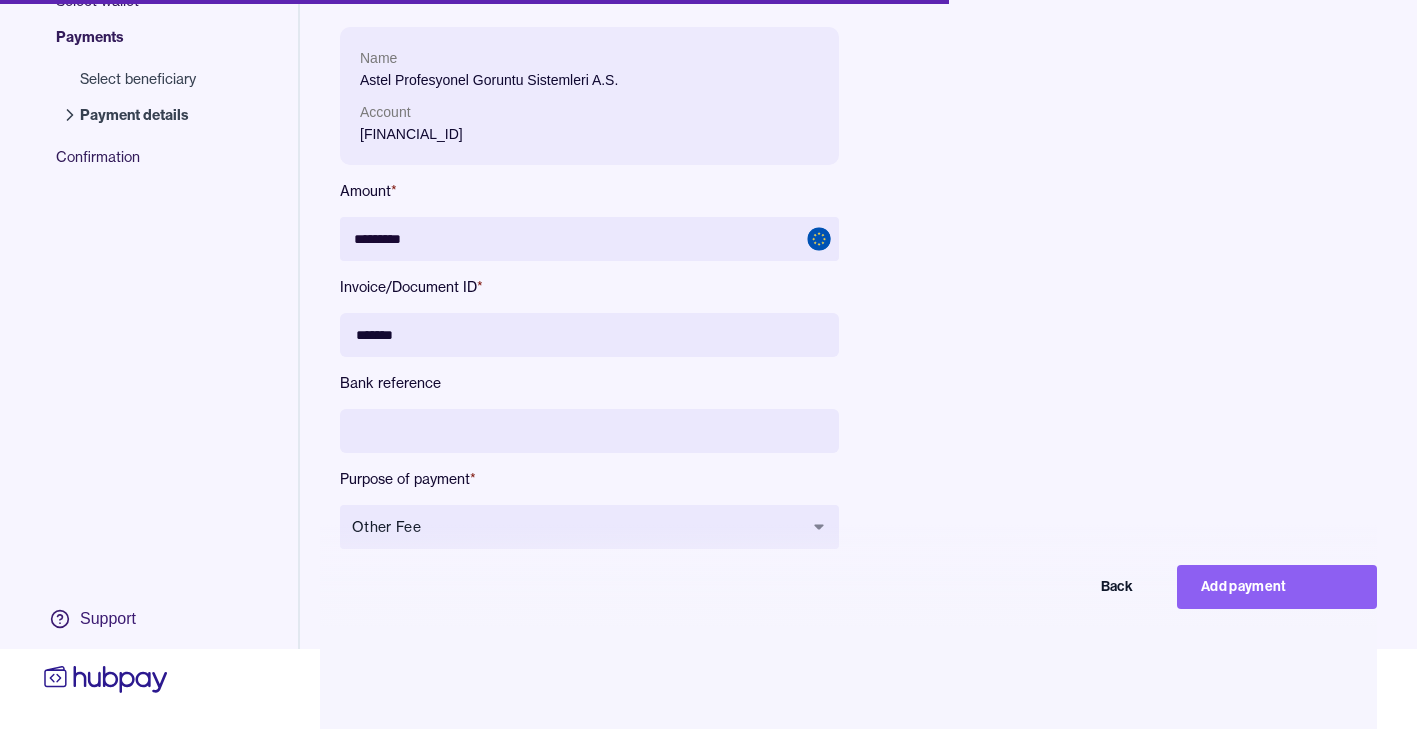 scroll, scrollTop: 0, scrollLeft: 0, axis: both 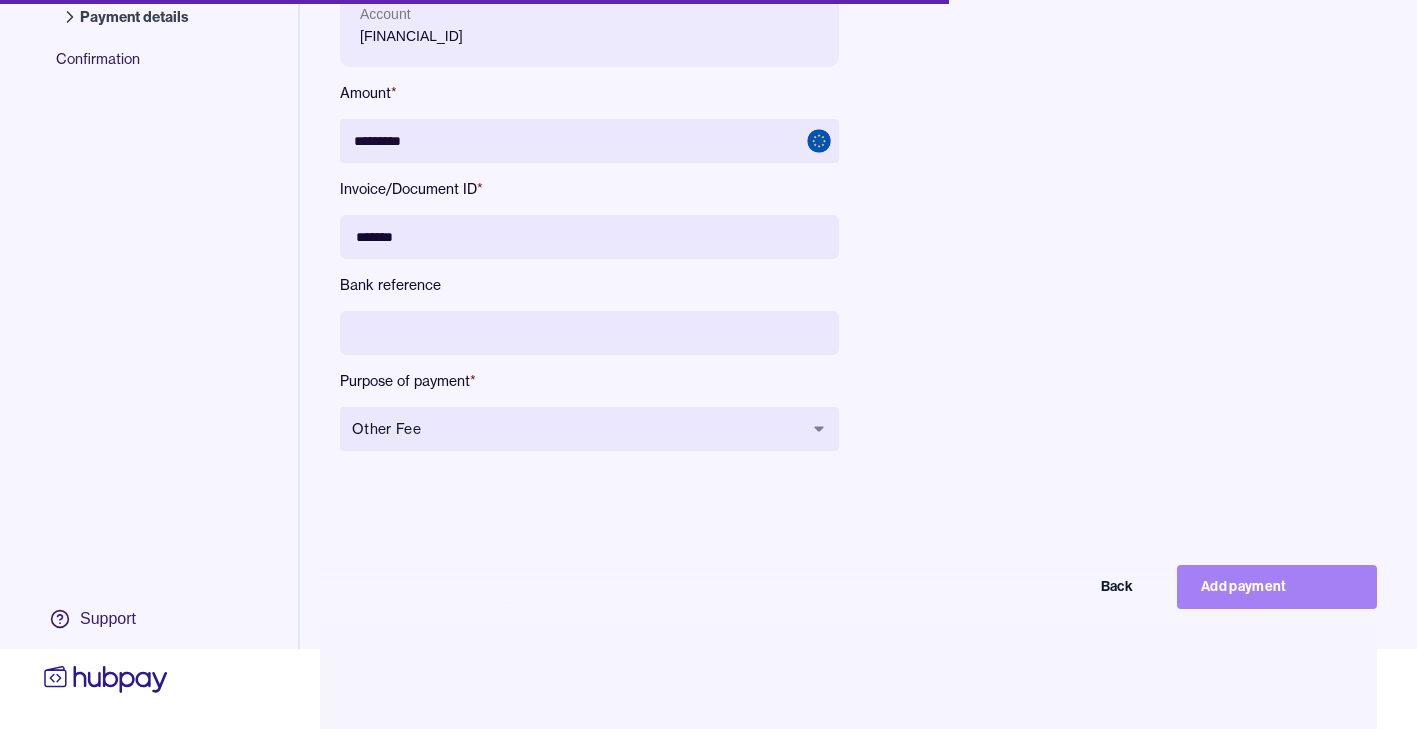 click on "Add payment" at bounding box center (1277, 587) 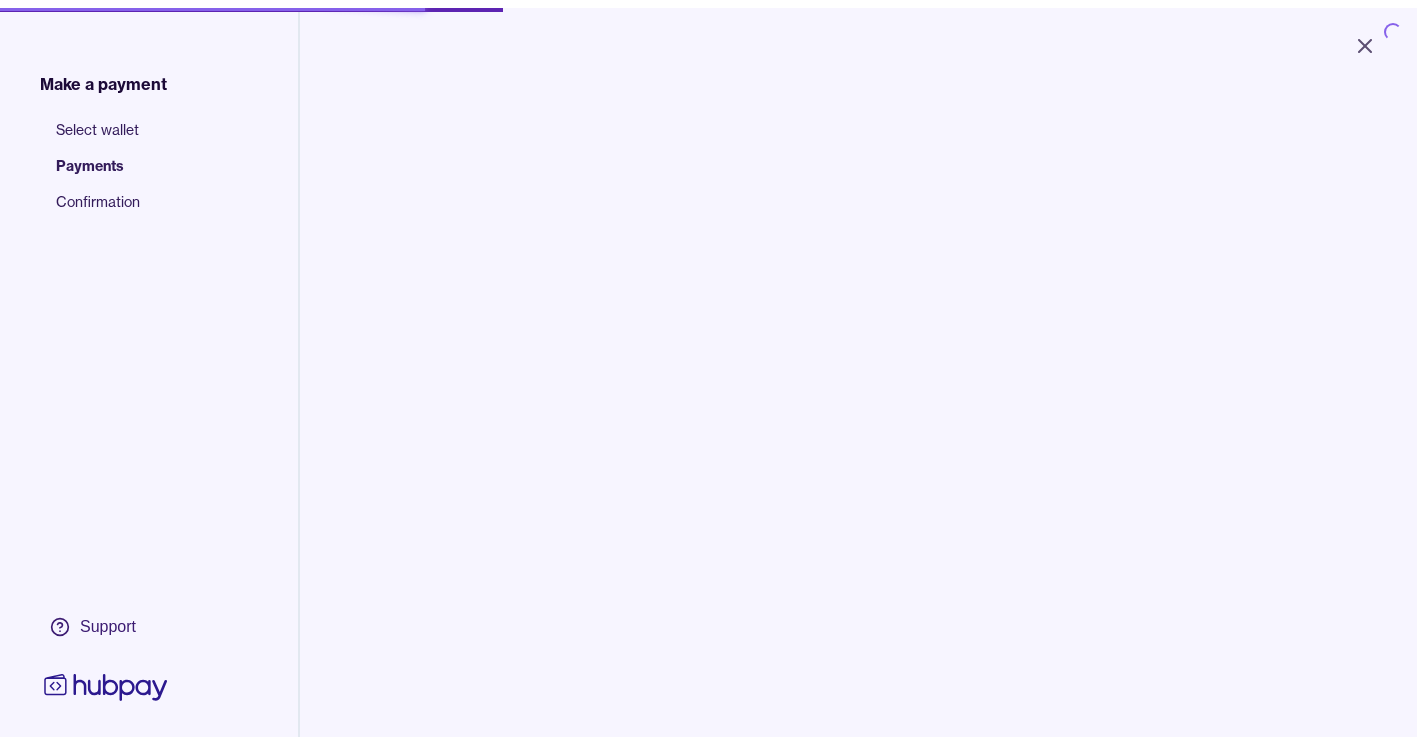 scroll, scrollTop: 0, scrollLeft: 0, axis: both 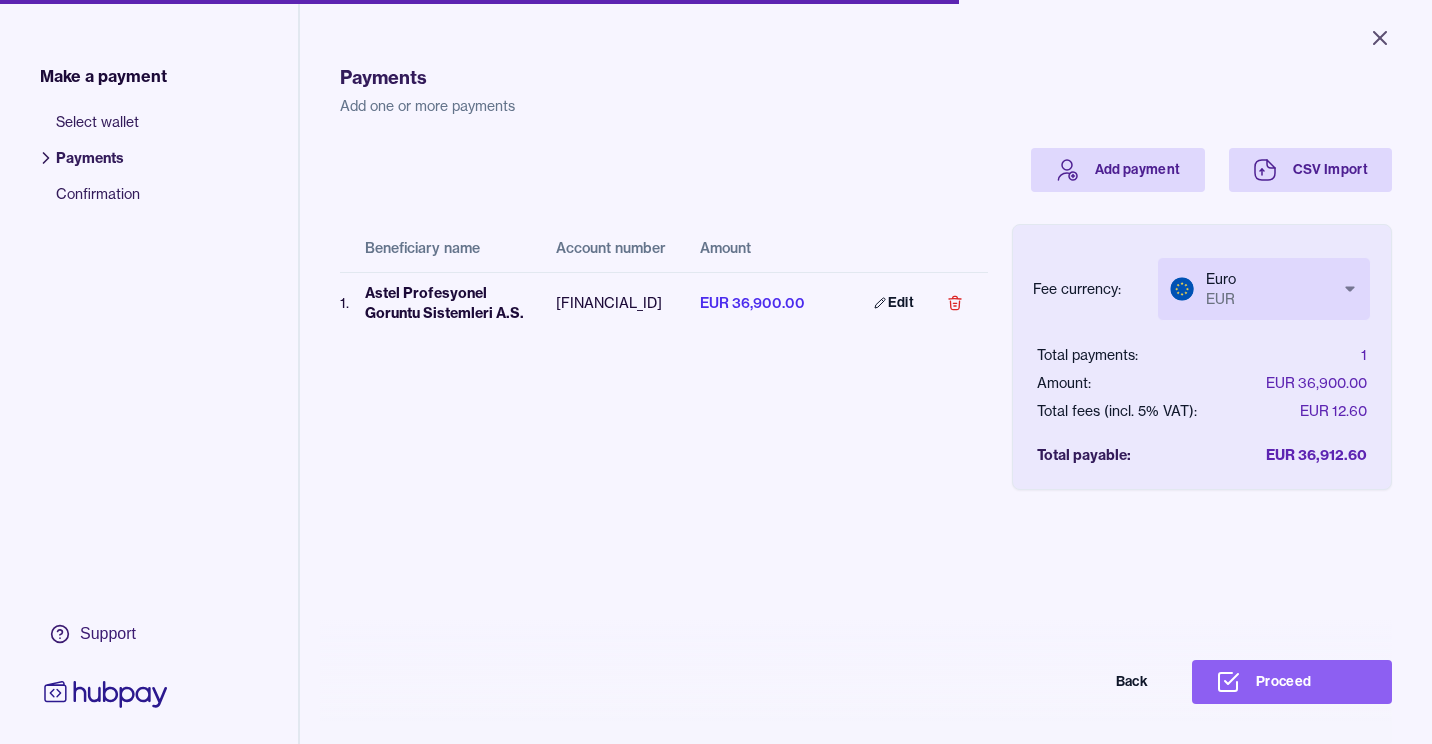 click on "Close Make a payment Select wallet Payments Confirmation Support Payments Add one or more payments Add payment CSV Import Beneficiary name Account number Amount 1 . Astel Profesyonel Goruntu Sistemleri A.S. [FINANCIAL_ID] EUR 36,900.00 Edit Fee currency: Euro EUR *** *** Total payments: 1 Amount: EUR 36,900.00 Total fees (incl. 5% VAT): EUR 12.60 Total payable: EUR 36,912.60 Back Proceed Payment | Hubpay" at bounding box center (716, 372) 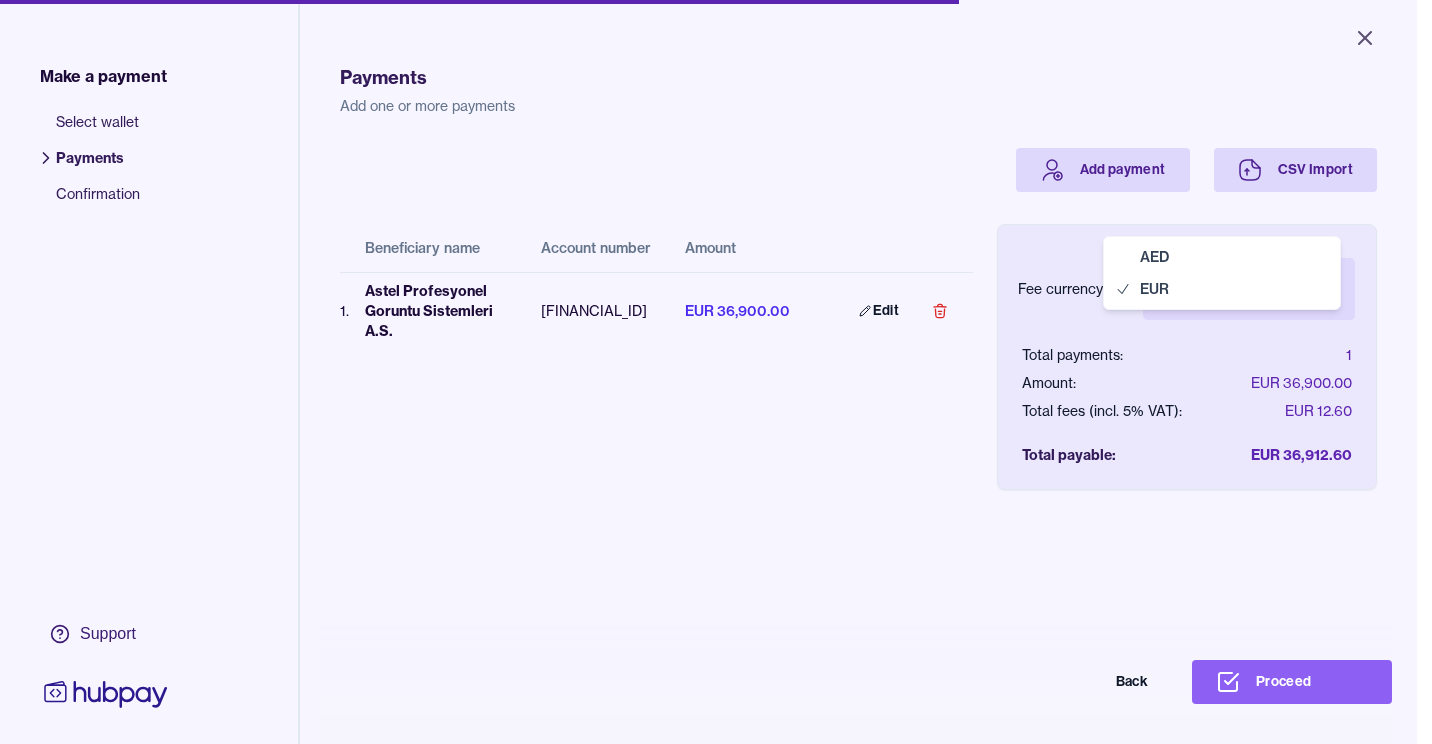 select on "***" 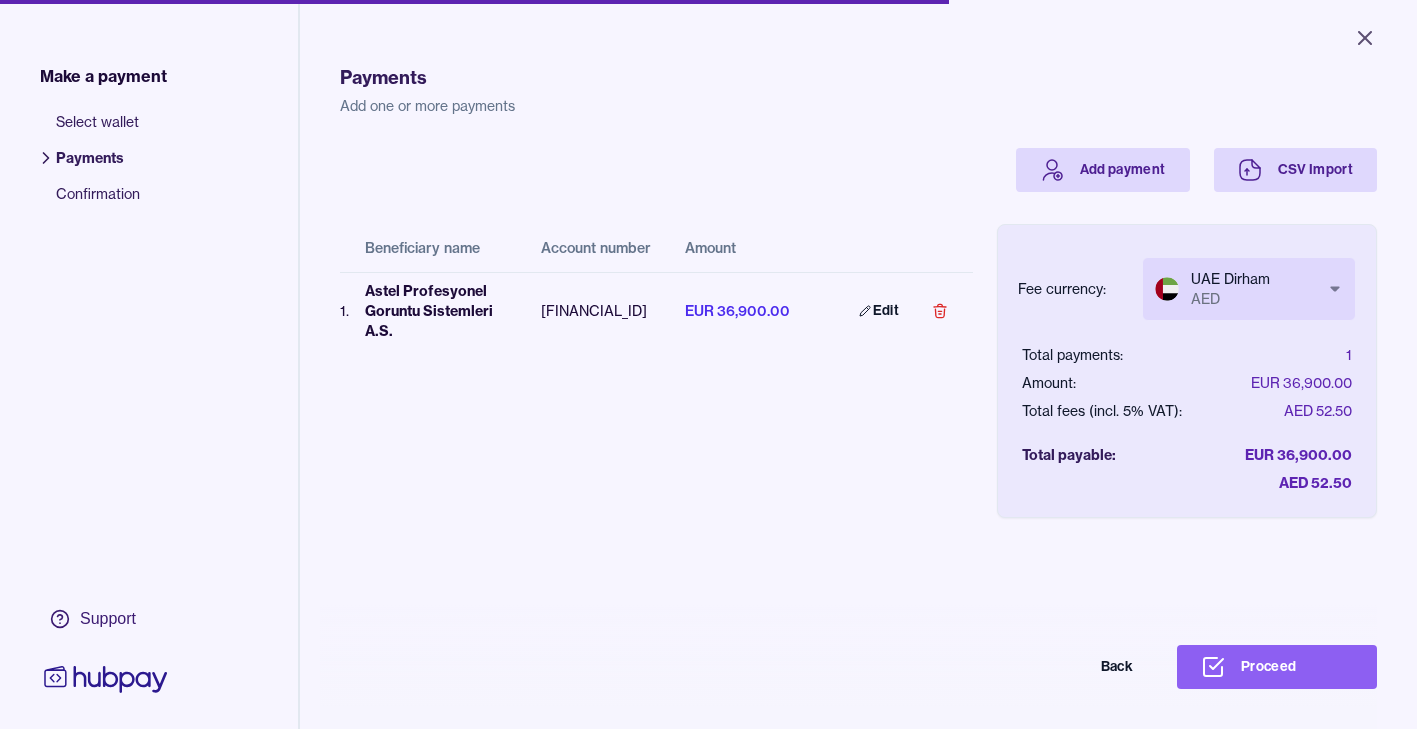 click on "Beneficiary name Account number Amount 1 . Astel Profesyonel Goruntu Sistemleri A.S. [FINANCIAL_ID] EUR 36,900.00 Edit Fee currency: UAE Dirham AED *** *** Total payments: 1 Amount: EUR 36,900.00 Total fees (incl. 5% VAT): AED 52.50 Total payable: EUR 36,900.00 AED 52.50 Back Proceed" at bounding box center [858, 355] 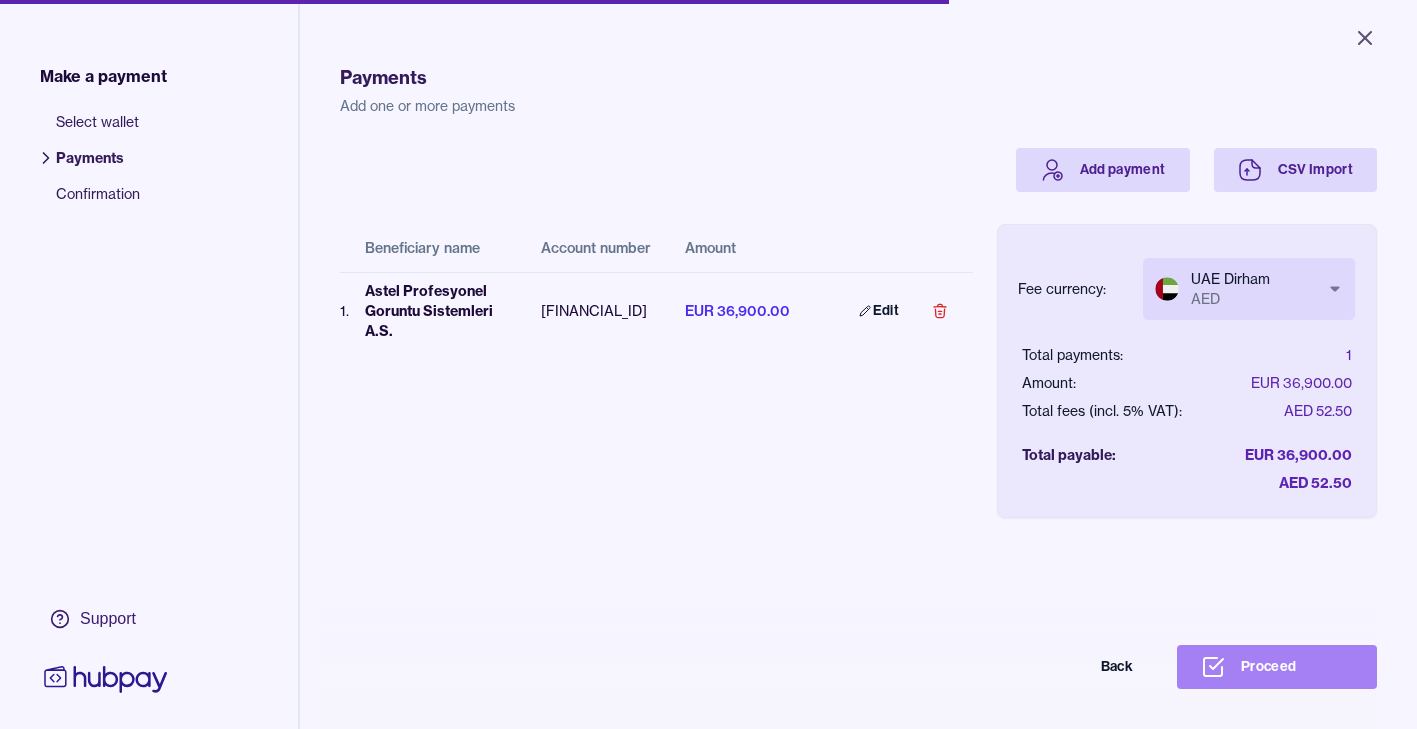 click on "Proceed" at bounding box center [1277, 667] 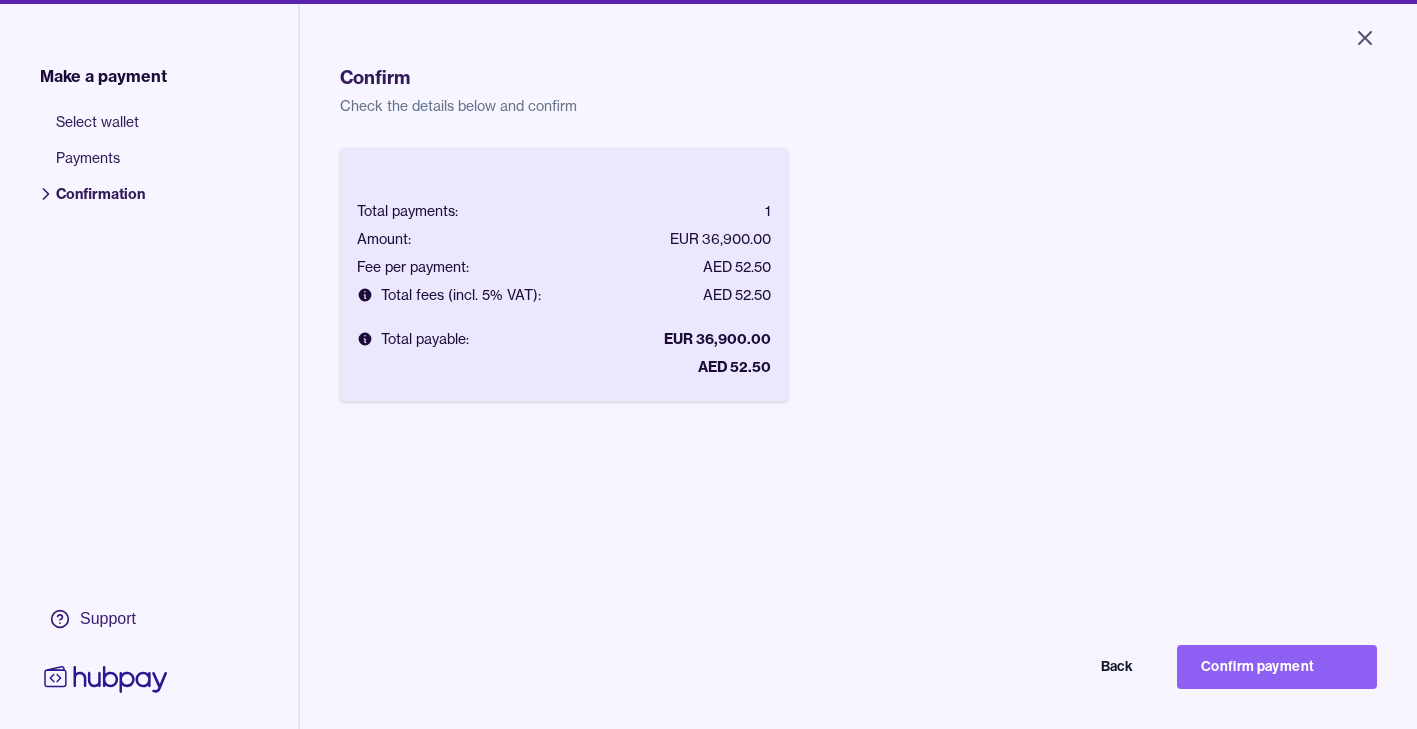 click on "Total payments: 1 Amount: EUR 36,900.00 Fee per payment: AED 52.50 Total fees (incl. 5% VAT): AED 52.50 Total payable: EUR 36,900.00 AED 52.50 Back Confirm payment" at bounding box center [858, 512] 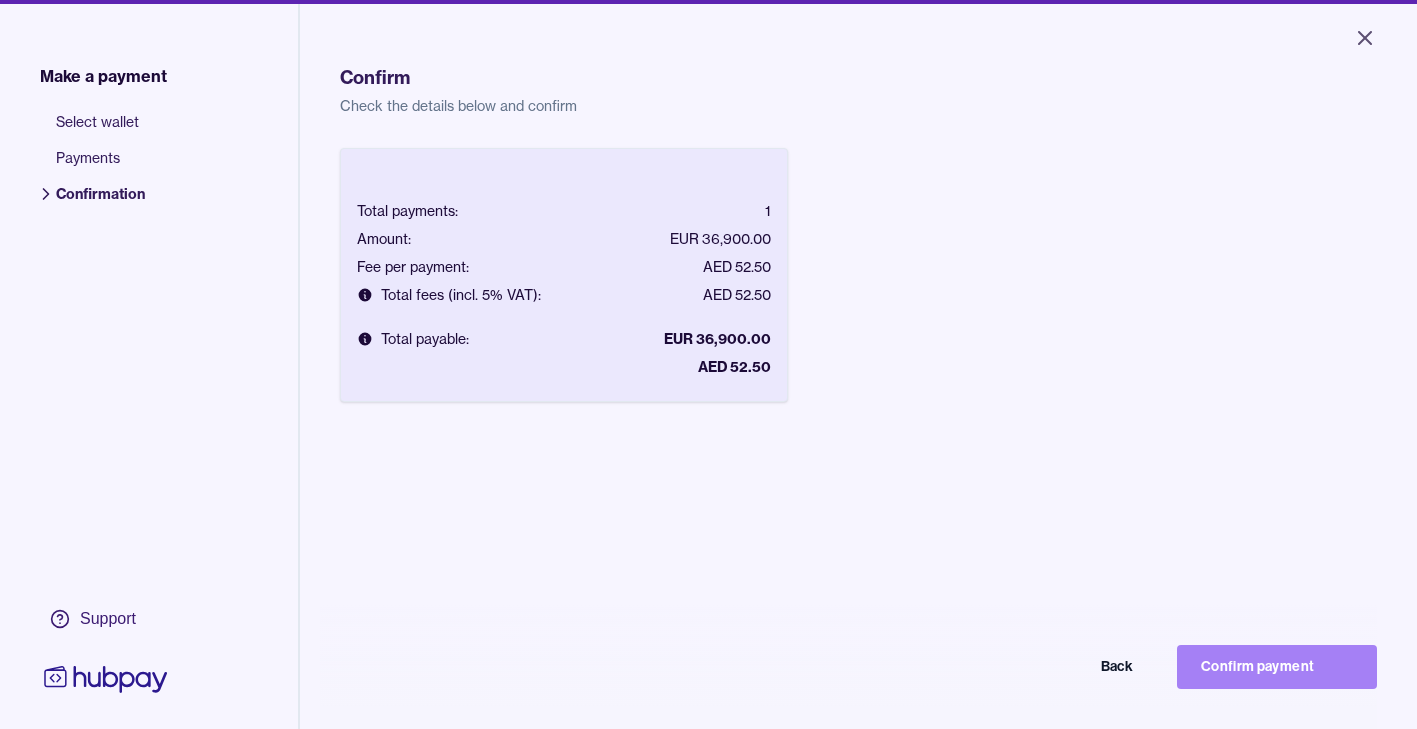 click on "Confirm payment" at bounding box center [1277, 667] 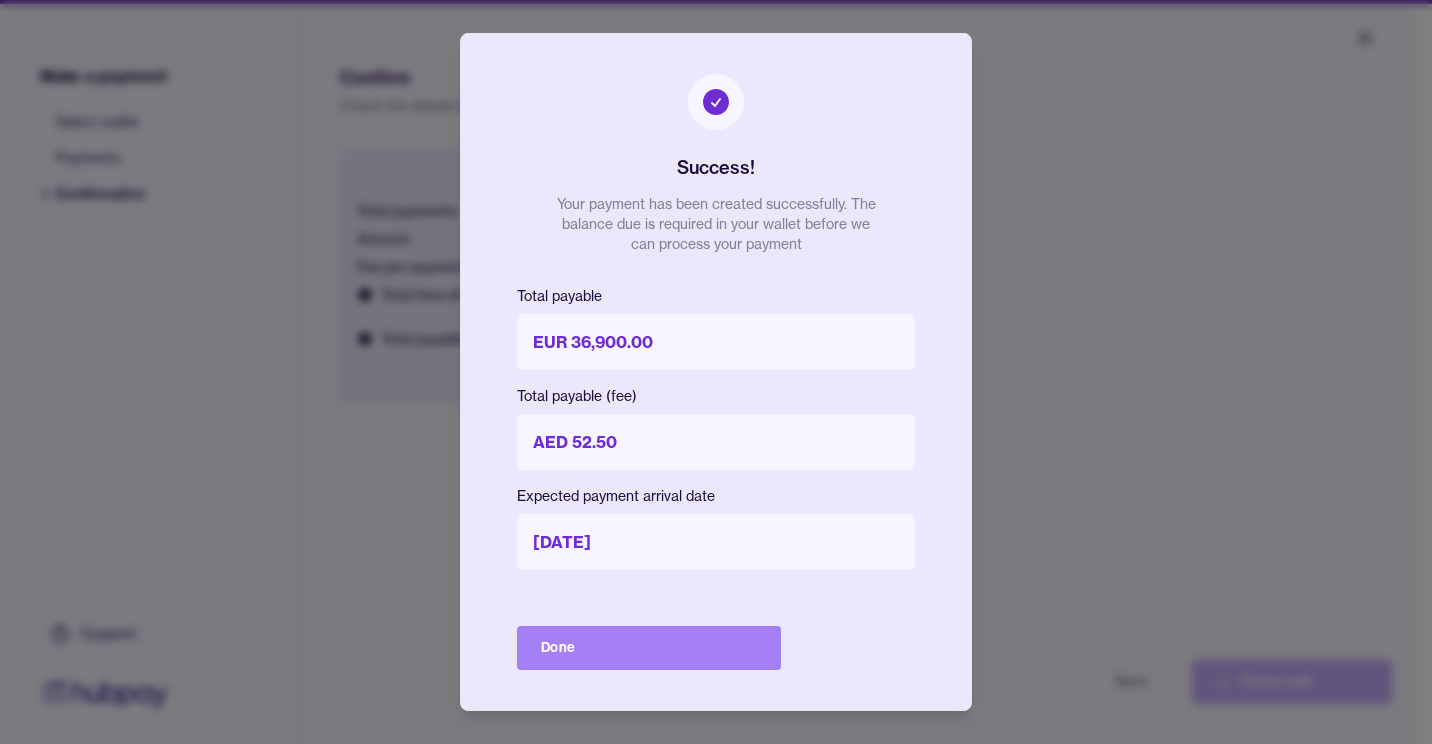 click on "Done" at bounding box center (649, 648) 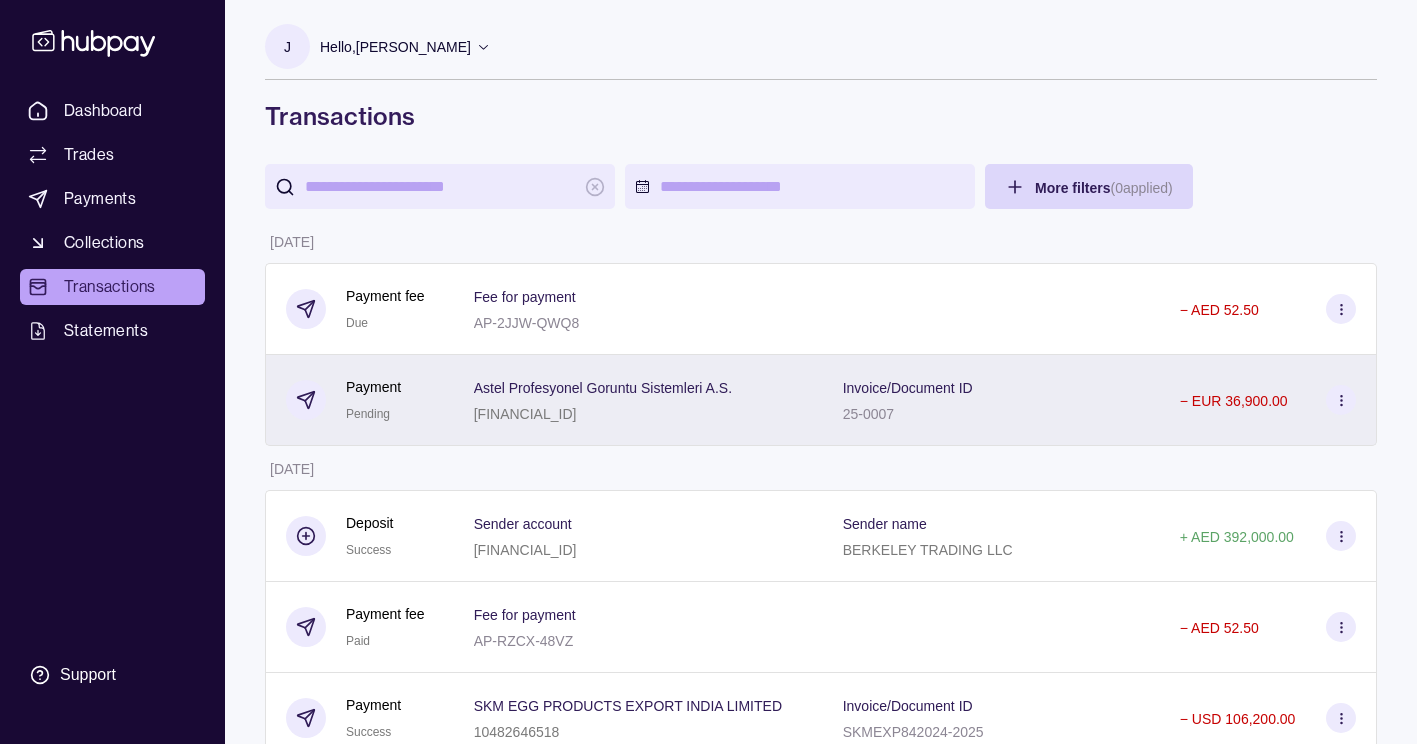 click 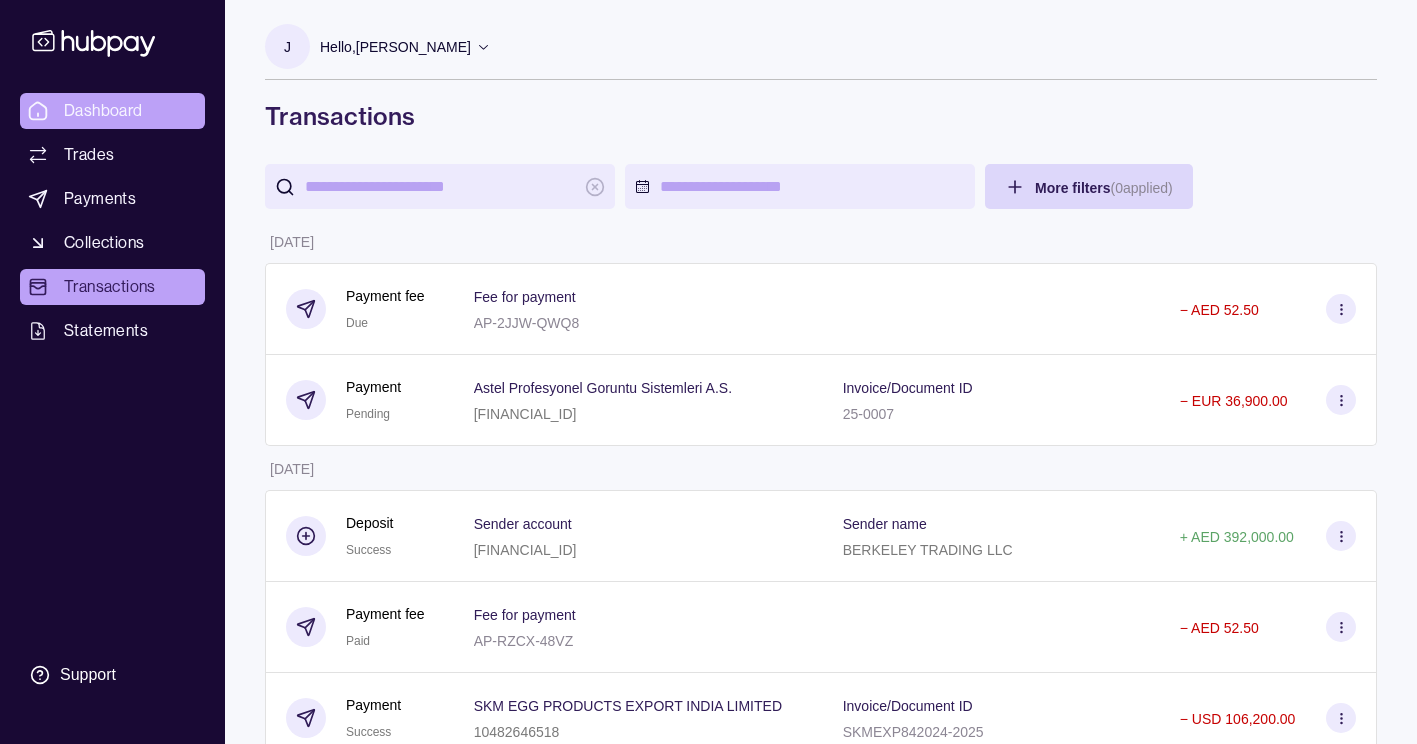 click on "Dashboard Trades Payments Collections Transactions Statements Support J Hello,  [PERSON_NAME] BERKELEY TRADING LLC Account Terms and conditions Privacy policy Sign out Transactions More filters  ( 0  applied) Details Amount [DATE] Payment fee Due Fee for payment AP-2JJW-QWQ8 −   AED 52.50 Payment Pending Astel Profesyonel Goruntu Sistemleri A.S. [FINANCIAL_ID] Invoice/Document ID 25-0007 −   EUR 36,900.00 [DATE] Deposit Success Sender account [FINANCIAL_ID] Sender name BERKELEY TRADING LLC +   AED 392,000.00 Payment fee Paid Fee for payment AP-RZCX-48VZ −   AED 52.50 Payment Success SKM EGG PRODUCTS EXPORT INDIA LIMITED 10482646518 Invoice/Document ID SKMEXP842024-2025 −   USD 106,200.00 [DATE] Collection Success Document reference BT-021939 Remitter name GLOBAL PROJECT CELIK SANAYI L.L.C +   AED 1,682,500.00 Payment fee Paid Fee for payment AP-K61P-DM2Y −   AED 52.50 Payment Success WMT-WORLD MEDICAL AND TRADE GMBH [FINANCIAL_ID] Invoice/Document ID" at bounding box center [708, 1174] 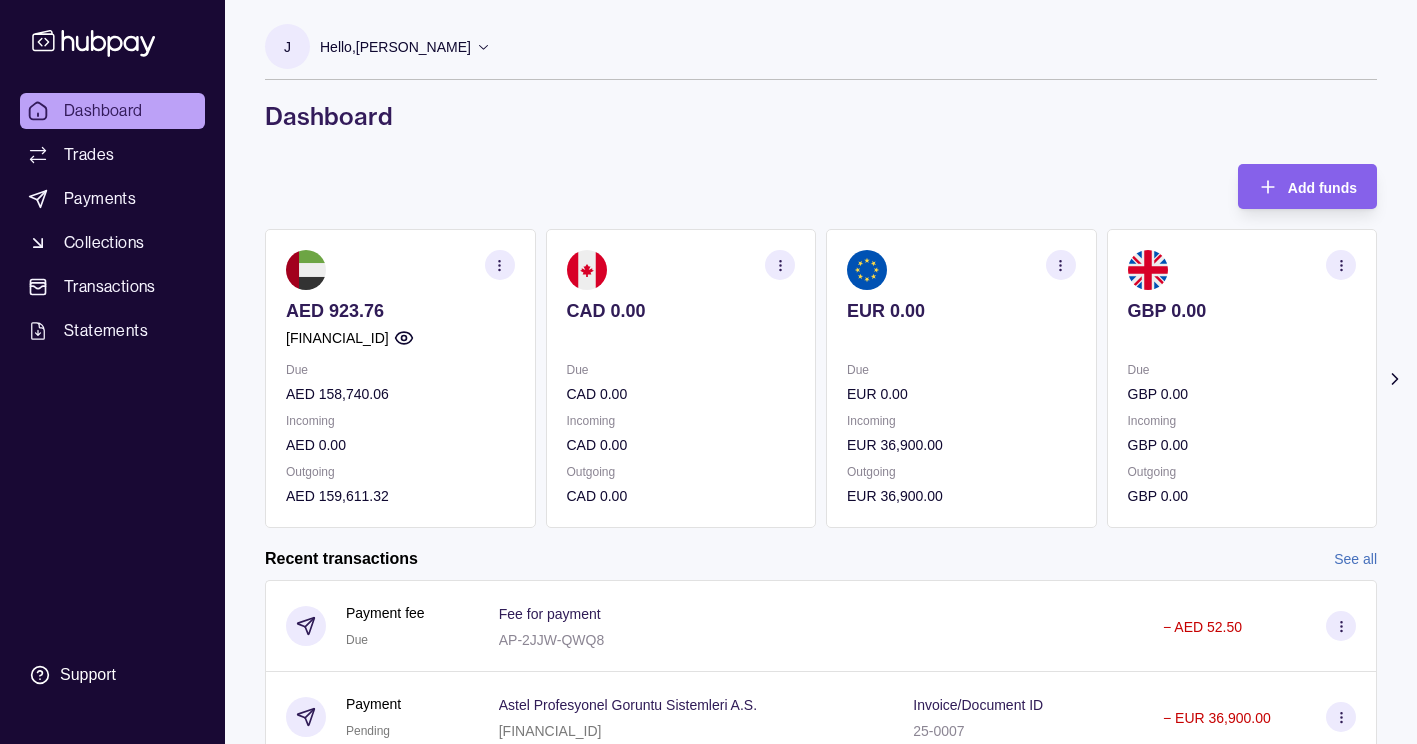 scroll, scrollTop: 356, scrollLeft: 0, axis: vertical 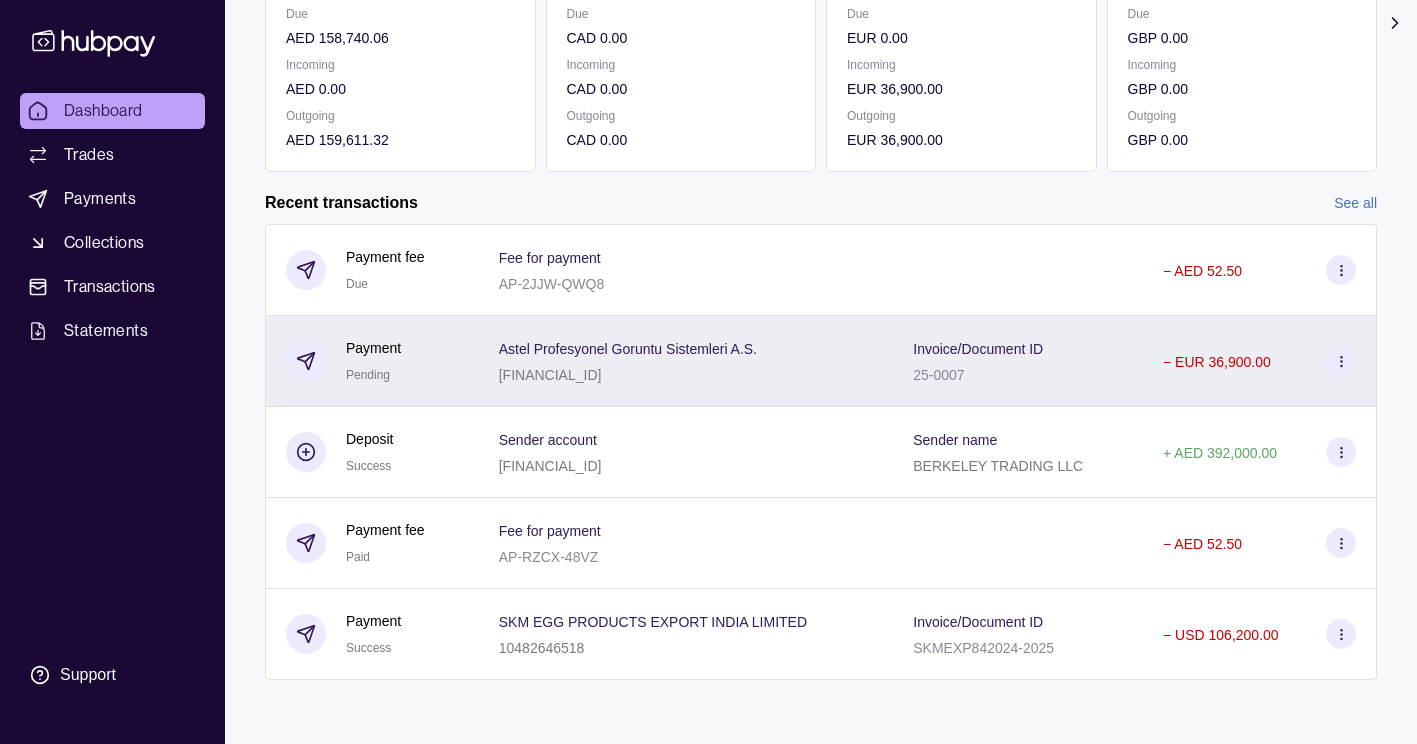 click 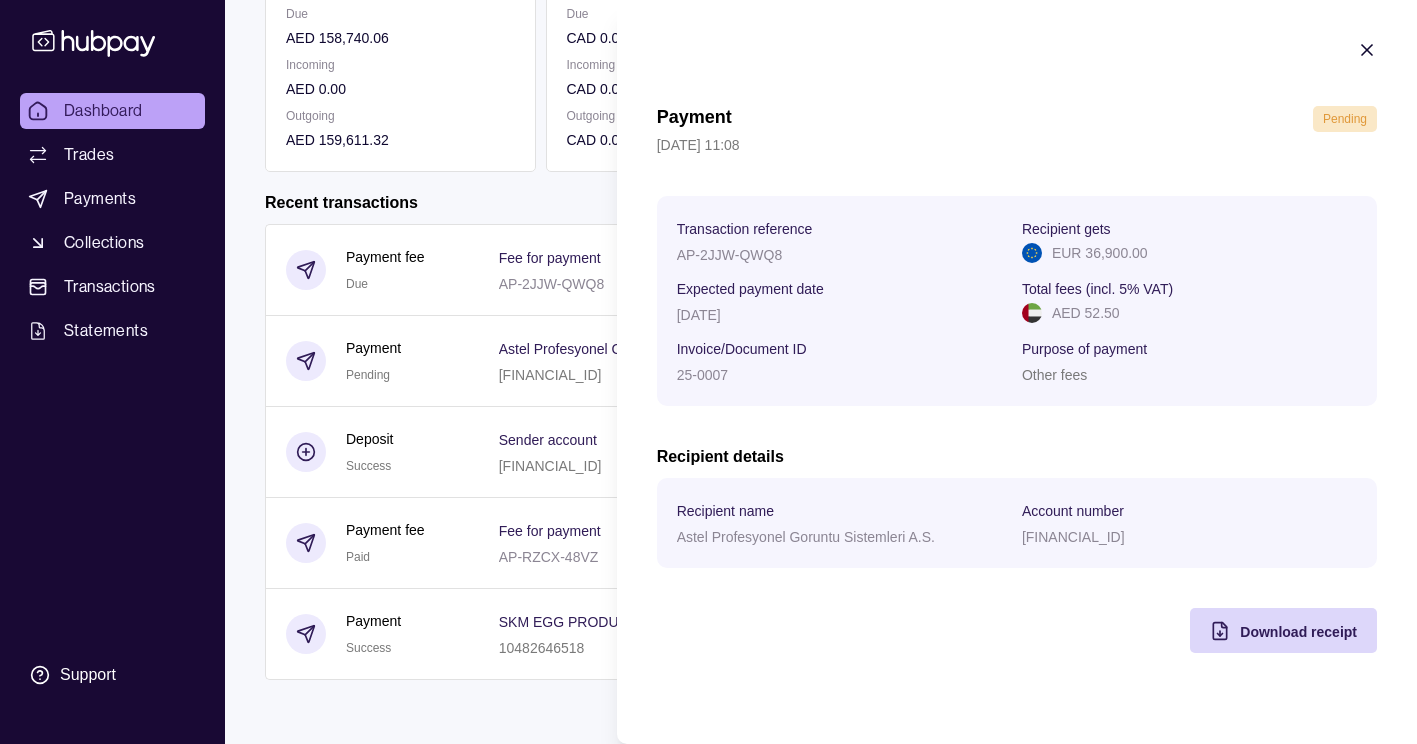 click 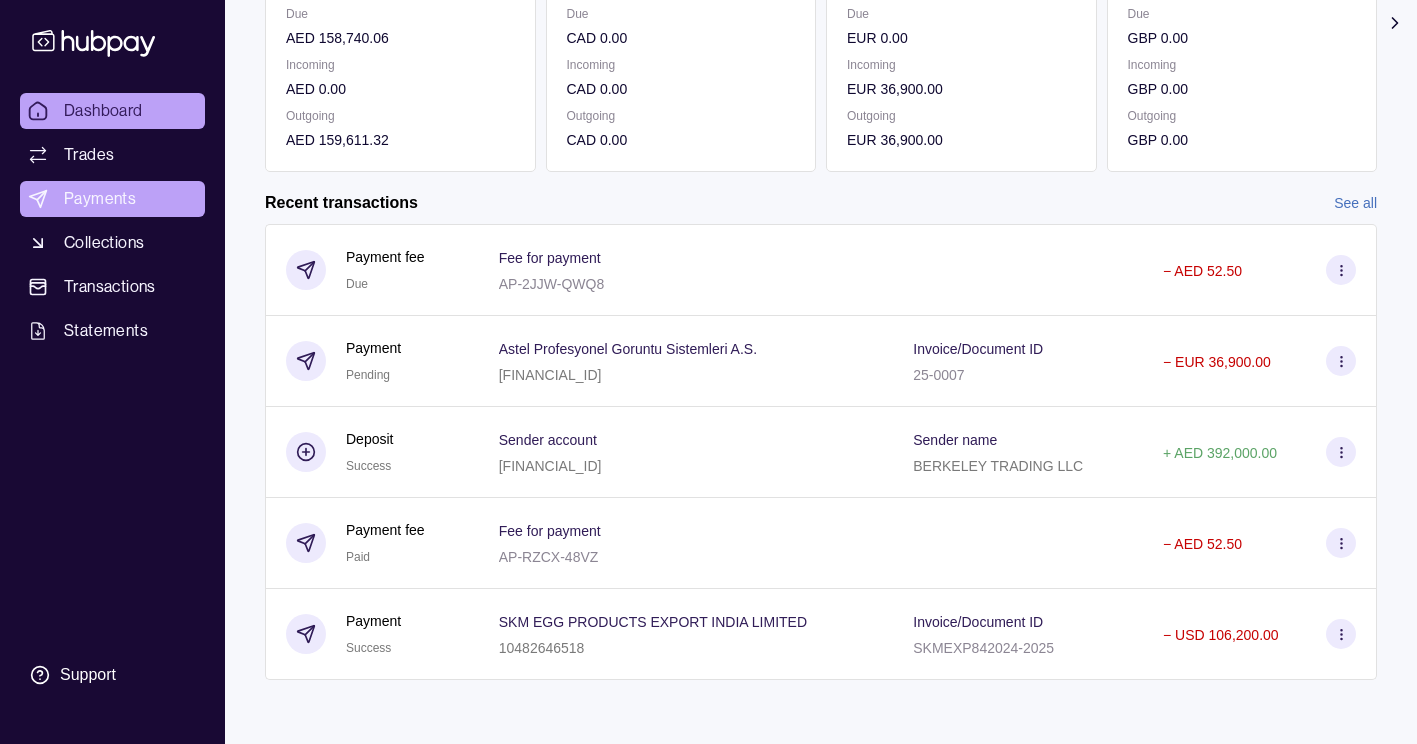 click on "Payments" at bounding box center [112, 199] 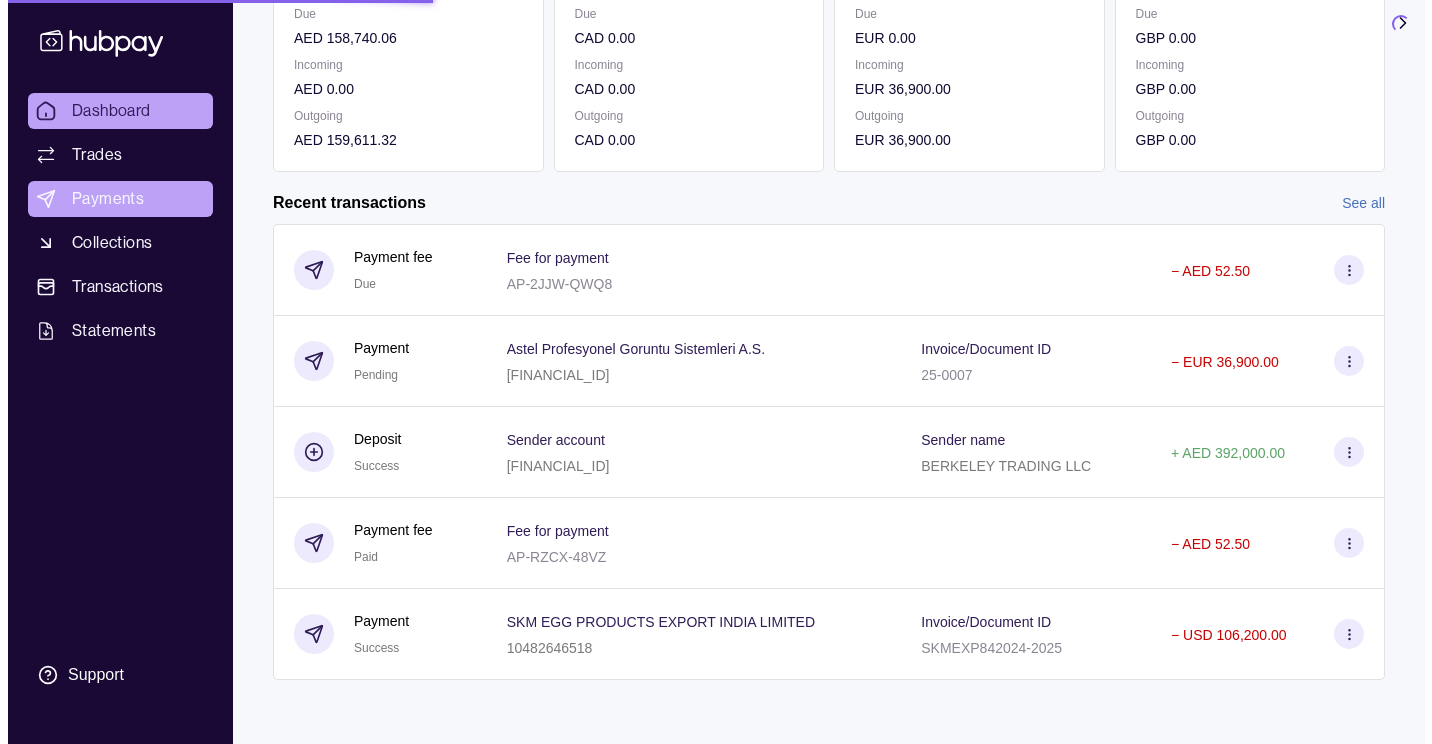 scroll, scrollTop: 0, scrollLeft: 0, axis: both 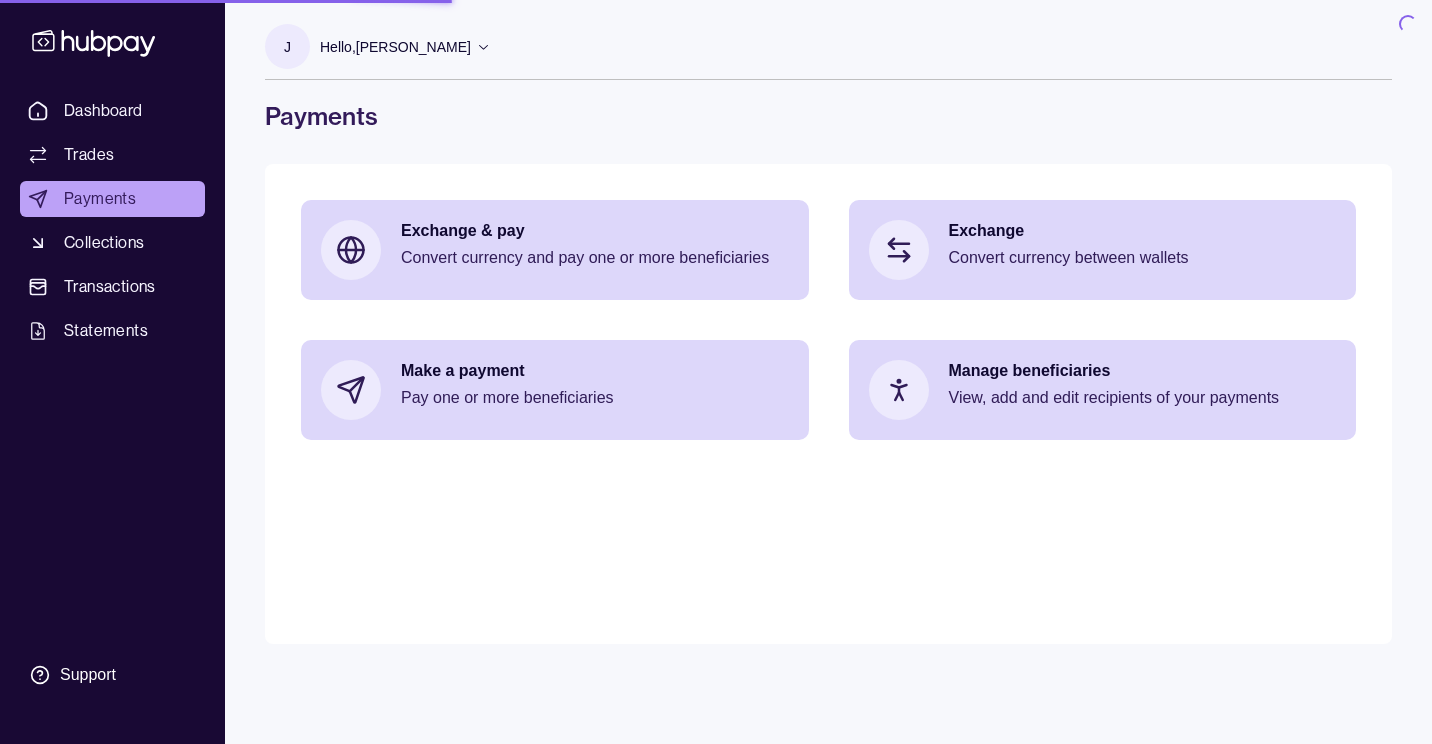 click on "Dashboard Trades Payments Collections Transactions Statements Support" at bounding box center [112, 372] 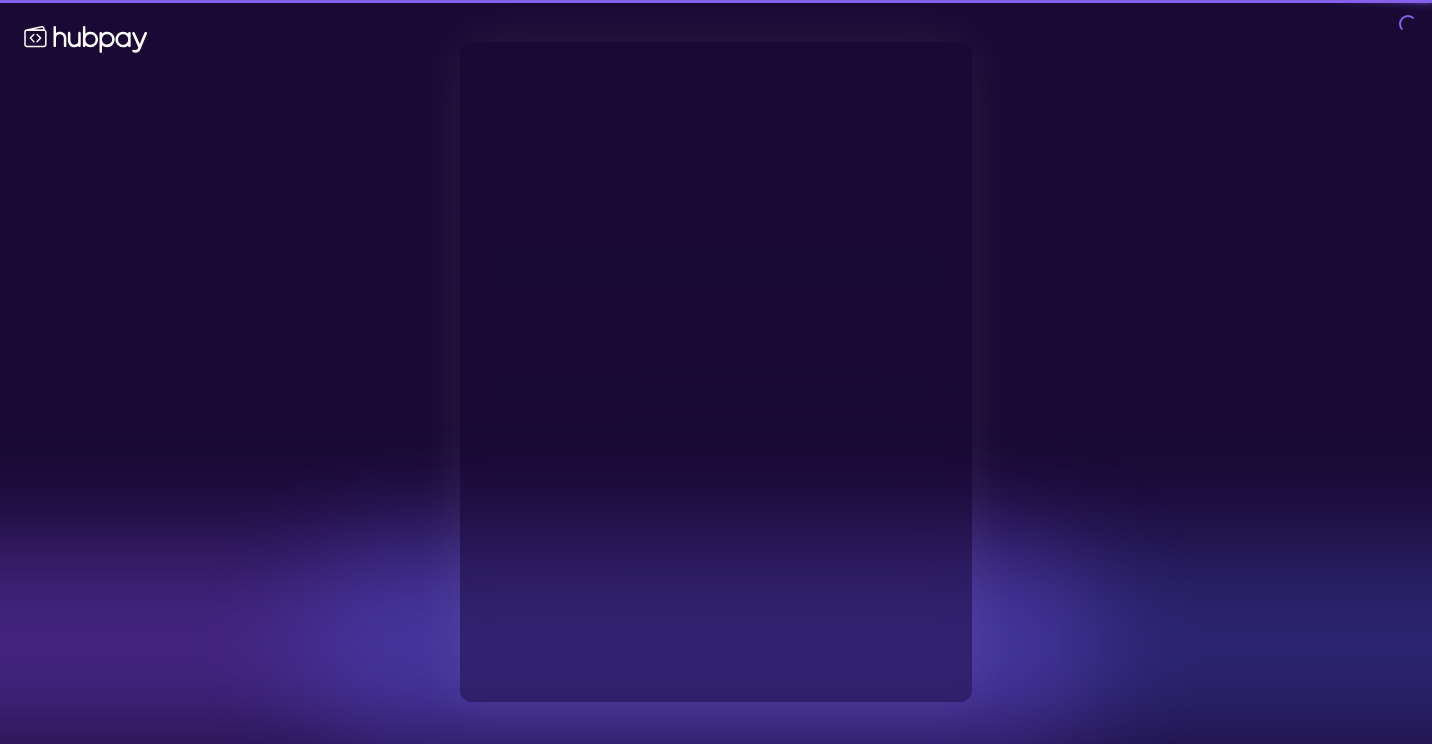 type on "**********" 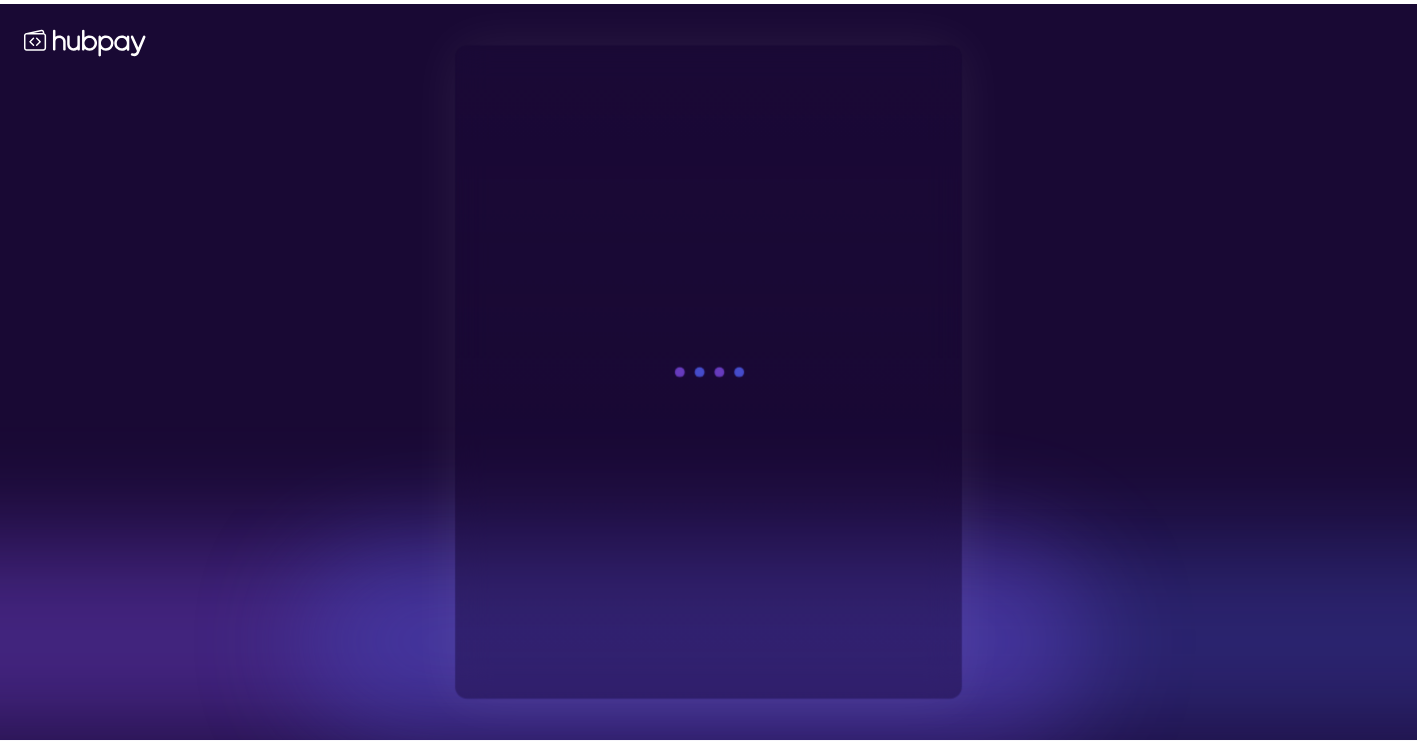 scroll, scrollTop: 0, scrollLeft: 0, axis: both 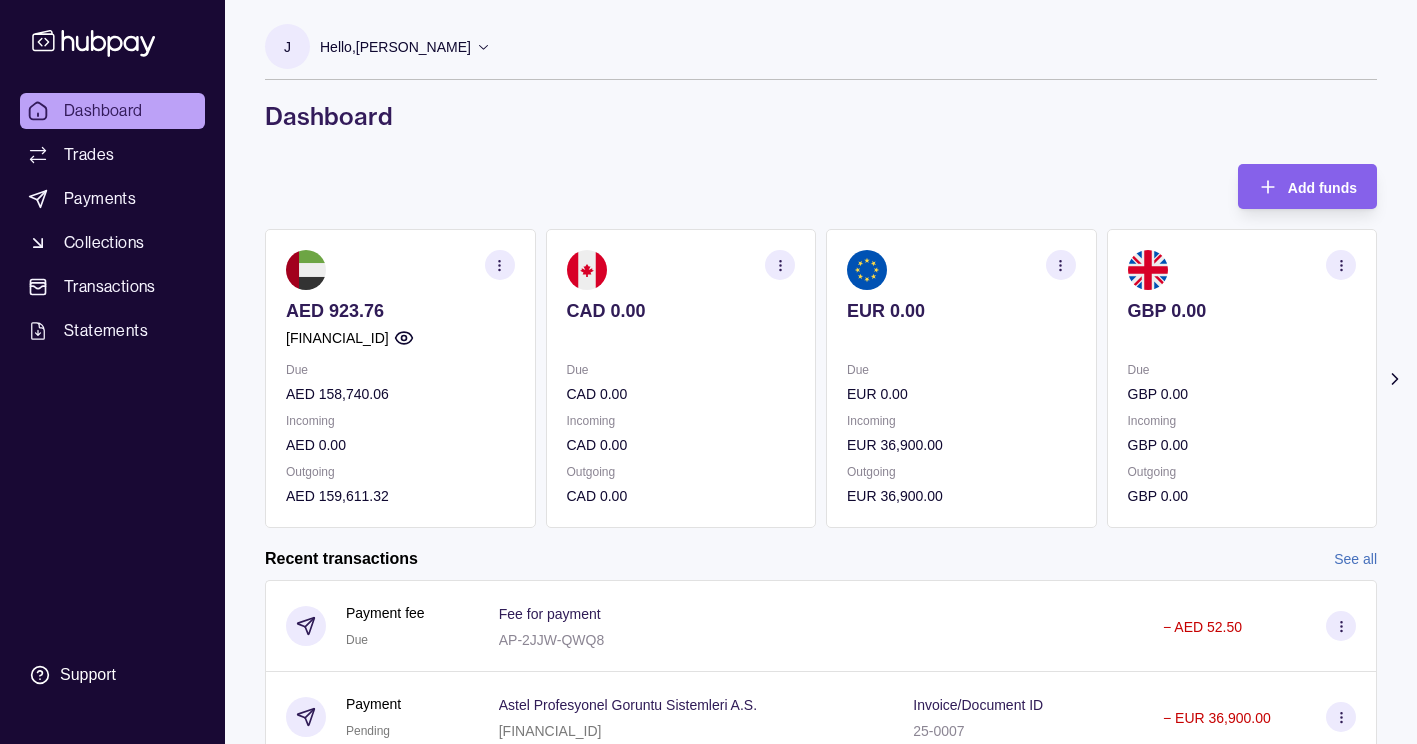 click on "AED 923.76" at bounding box center (400, 311) 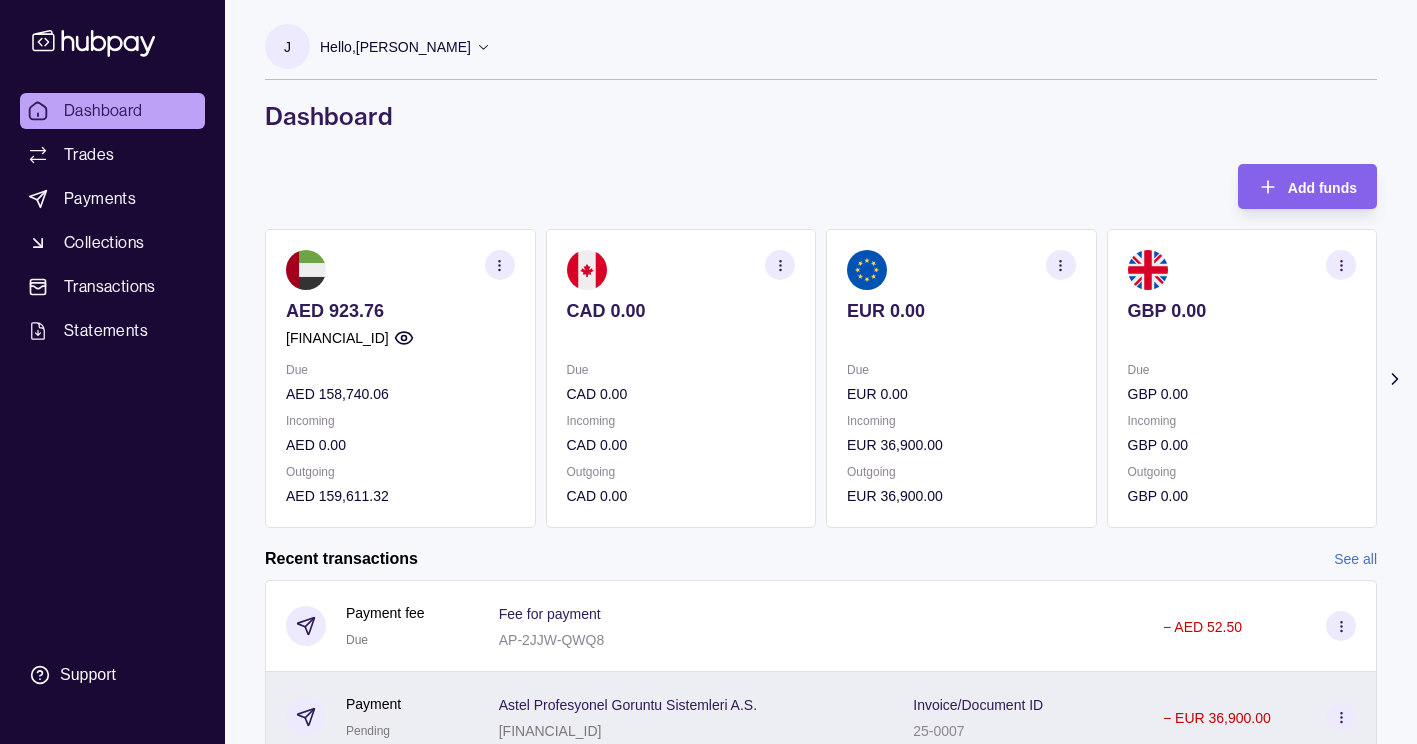 click 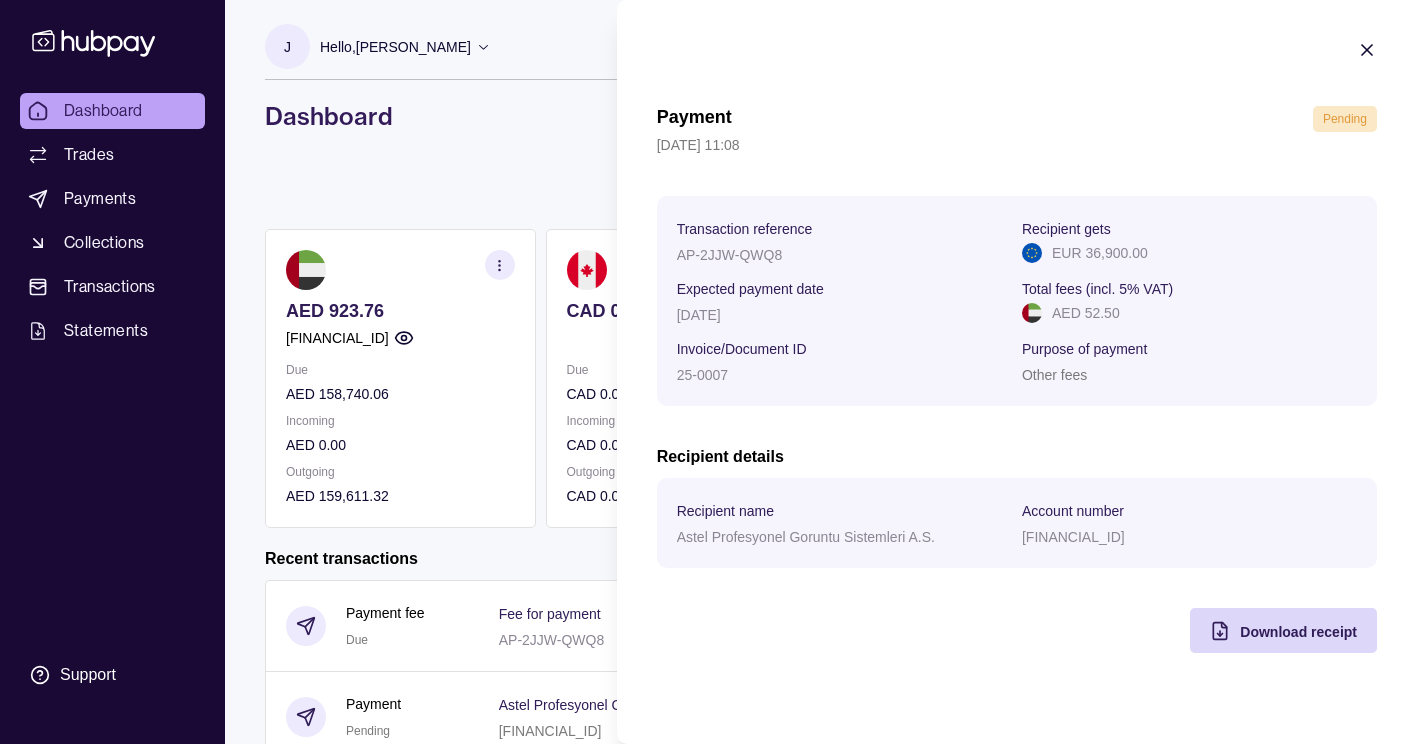 click 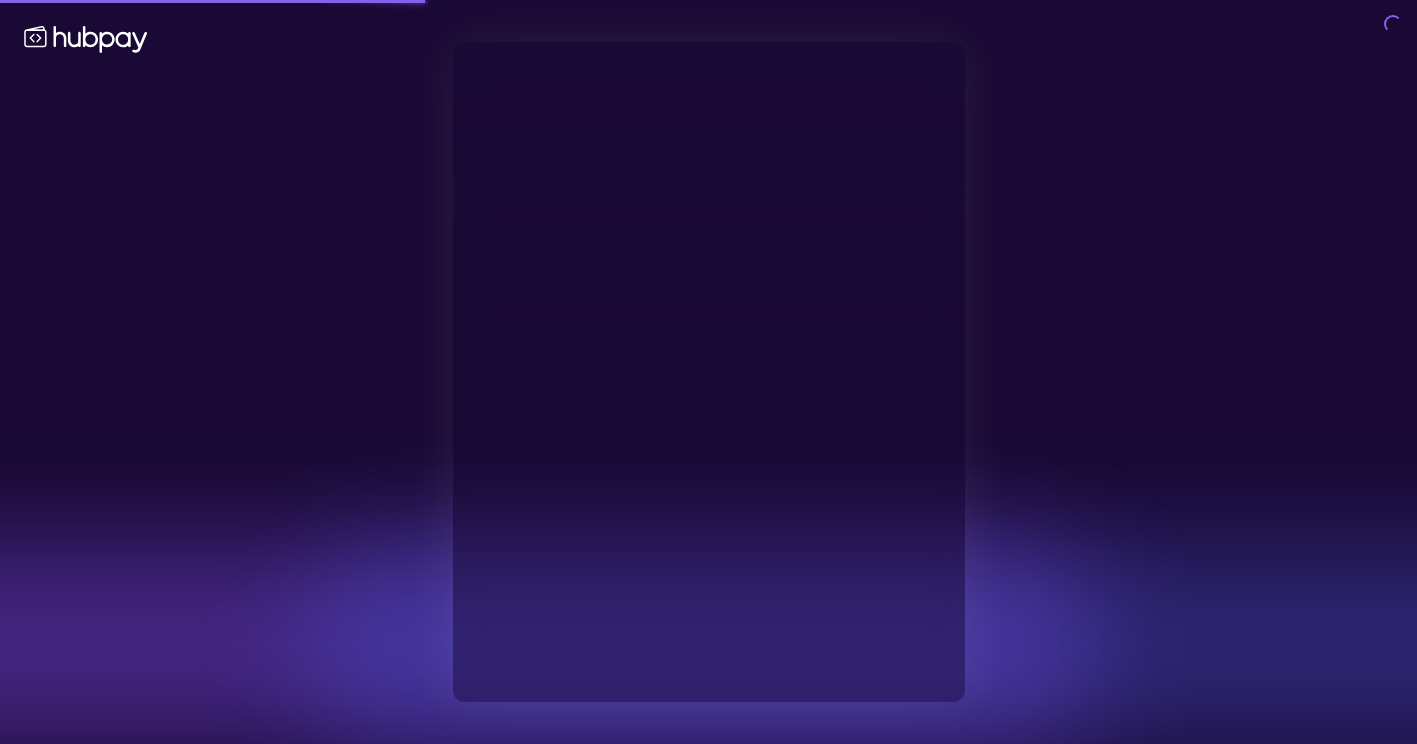 type on "**********" 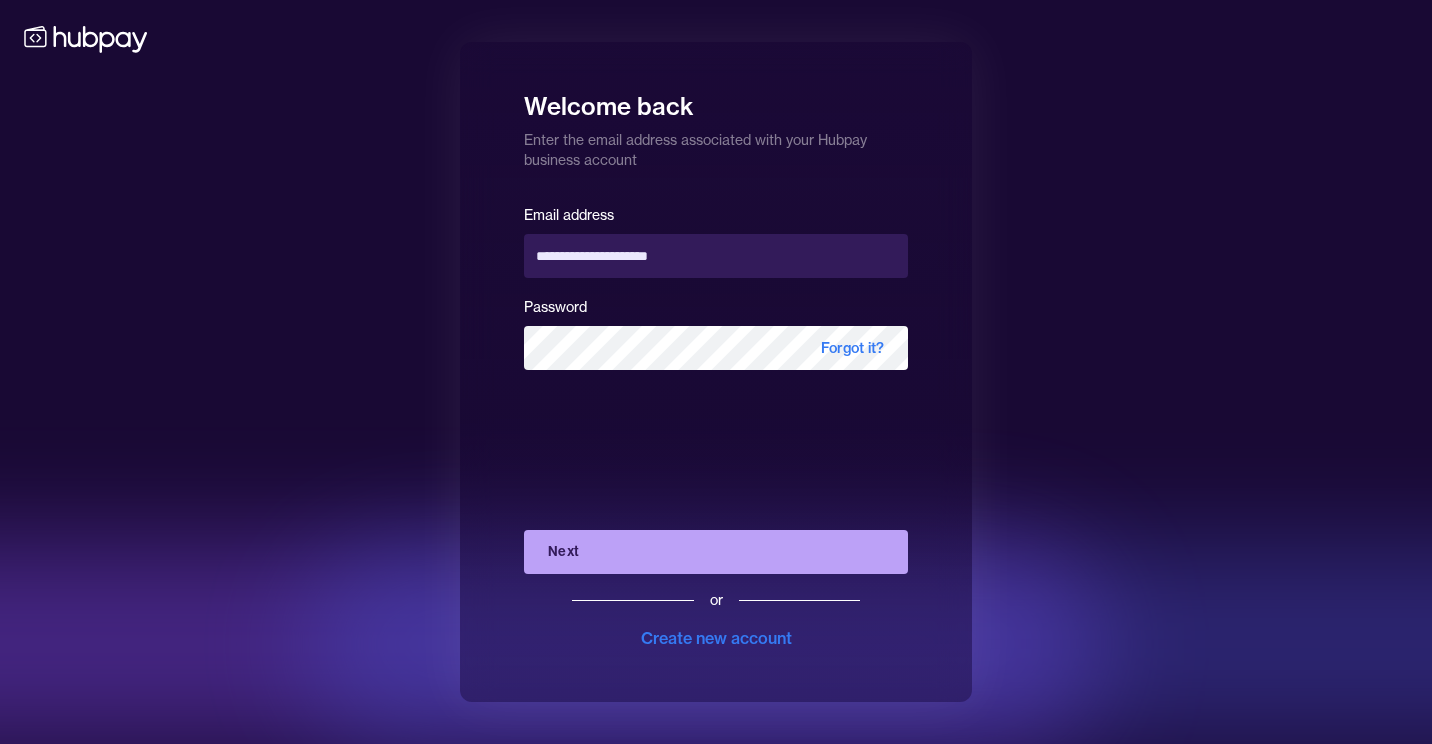 click on "Next" at bounding box center (716, 552) 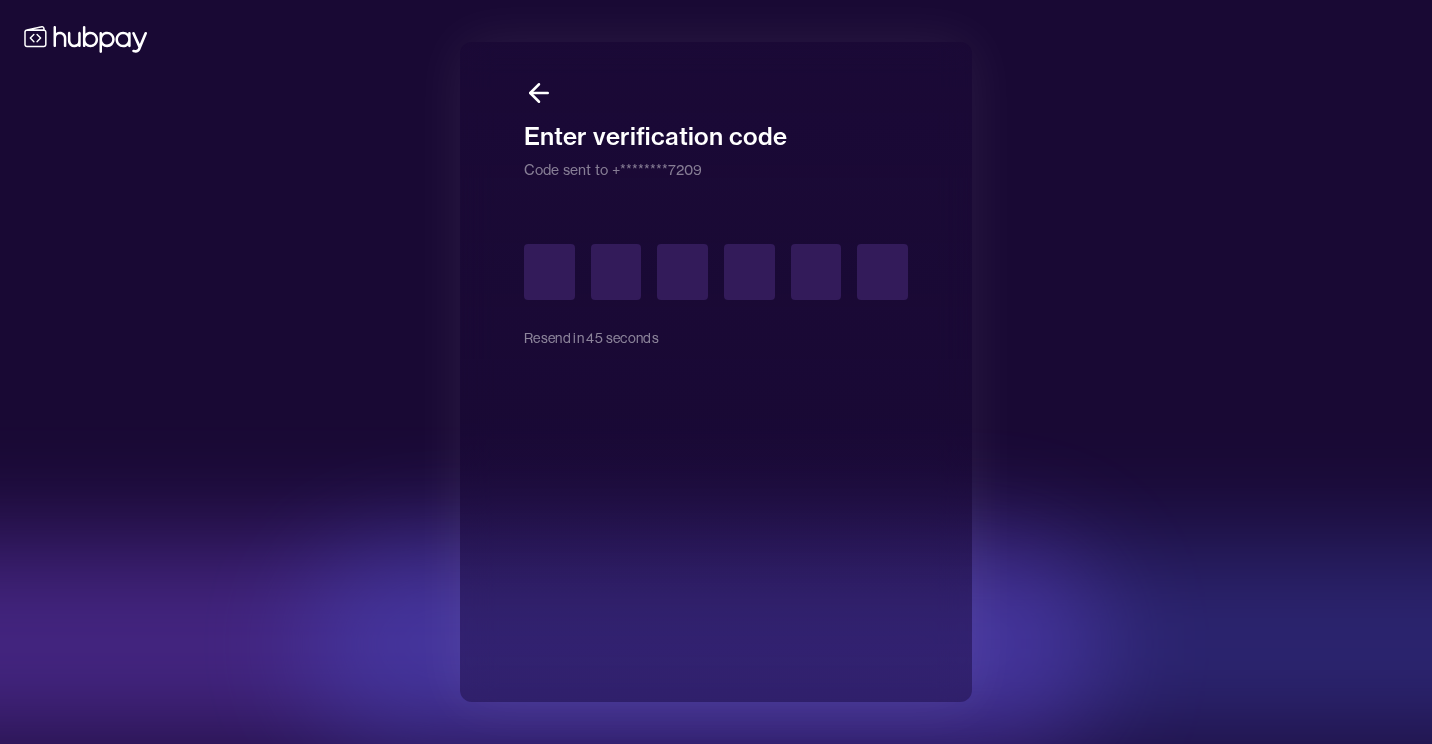 type on "*" 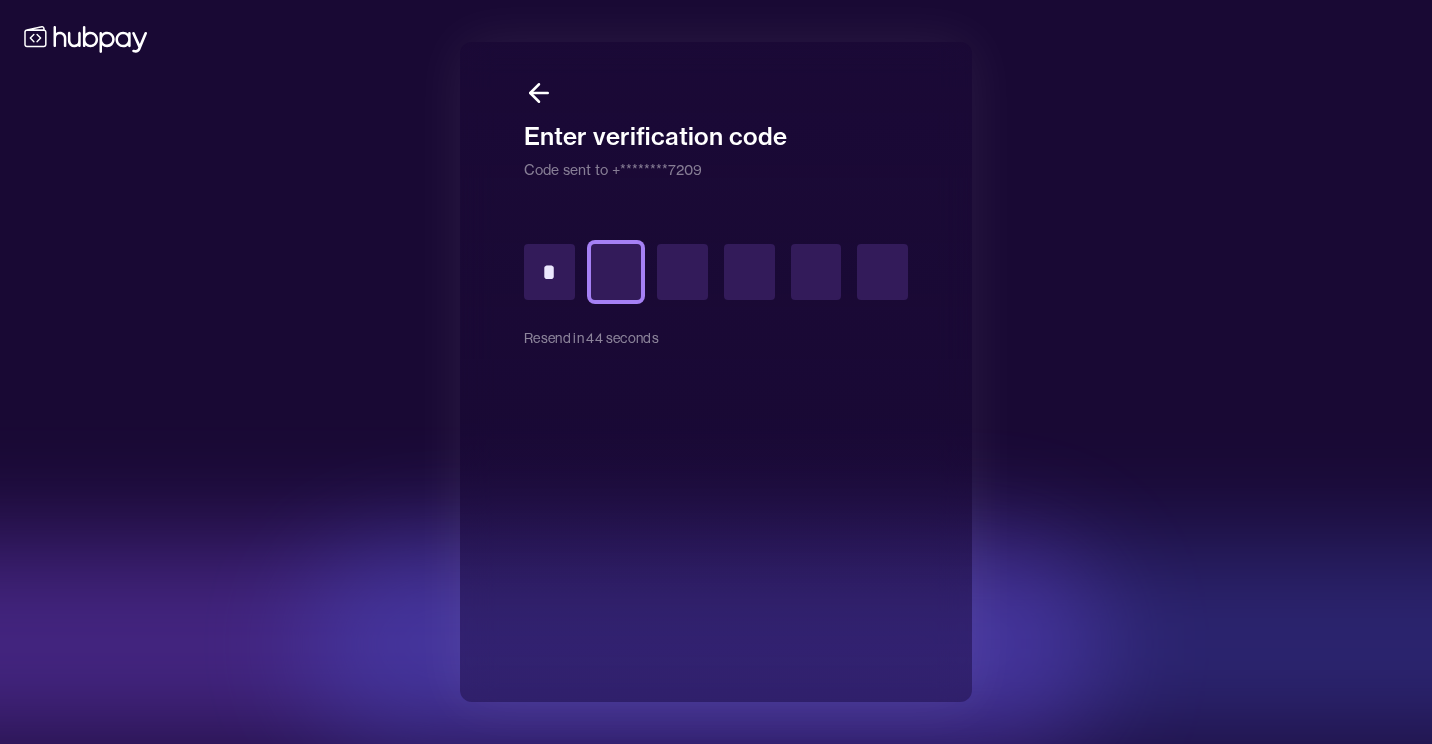 type on "*" 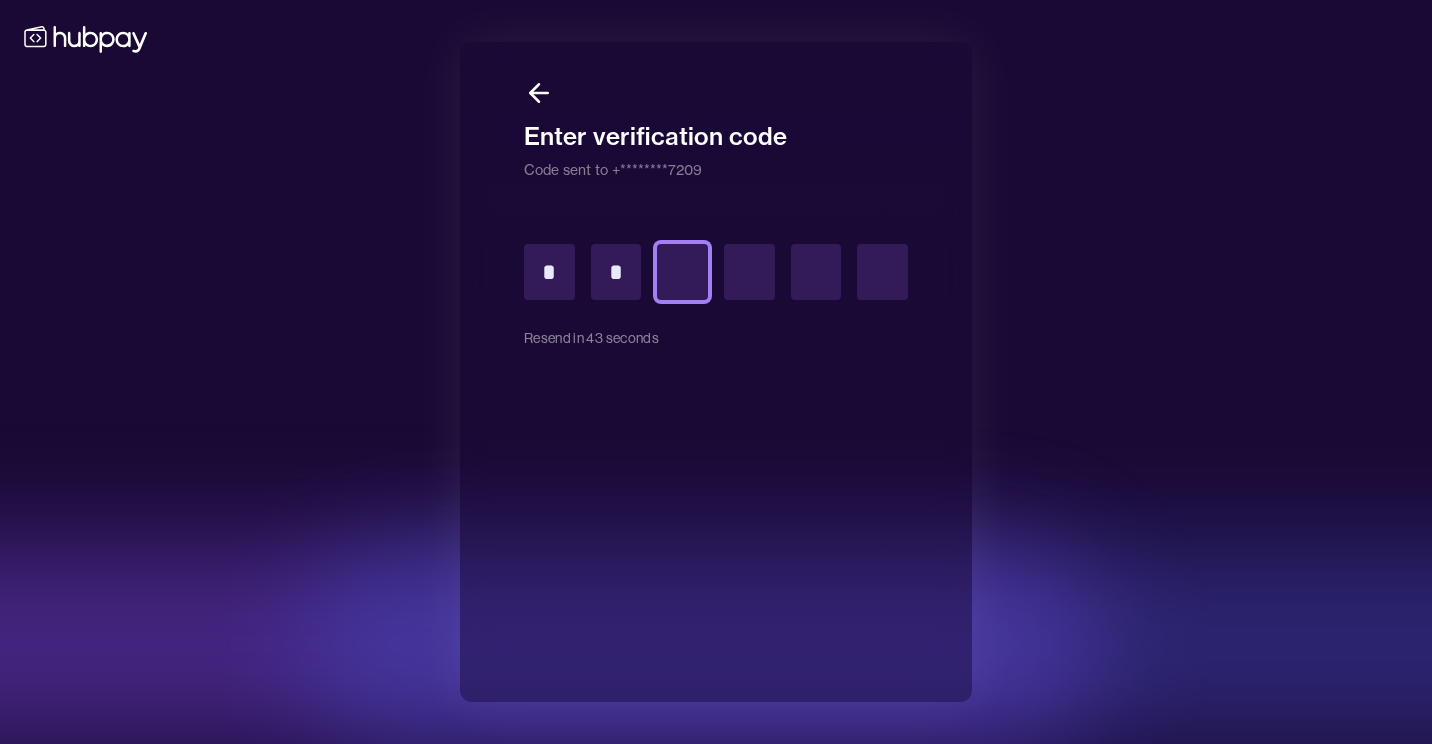 type on "*" 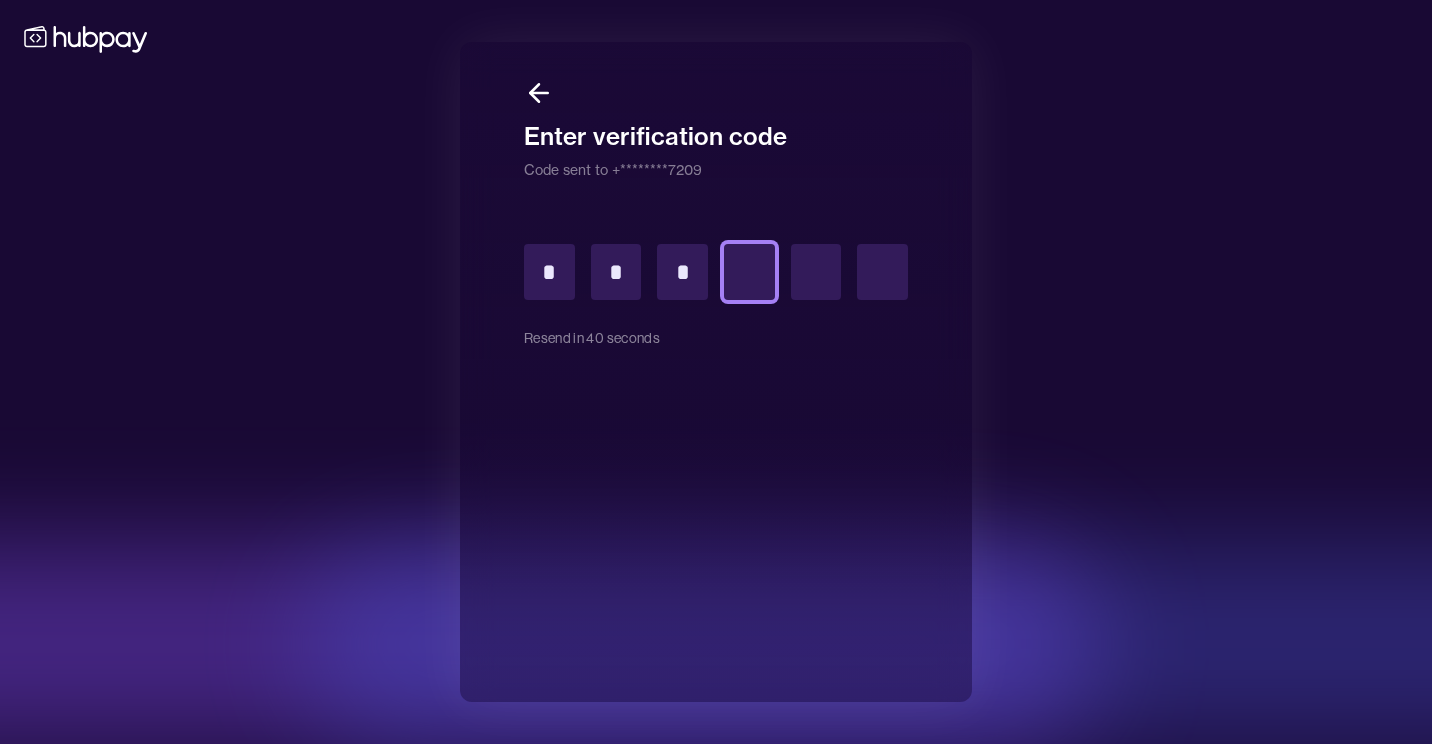 type on "*" 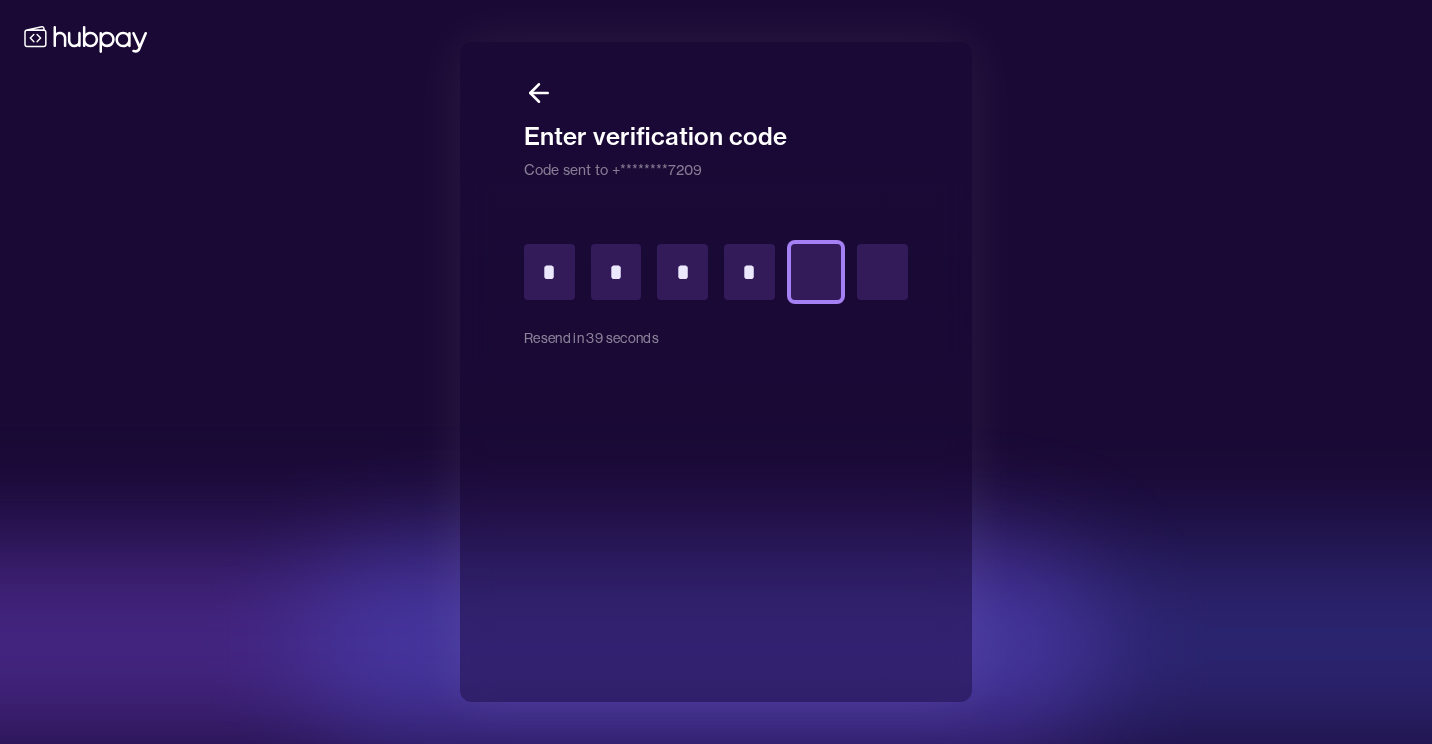 type on "*" 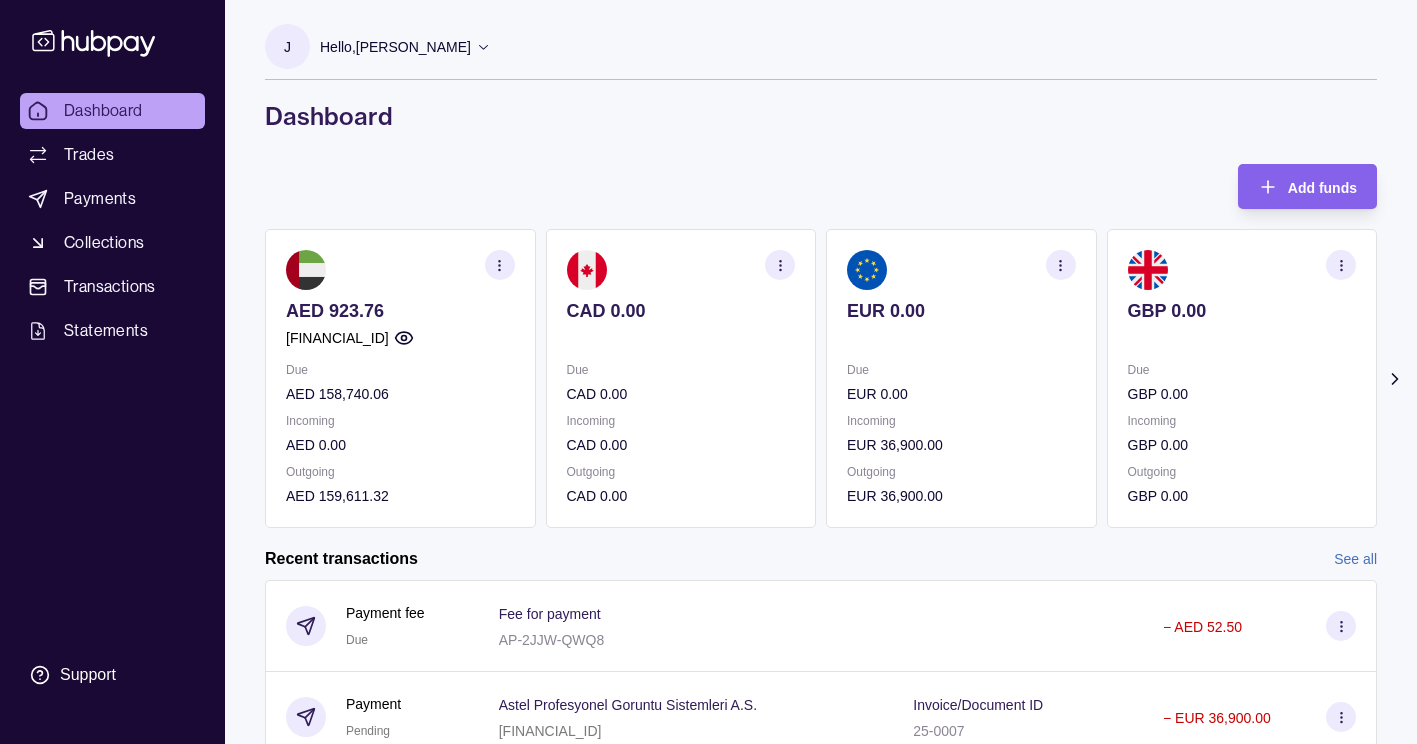 scroll, scrollTop: 356, scrollLeft: 0, axis: vertical 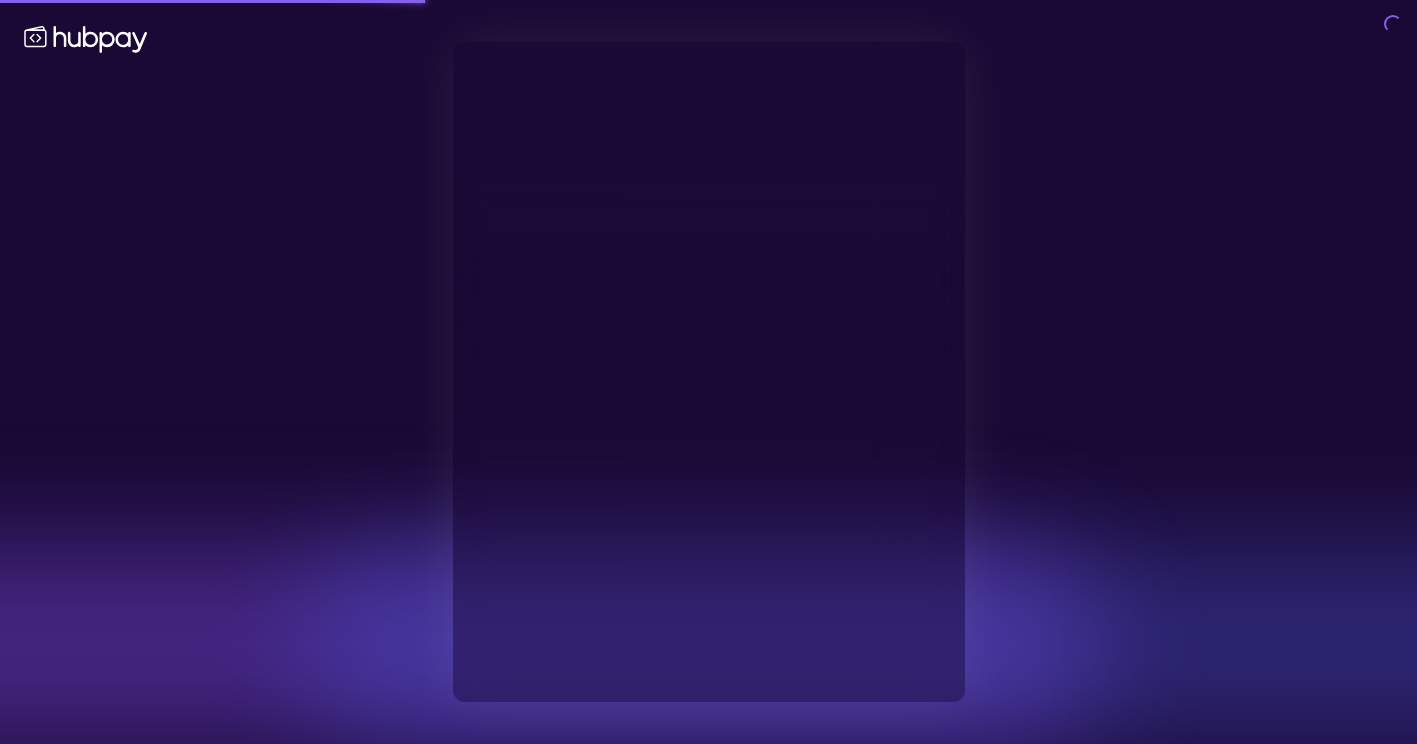 type on "**********" 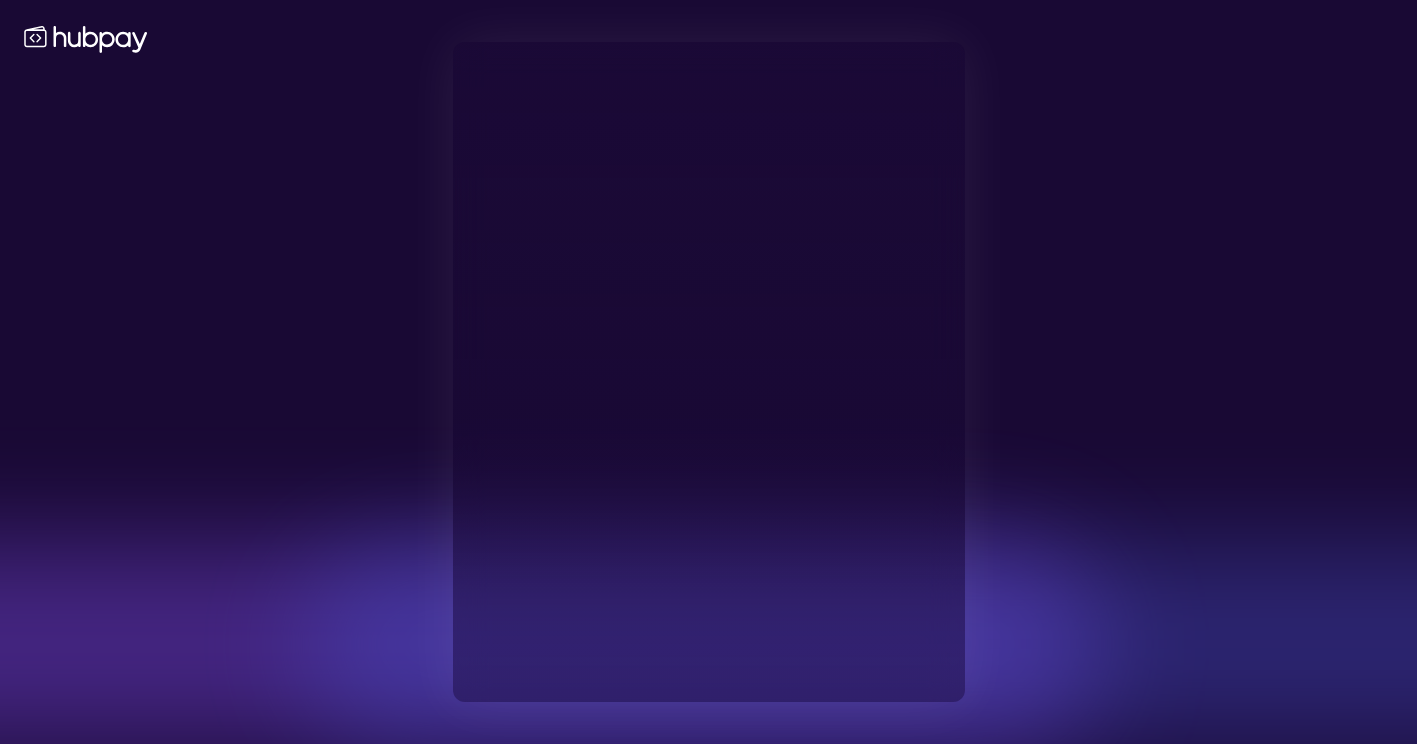 scroll, scrollTop: 0, scrollLeft: 0, axis: both 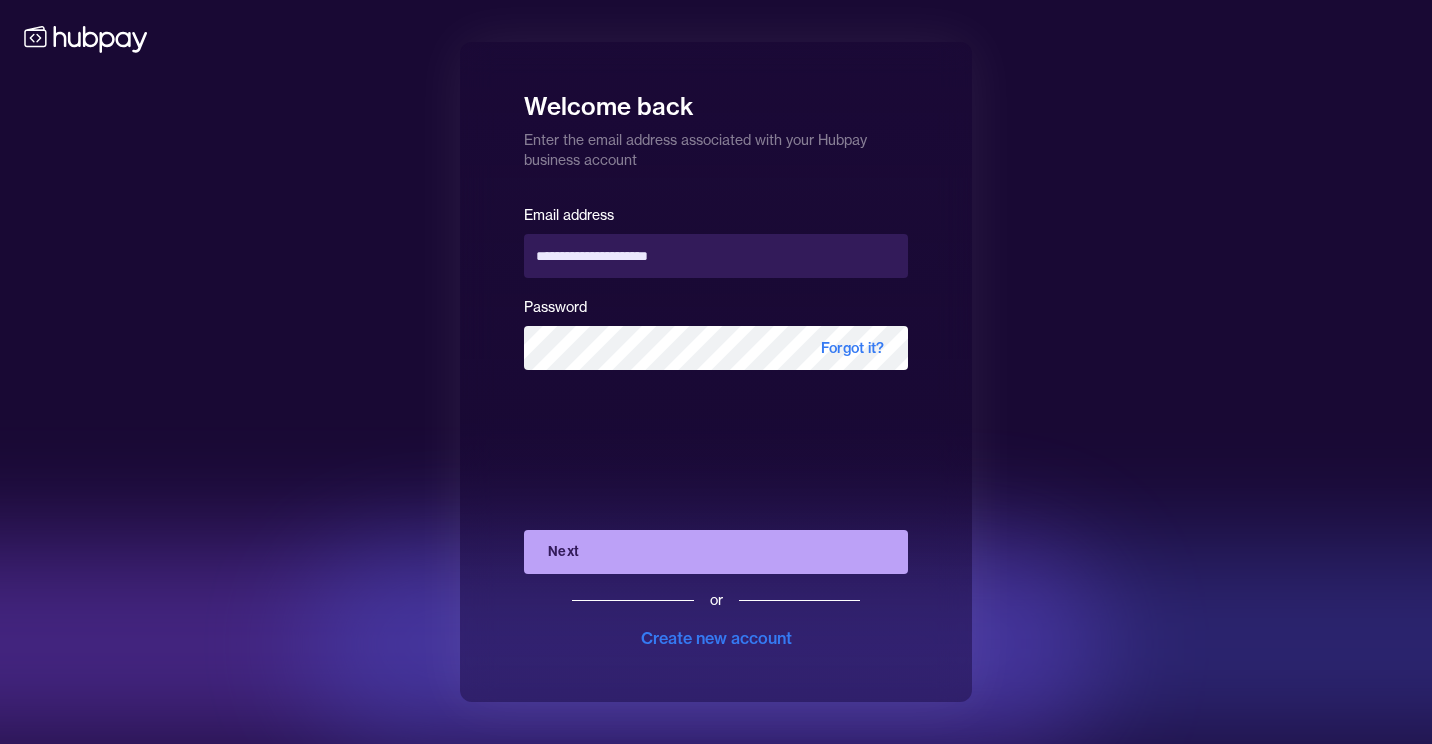 click on "Next" at bounding box center [716, 552] 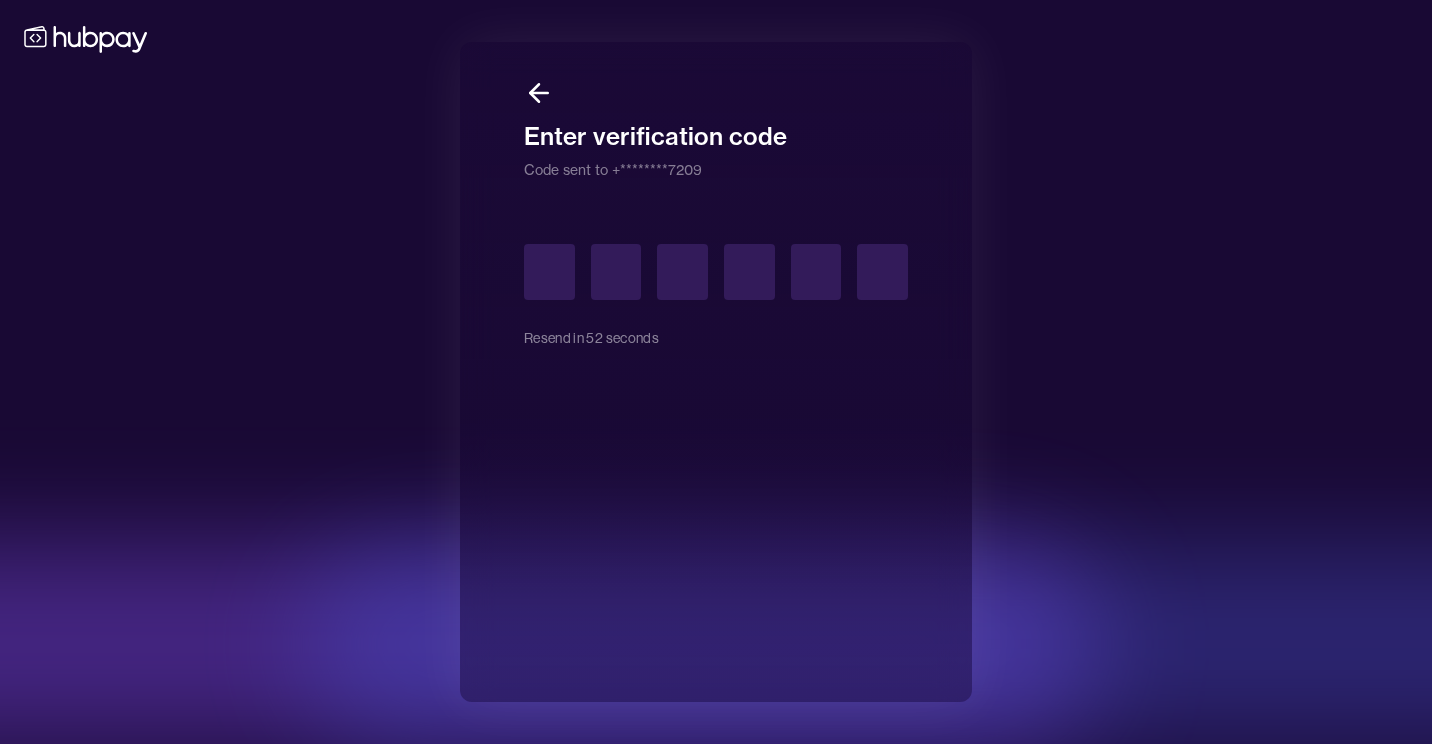 type on "*" 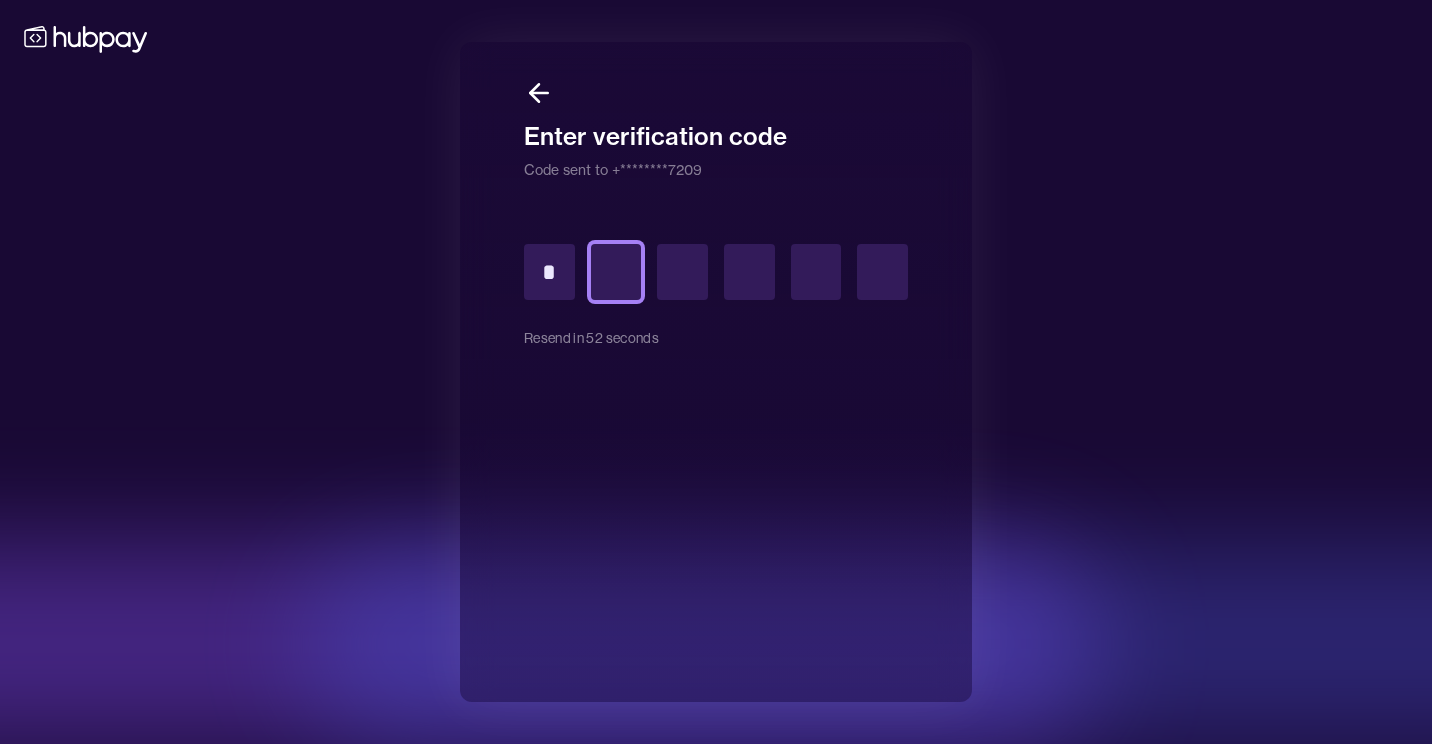 type on "*" 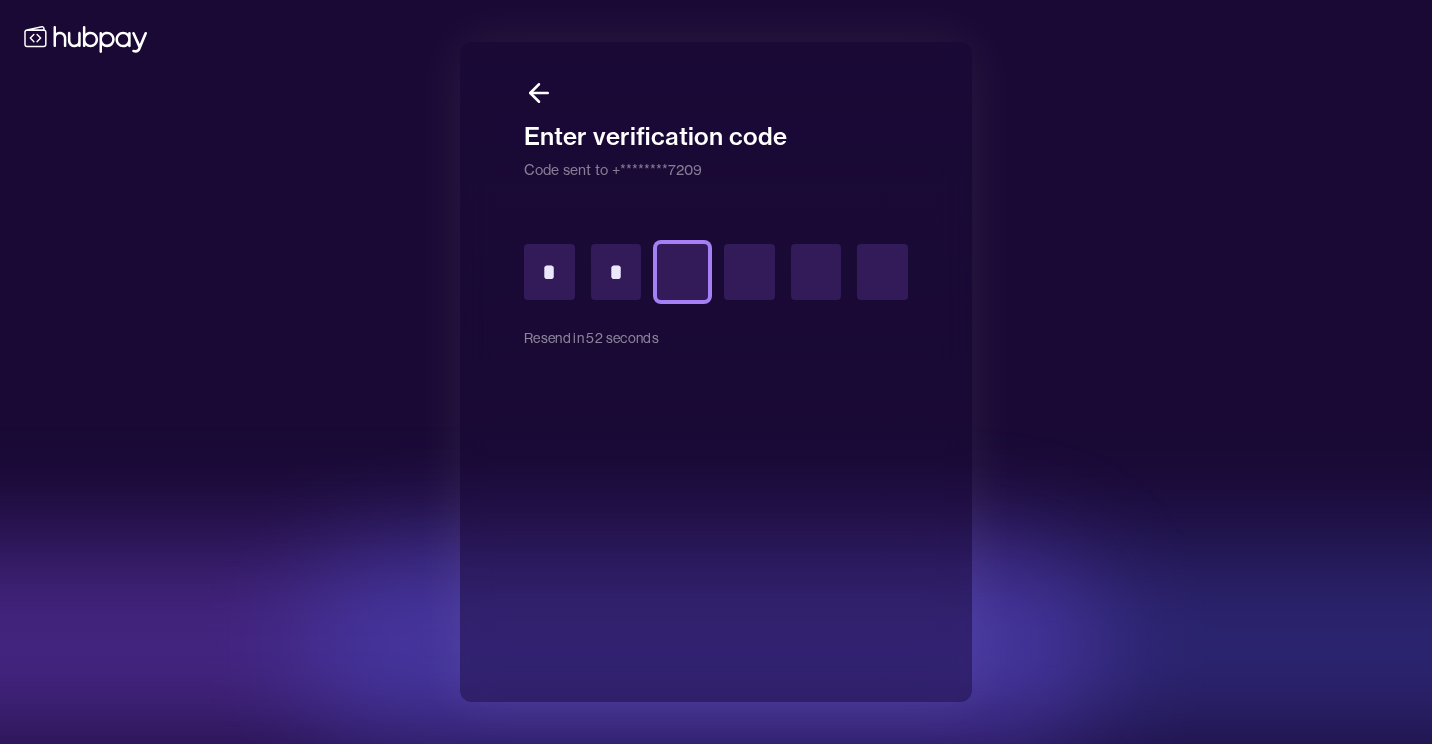 type on "*" 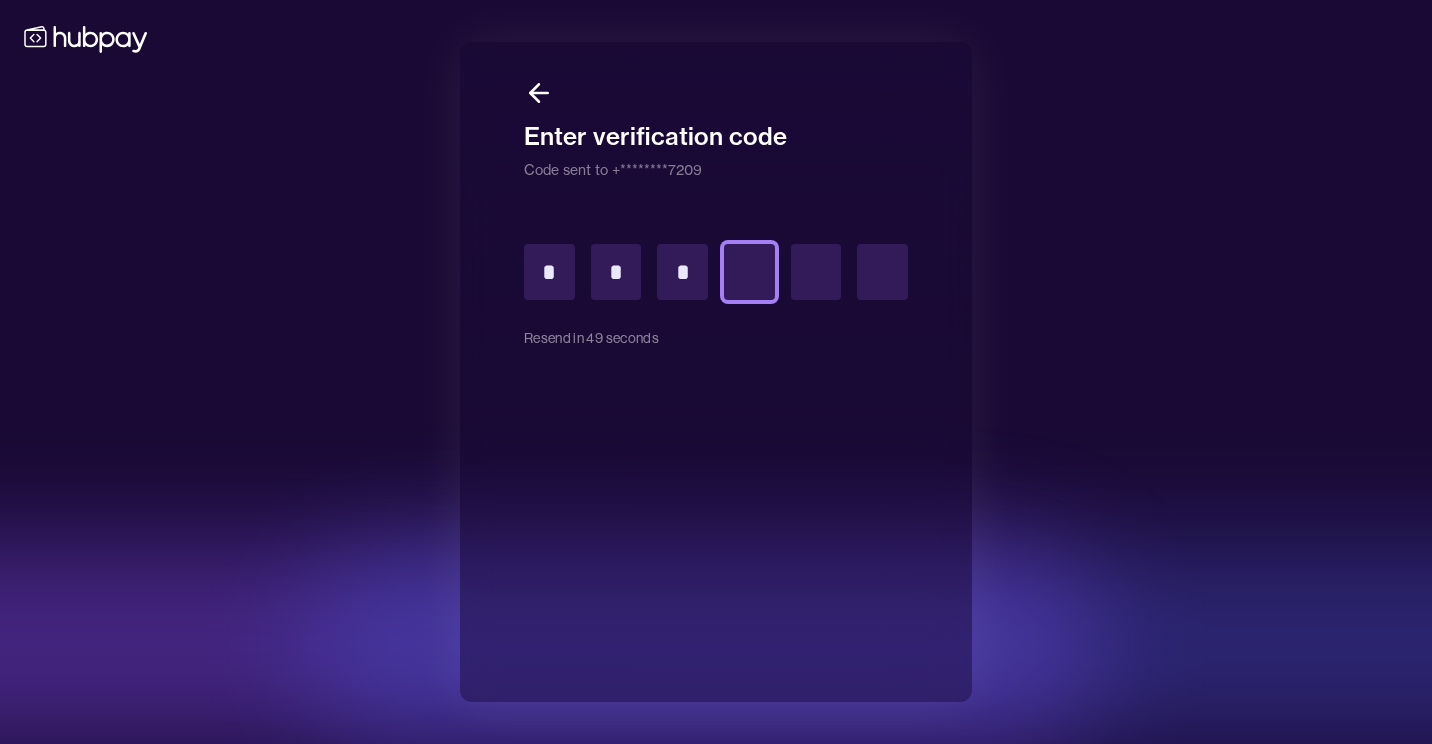 type on "*" 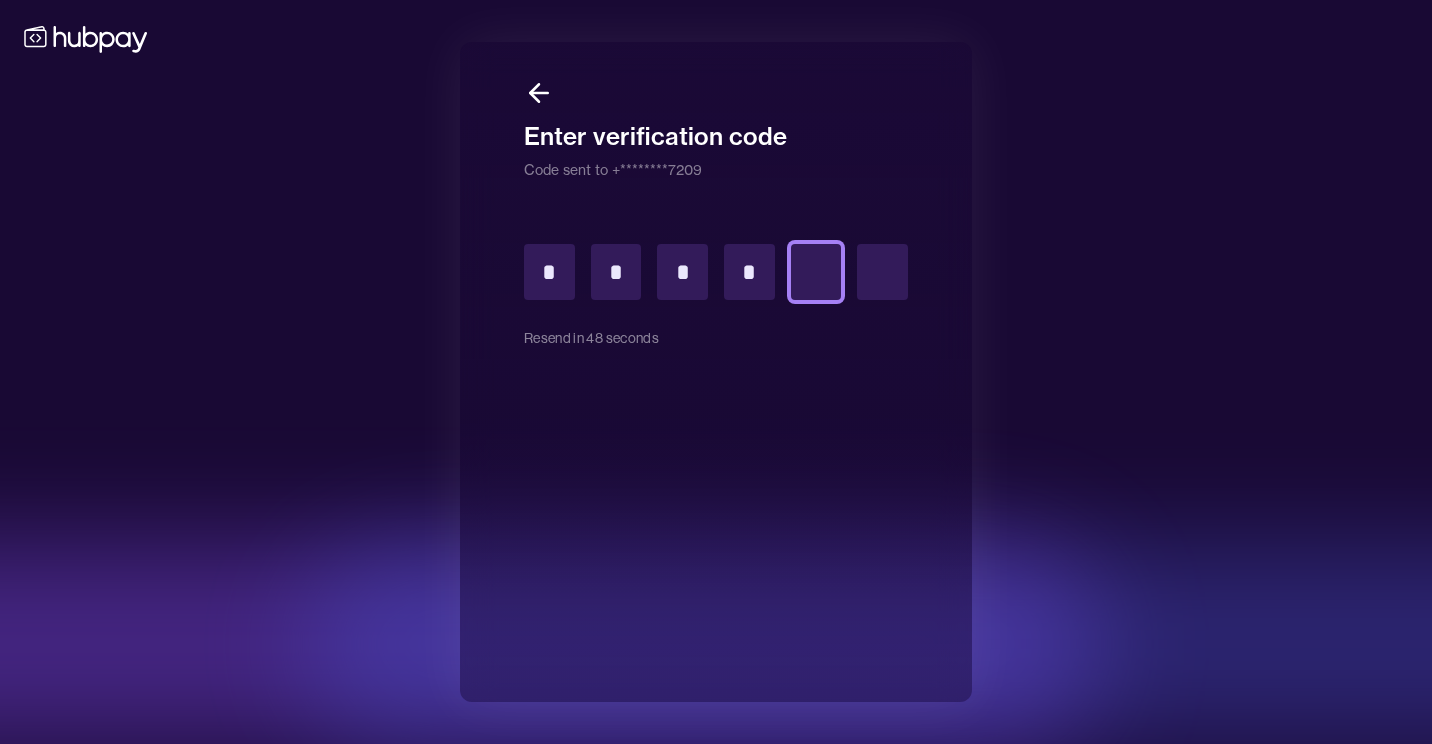 type on "*" 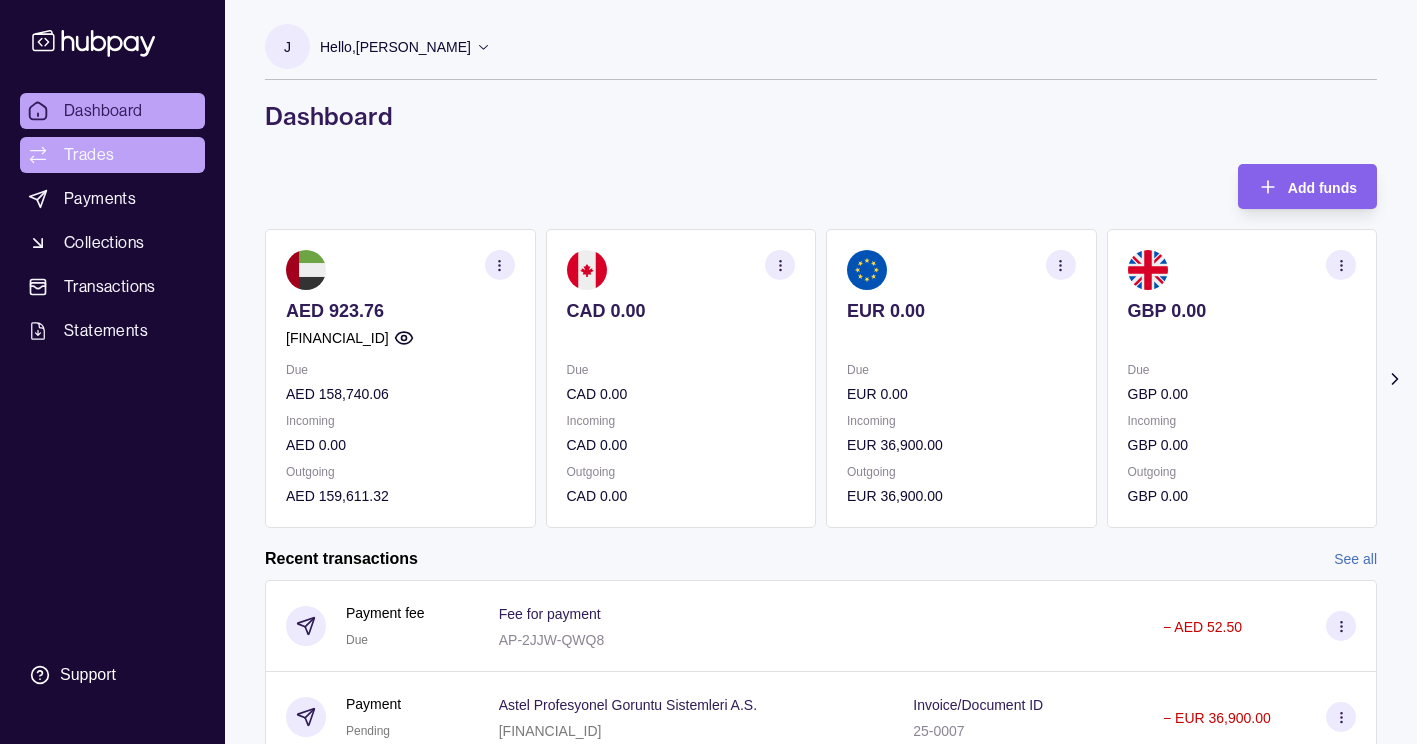 click on "Trades" at bounding box center (112, 155) 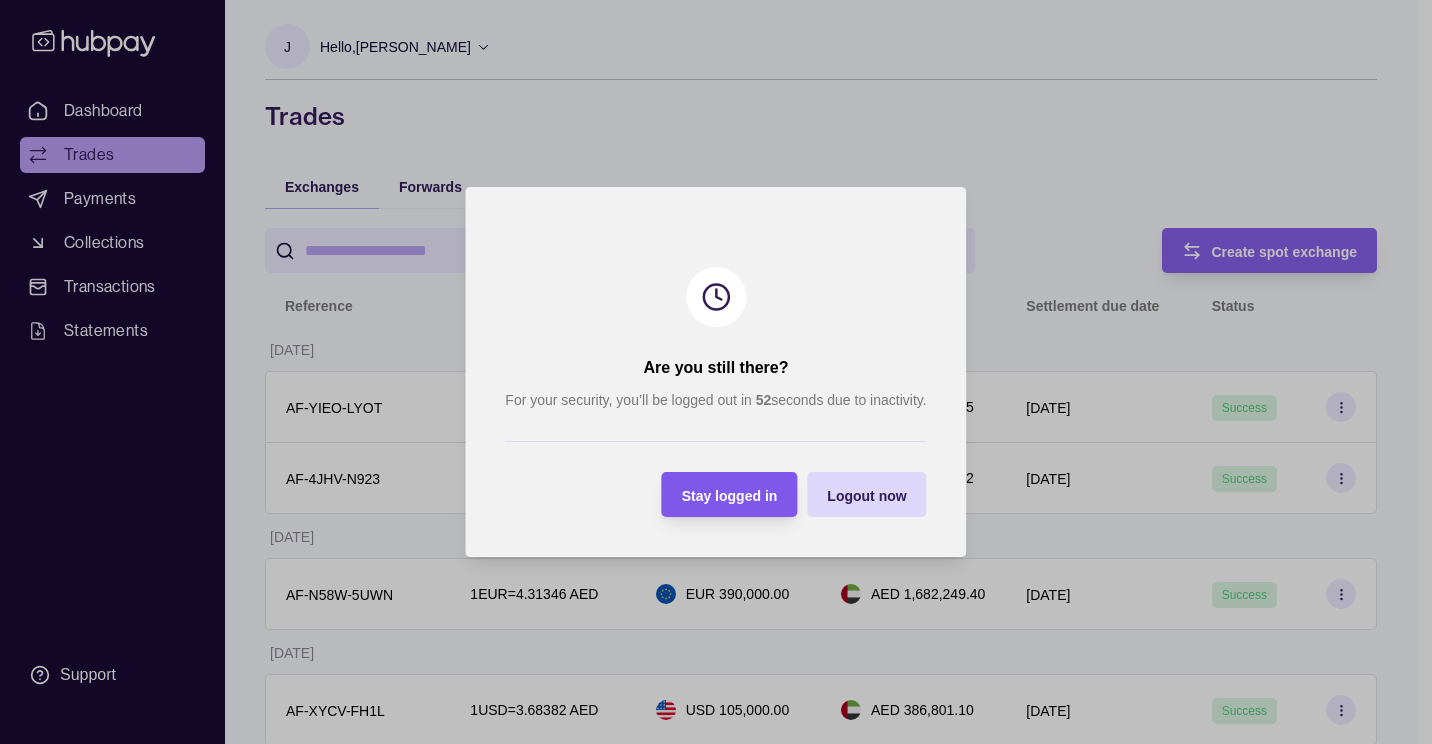 click on "Stay logged in" at bounding box center [715, 494] 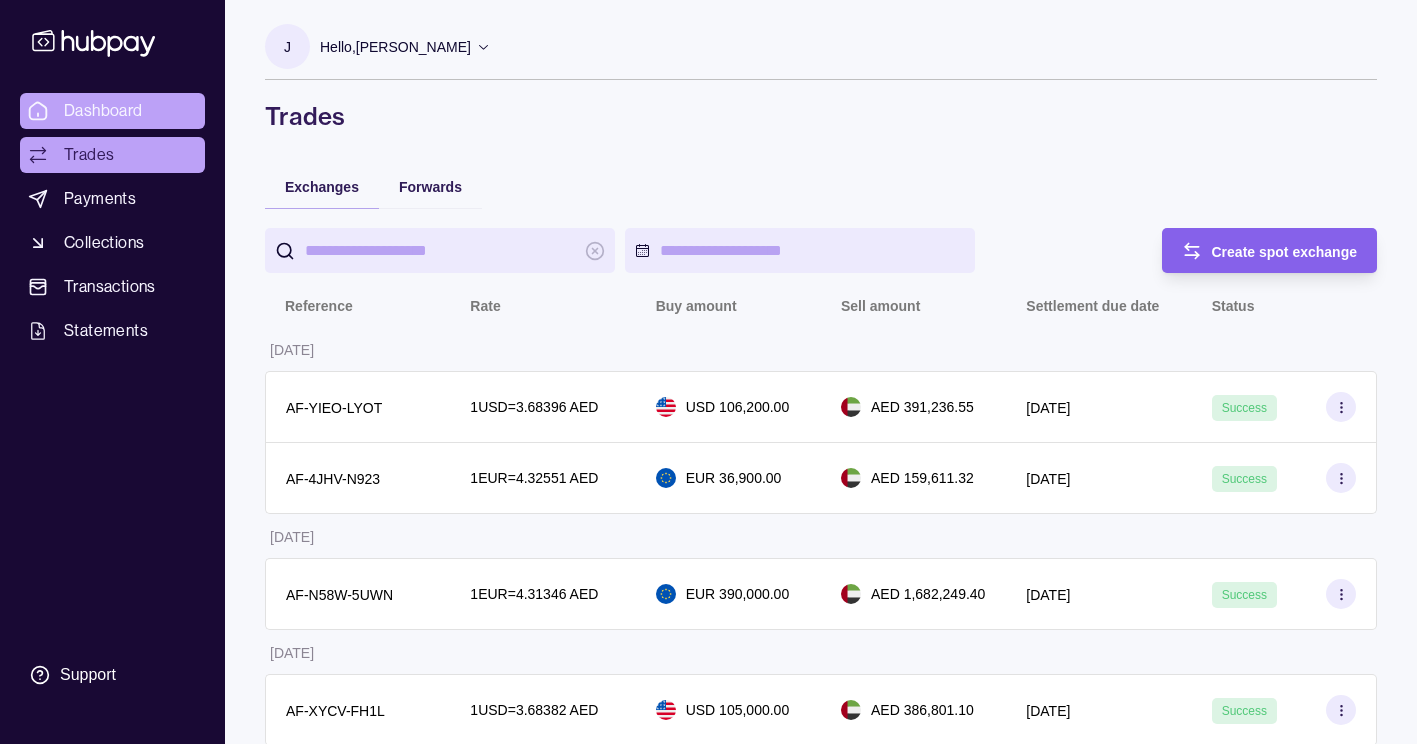click on "Dashboard" at bounding box center [103, 111] 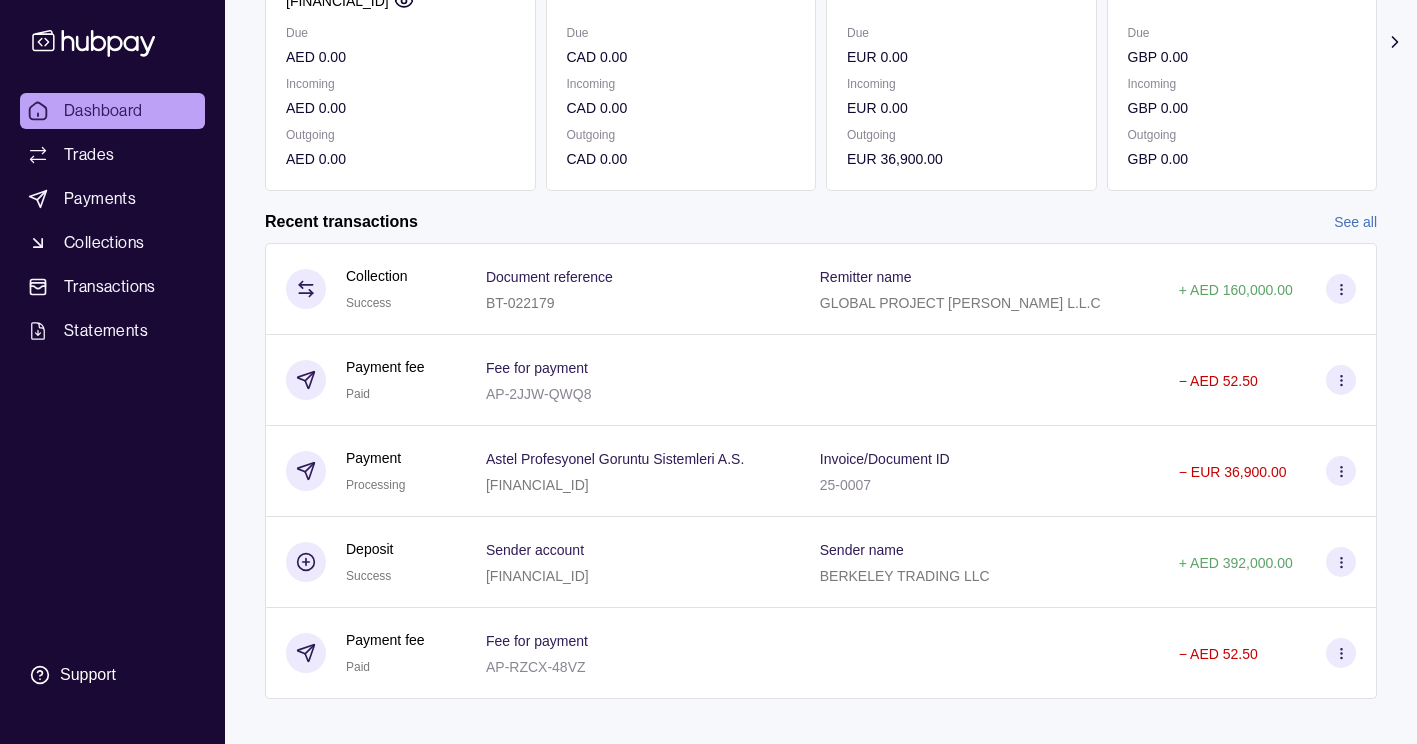 scroll, scrollTop: 356, scrollLeft: 0, axis: vertical 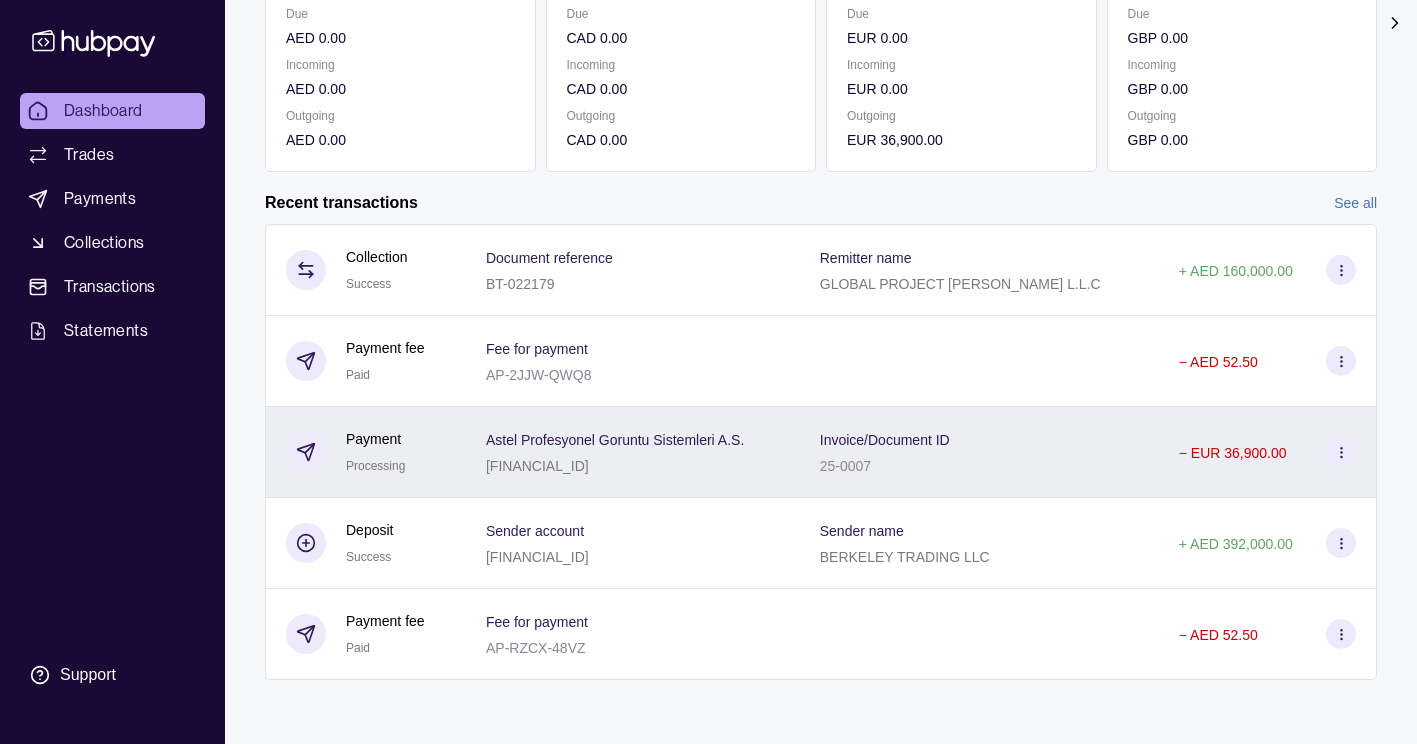 click 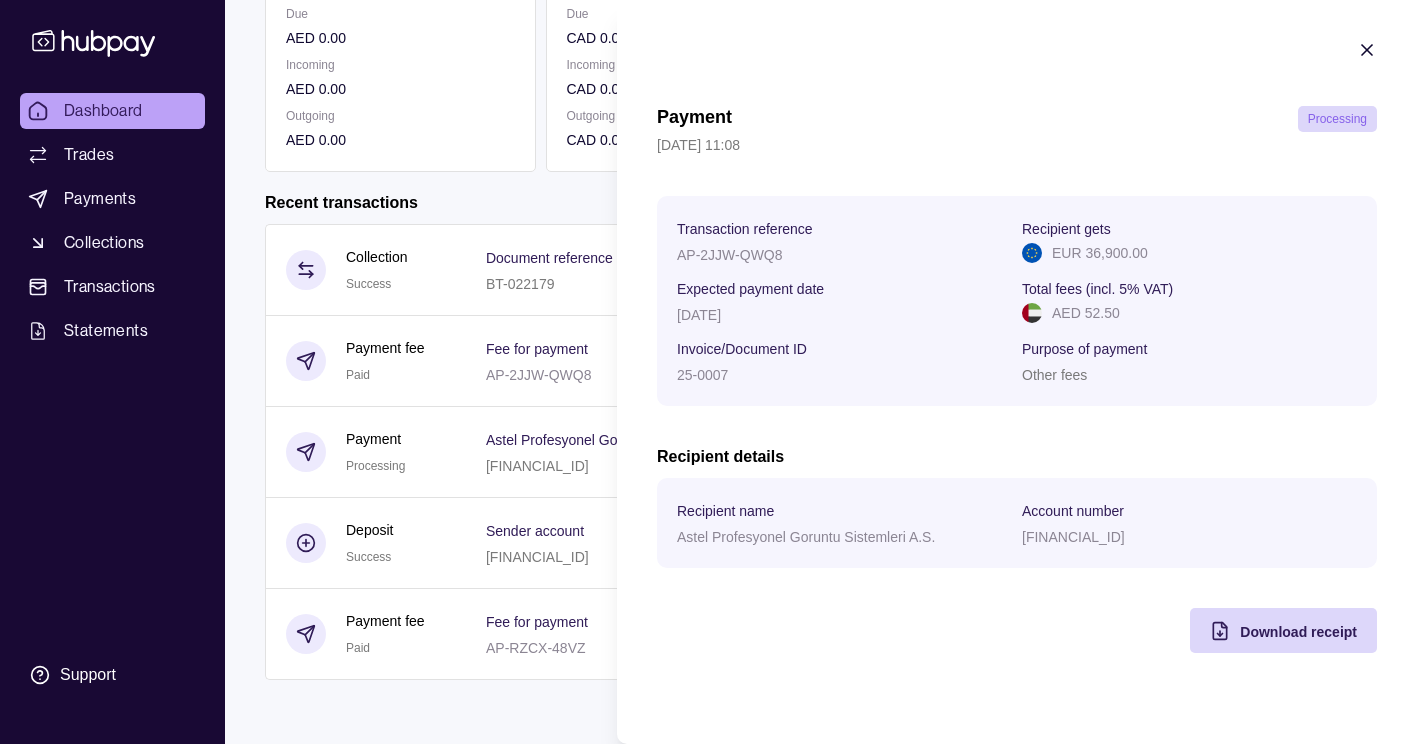 click 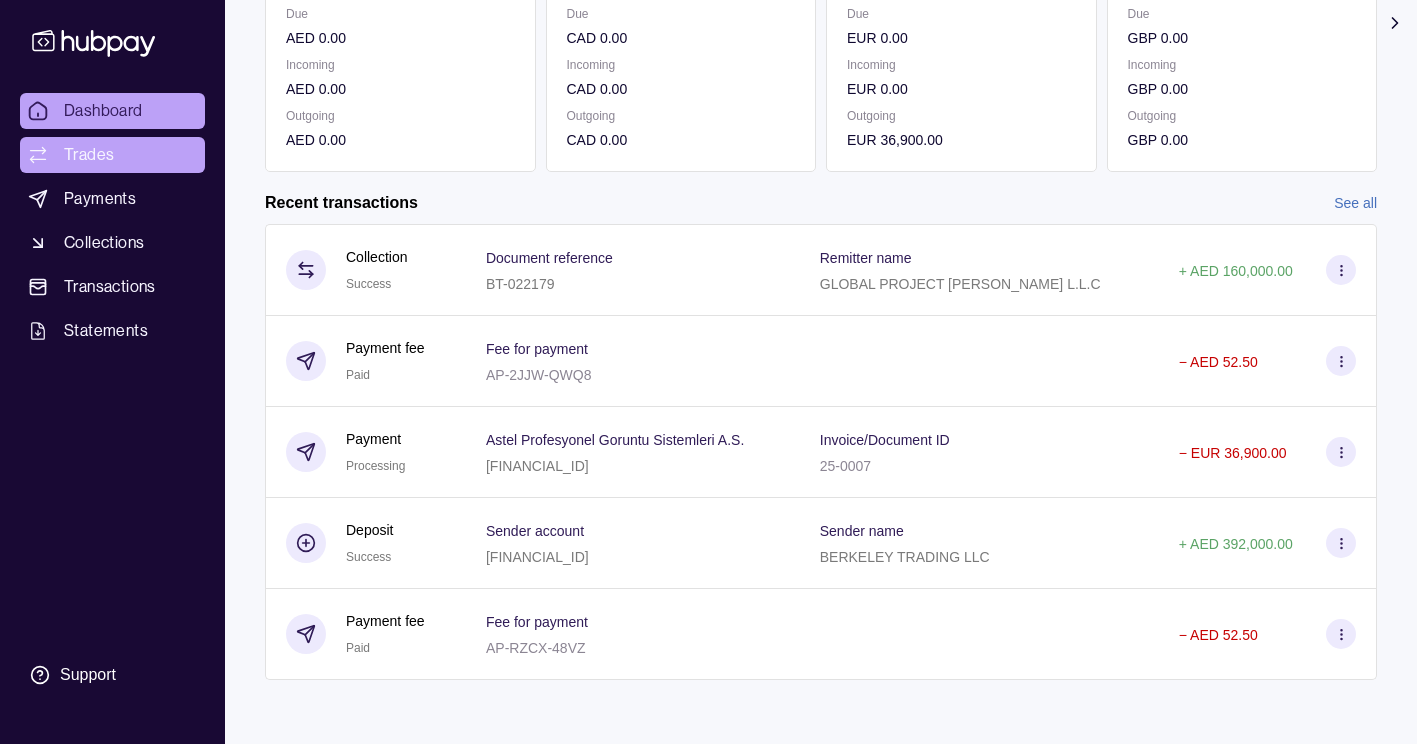 click on "Trades" at bounding box center [112, 155] 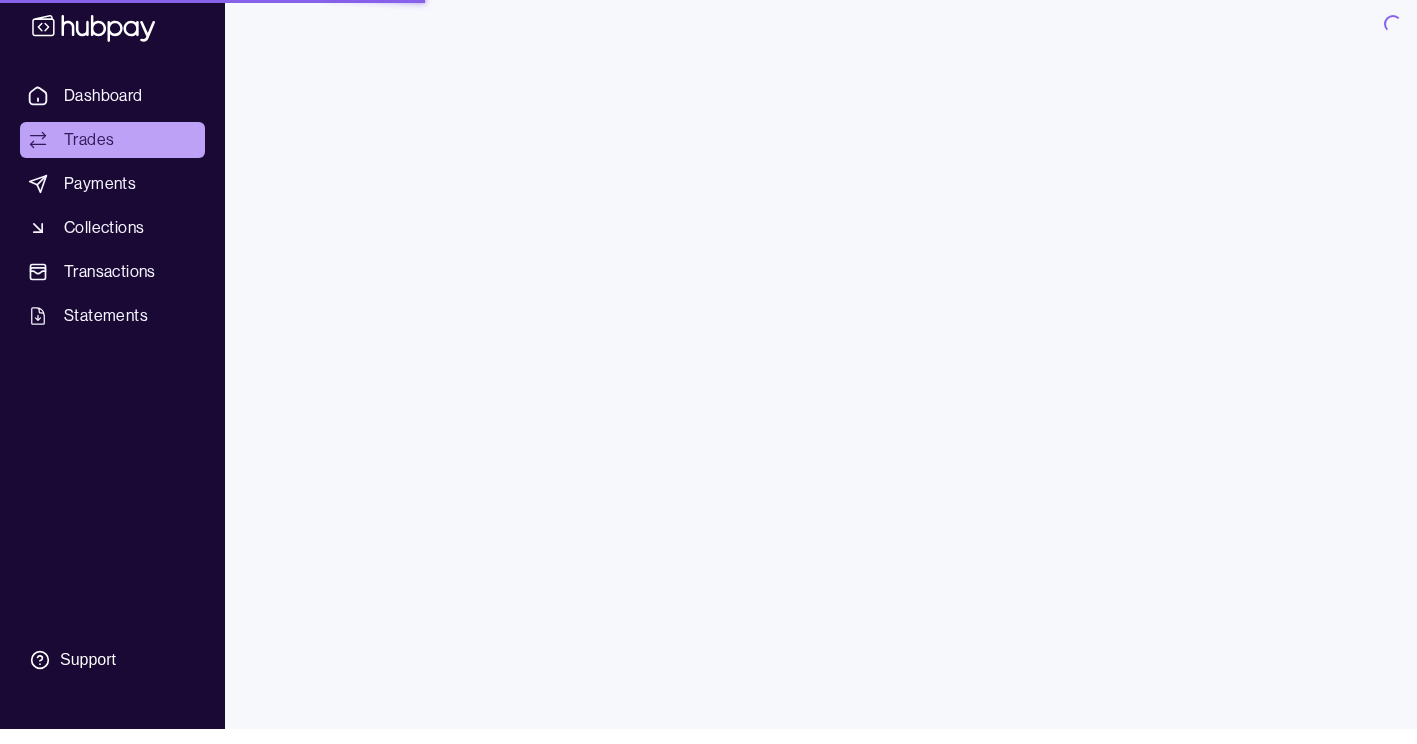 scroll, scrollTop: 0, scrollLeft: 0, axis: both 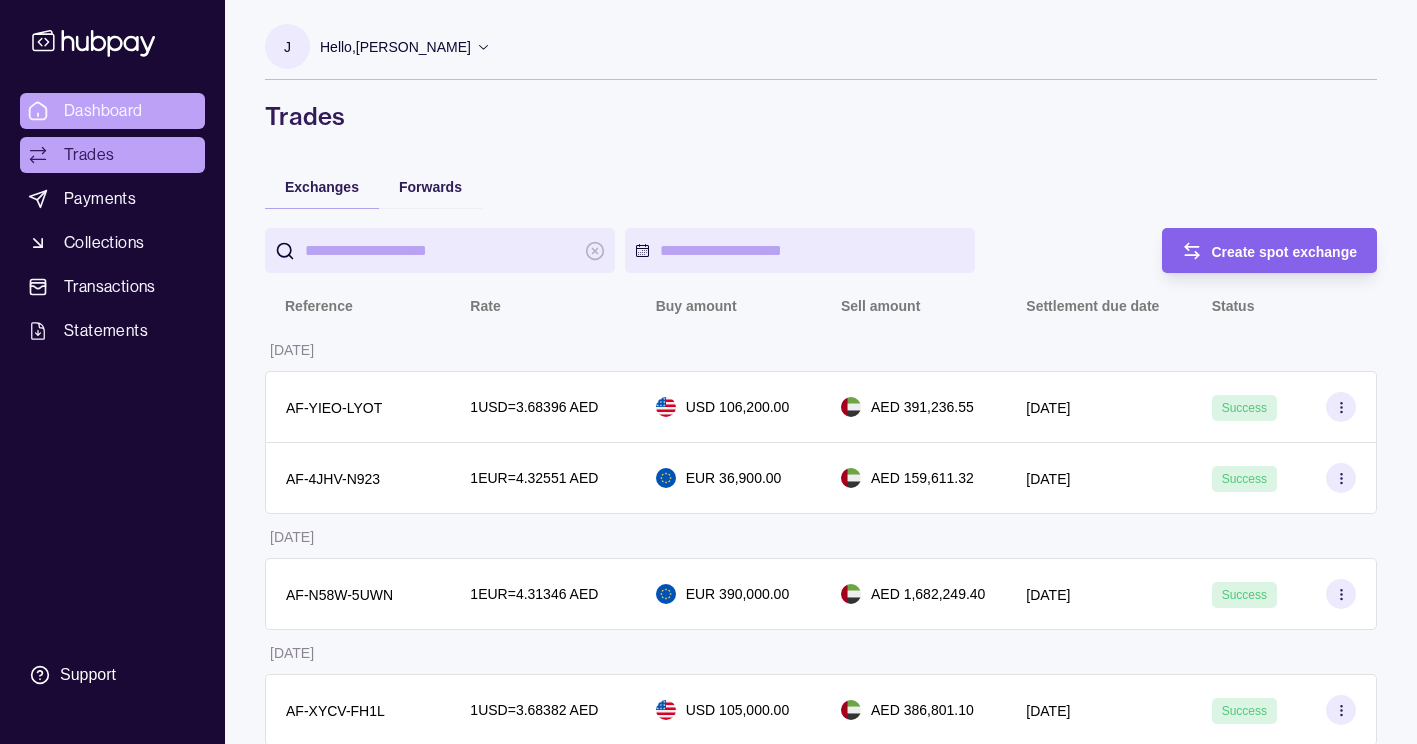 click on "Dashboard" at bounding box center (103, 111) 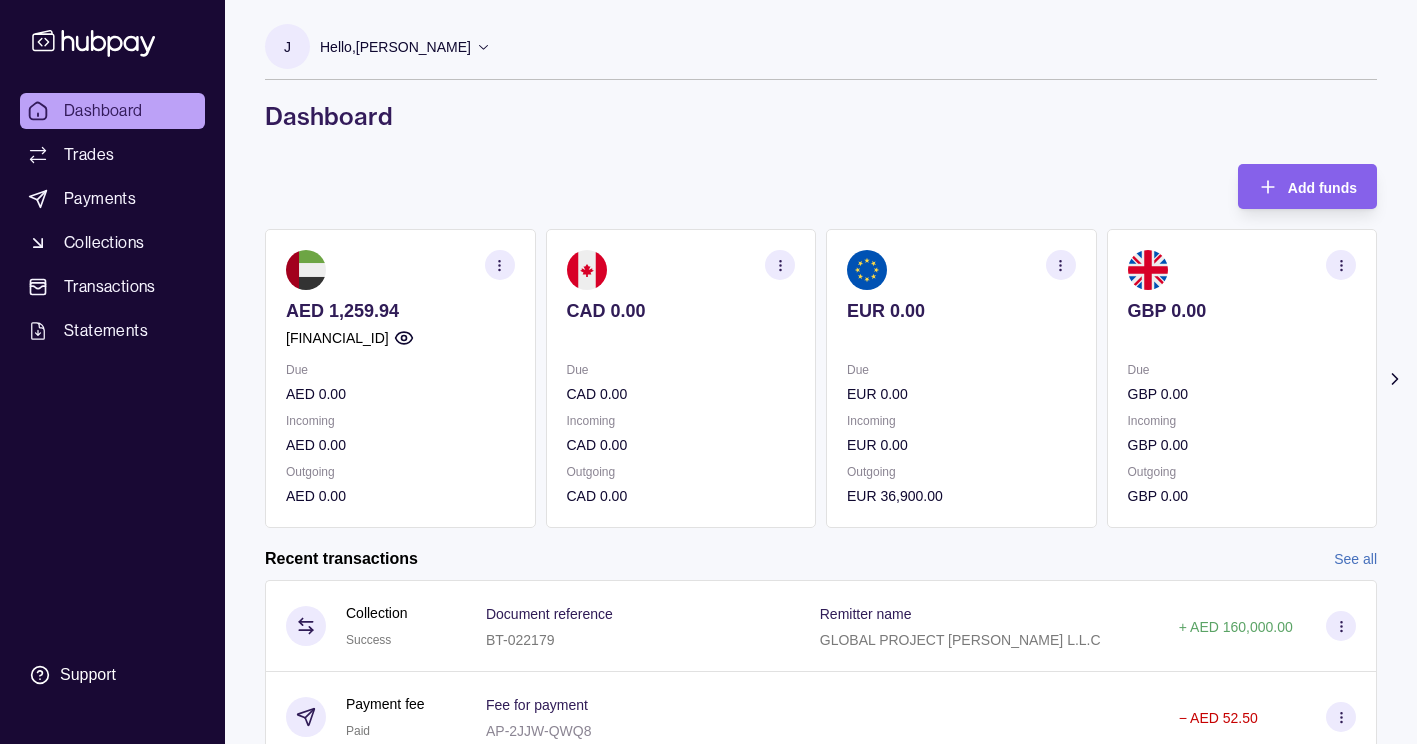 scroll, scrollTop: 356, scrollLeft: 0, axis: vertical 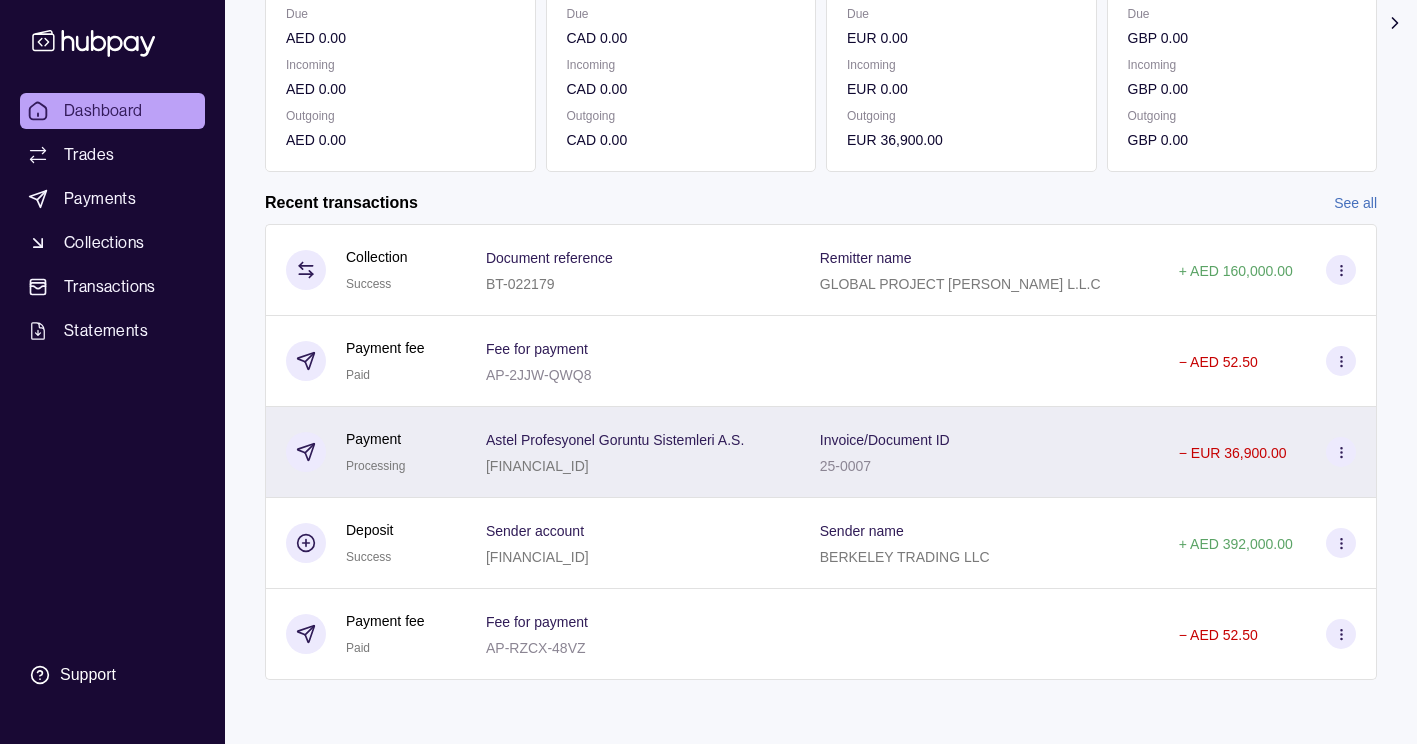 click 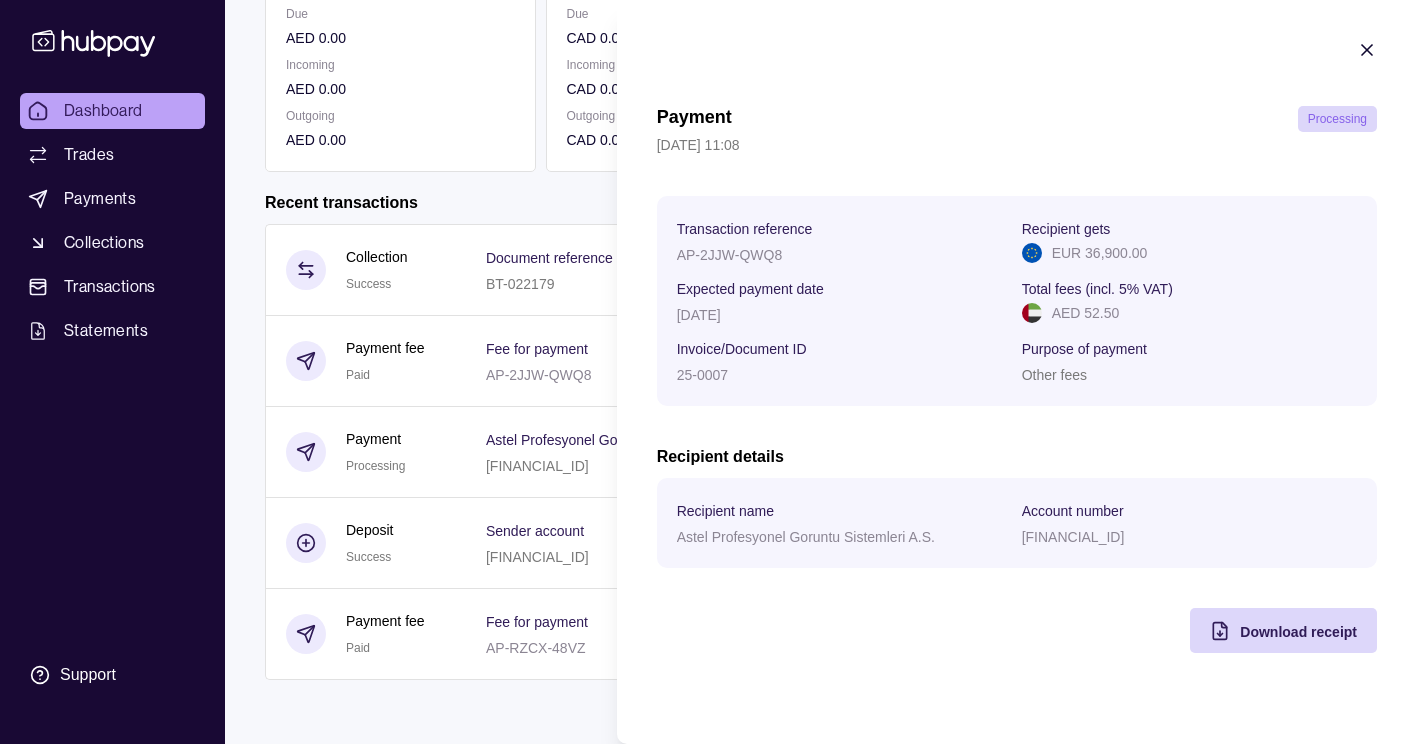 click 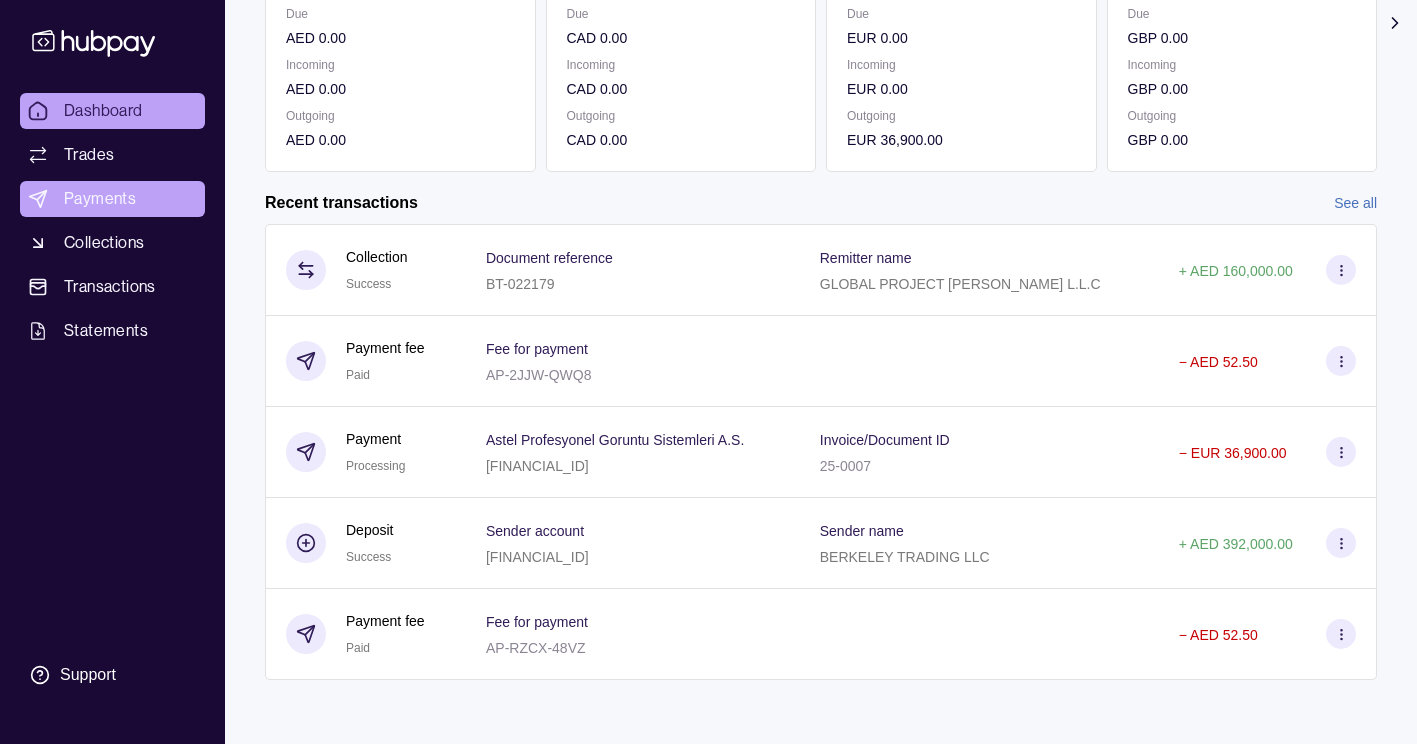 click on "Payments" at bounding box center (100, 199) 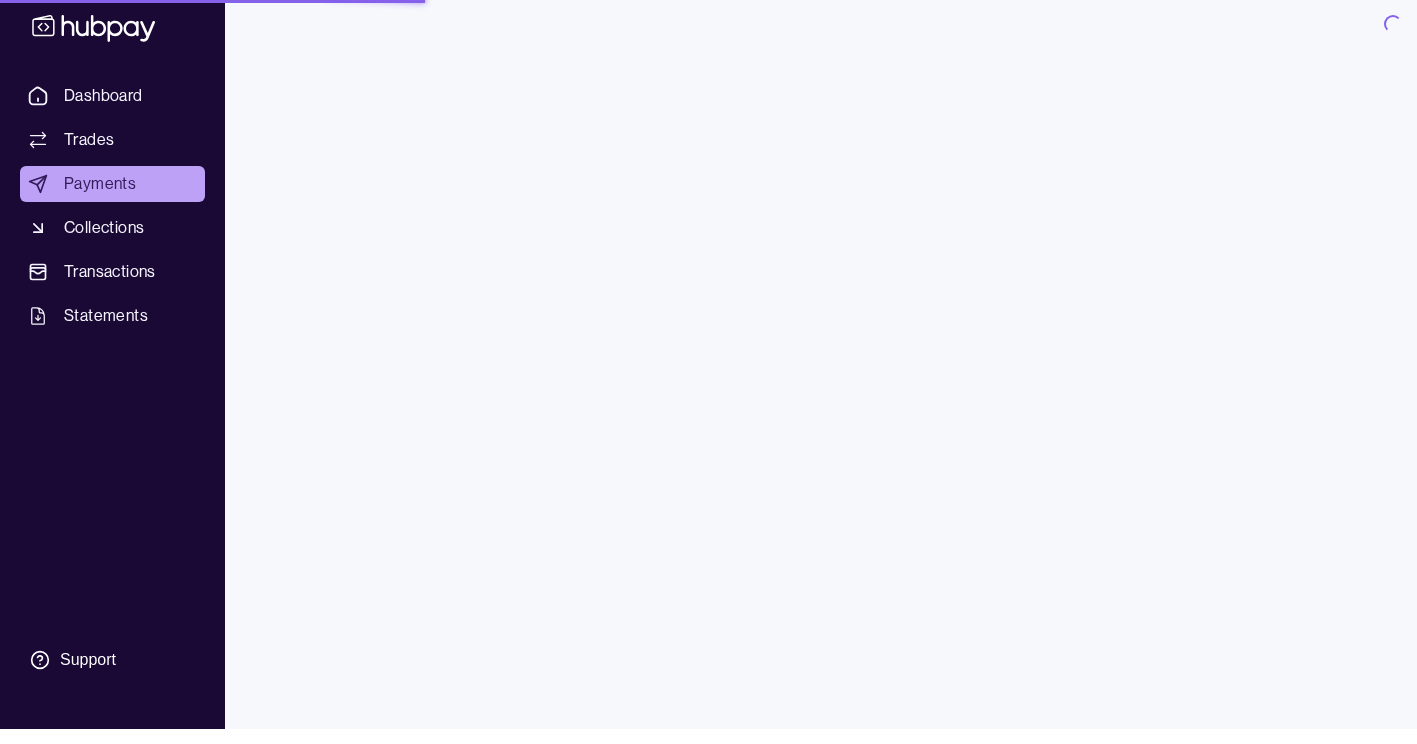 scroll, scrollTop: 0, scrollLeft: 0, axis: both 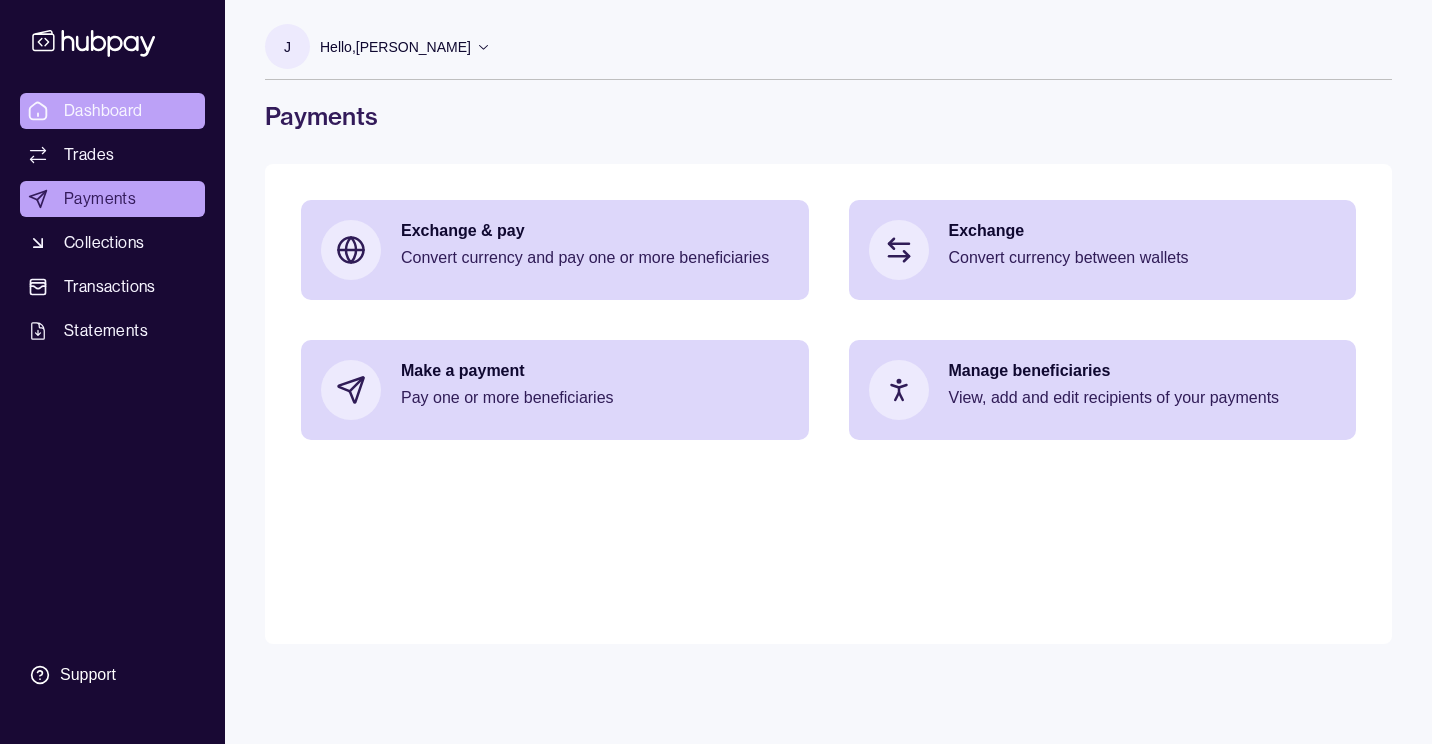 click on "Dashboard" at bounding box center (112, 111) 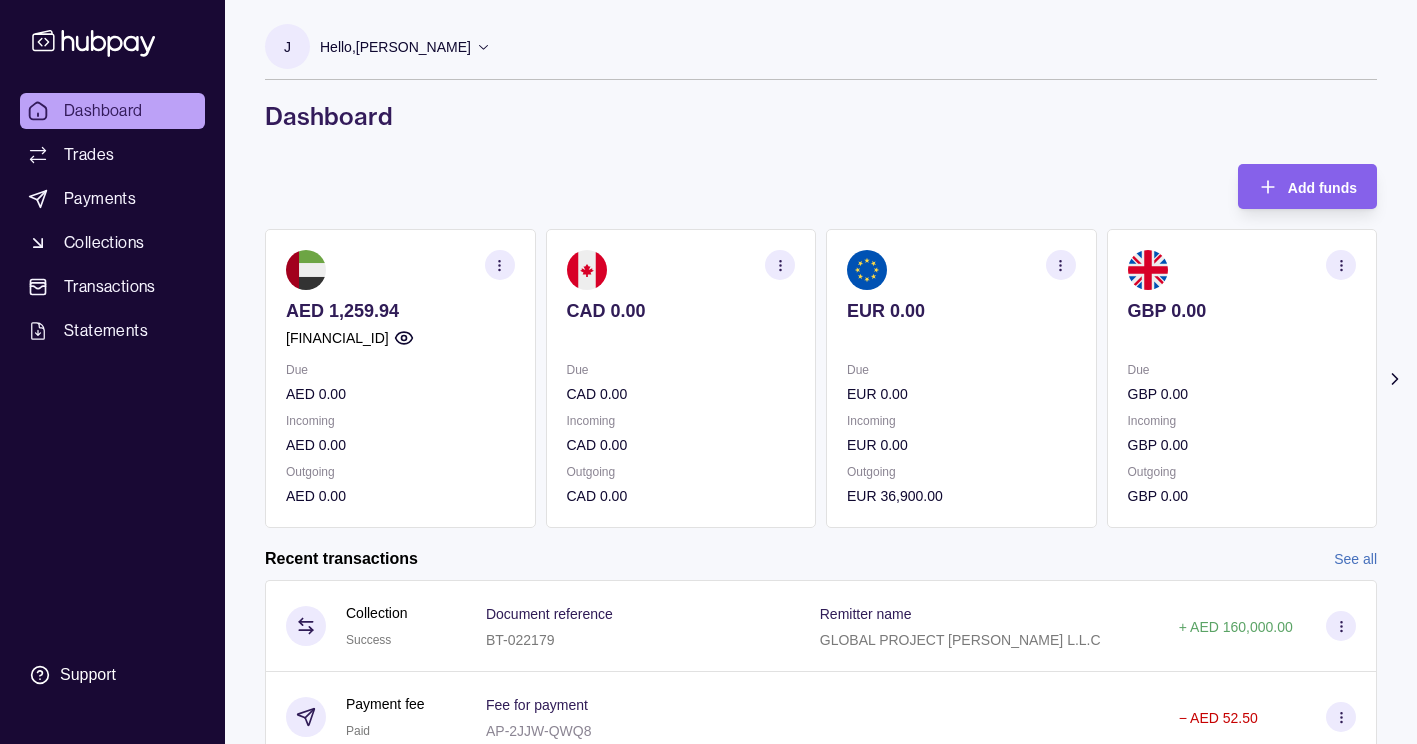 scroll, scrollTop: 356, scrollLeft: 0, axis: vertical 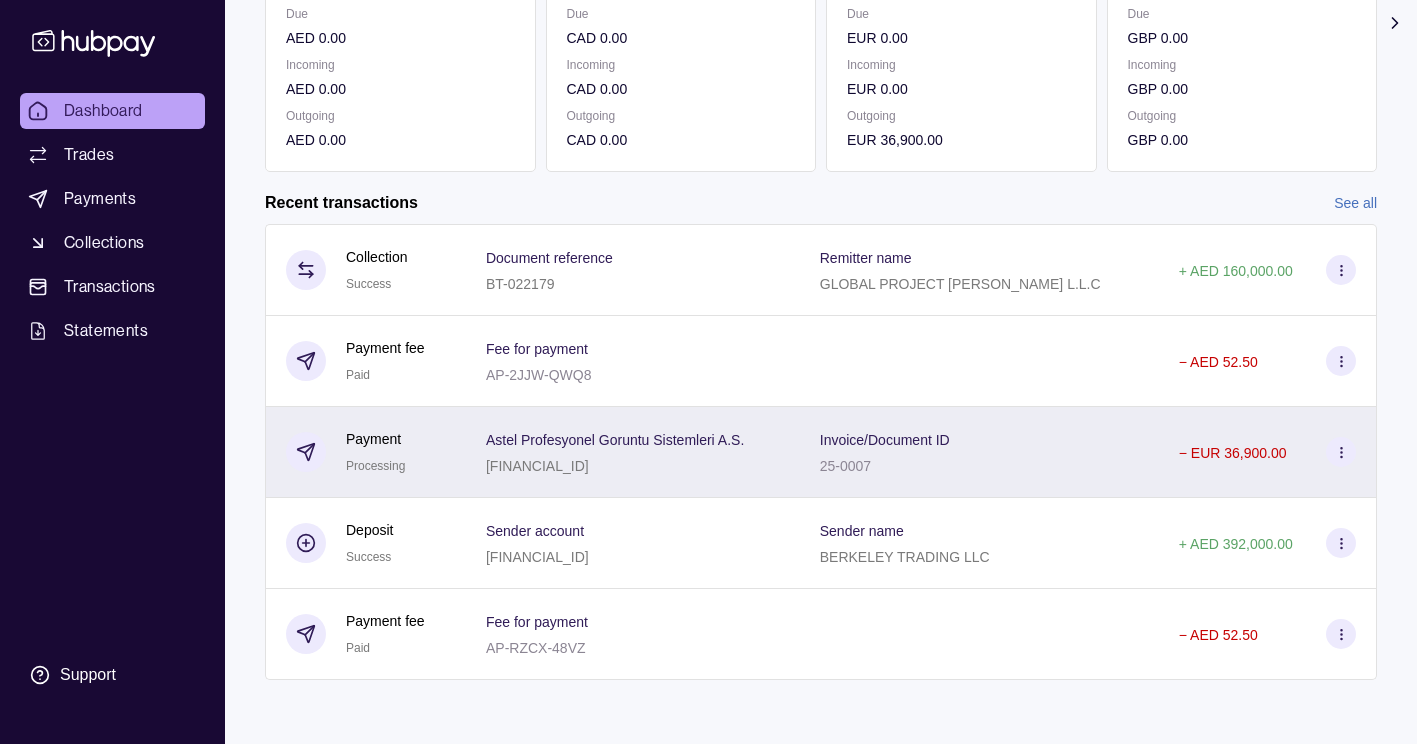 click 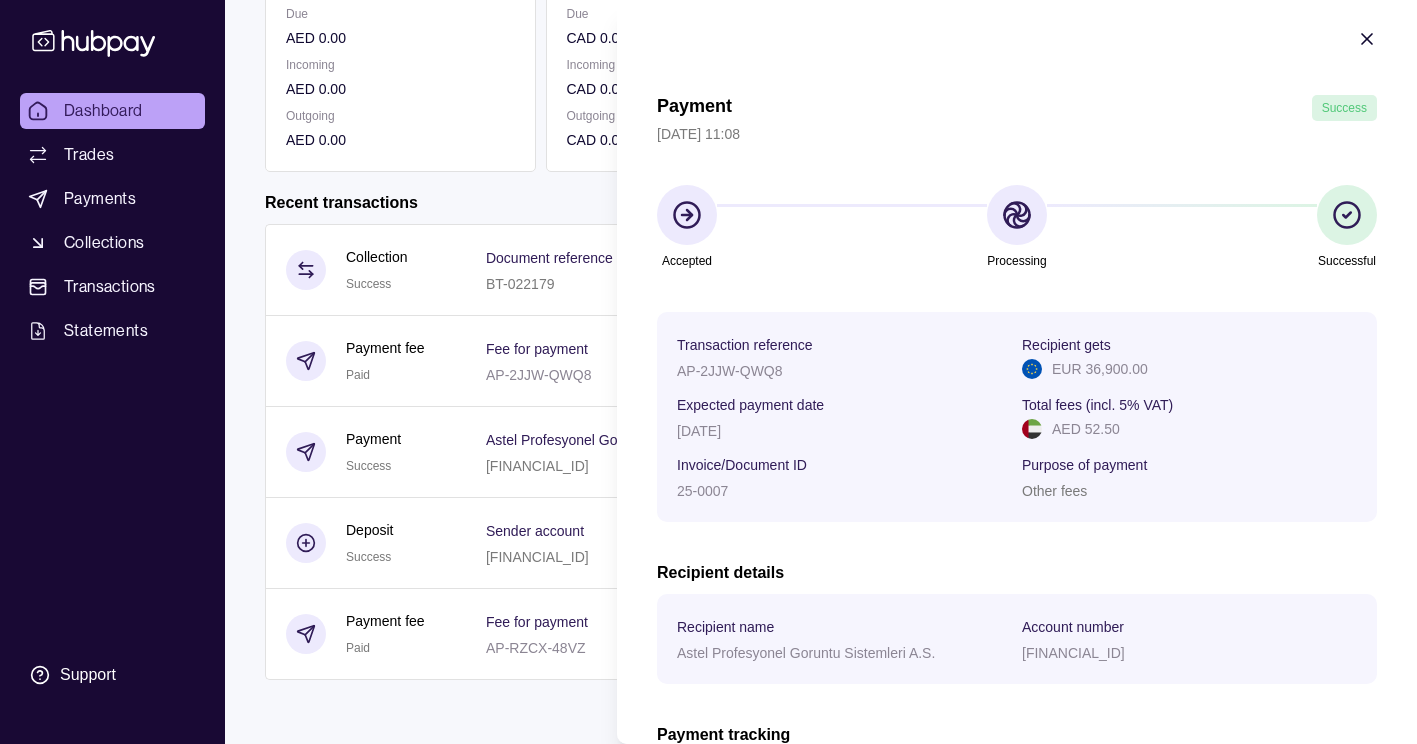 scroll, scrollTop: 0, scrollLeft: 0, axis: both 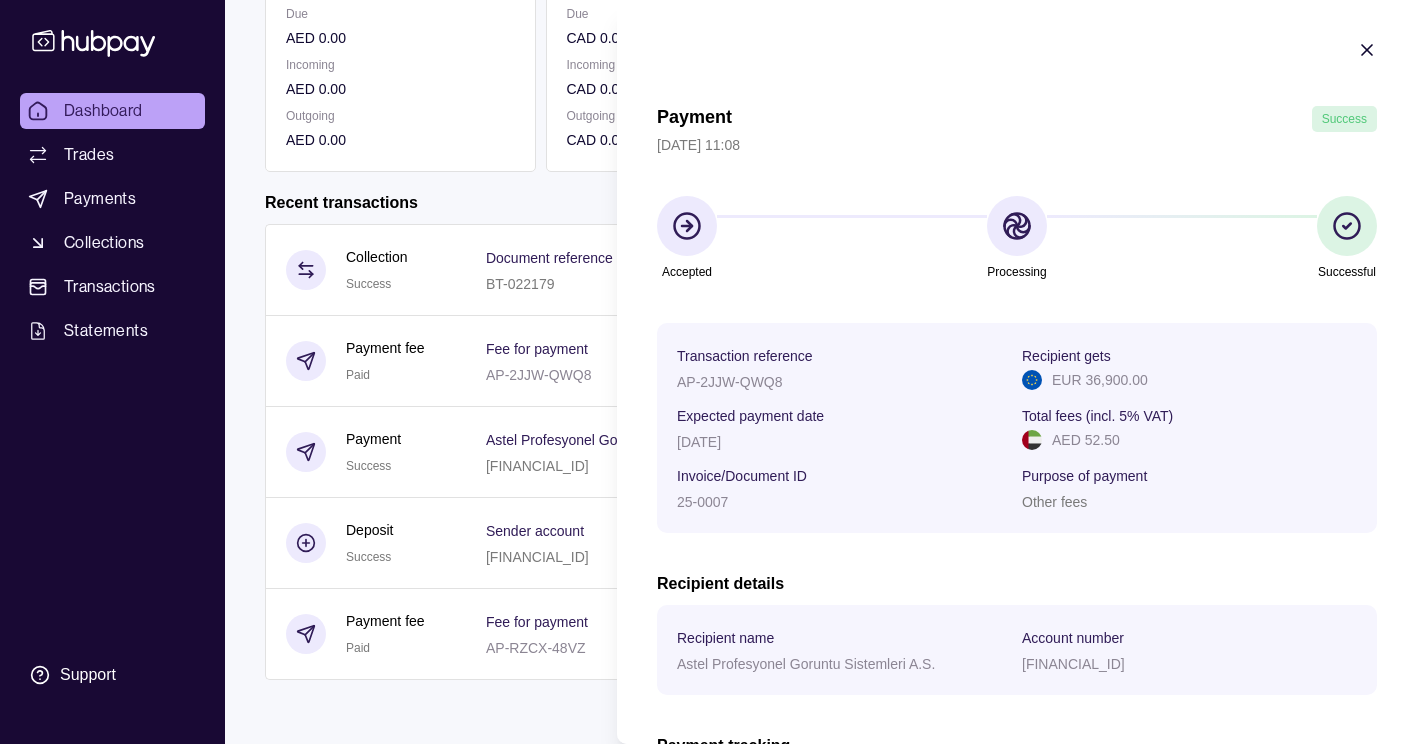 click 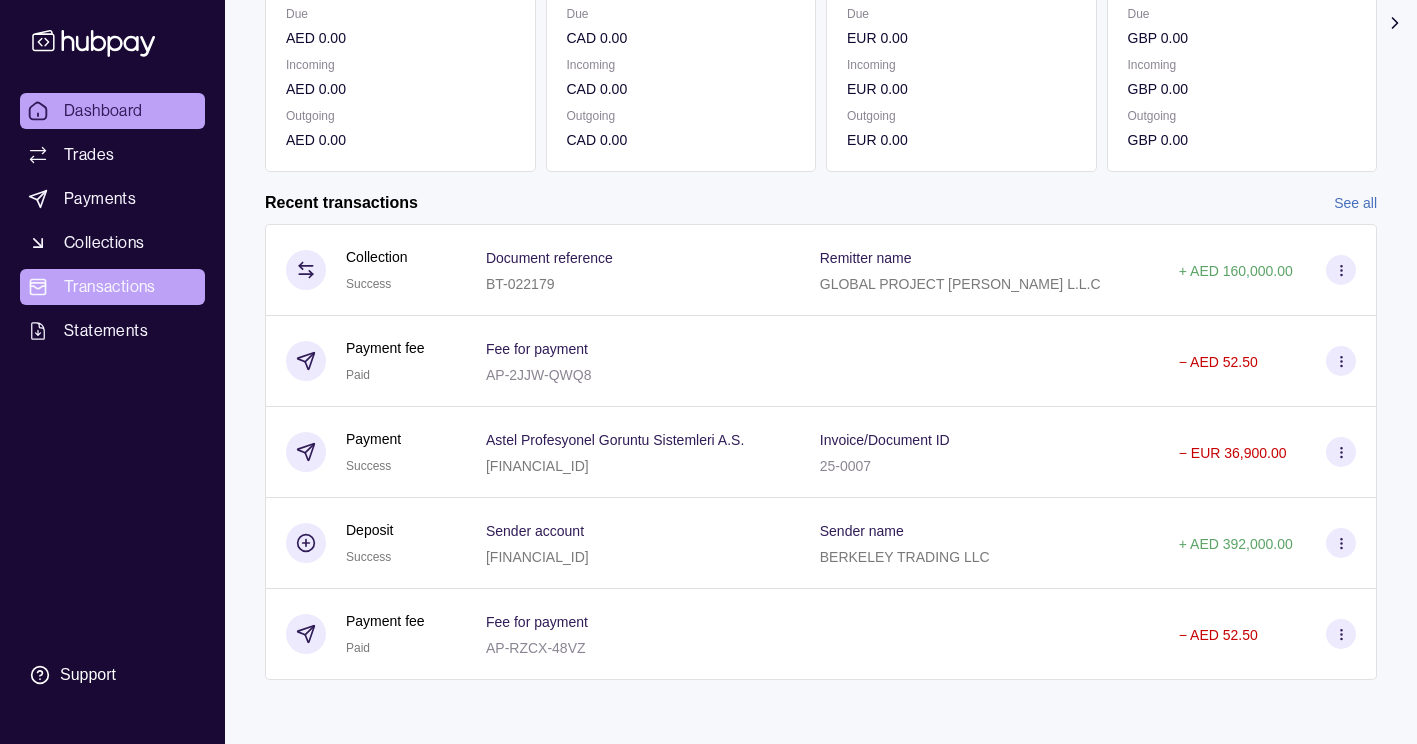 click on "Transactions" at bounding box center (110, 287) 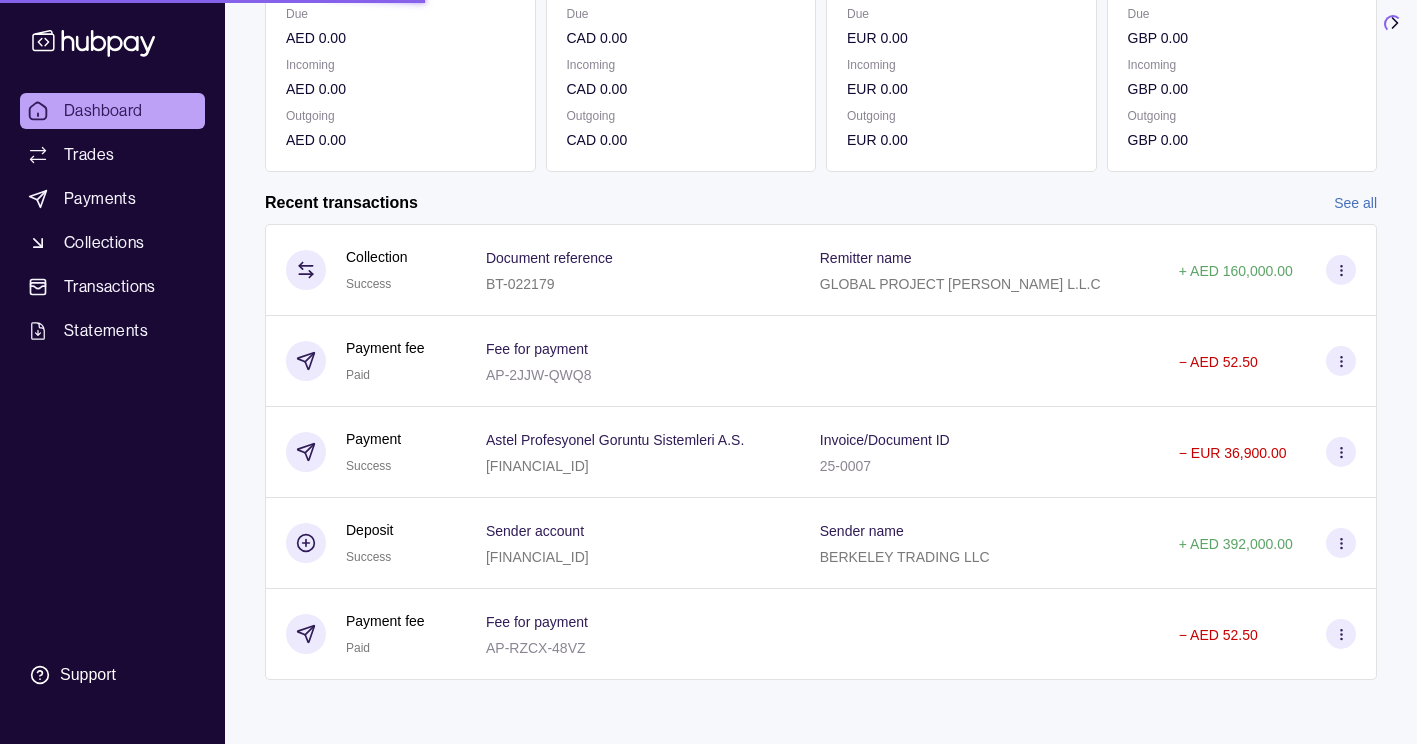 scroll, scrollTop: 0, scrollLeft: 0, axis: both 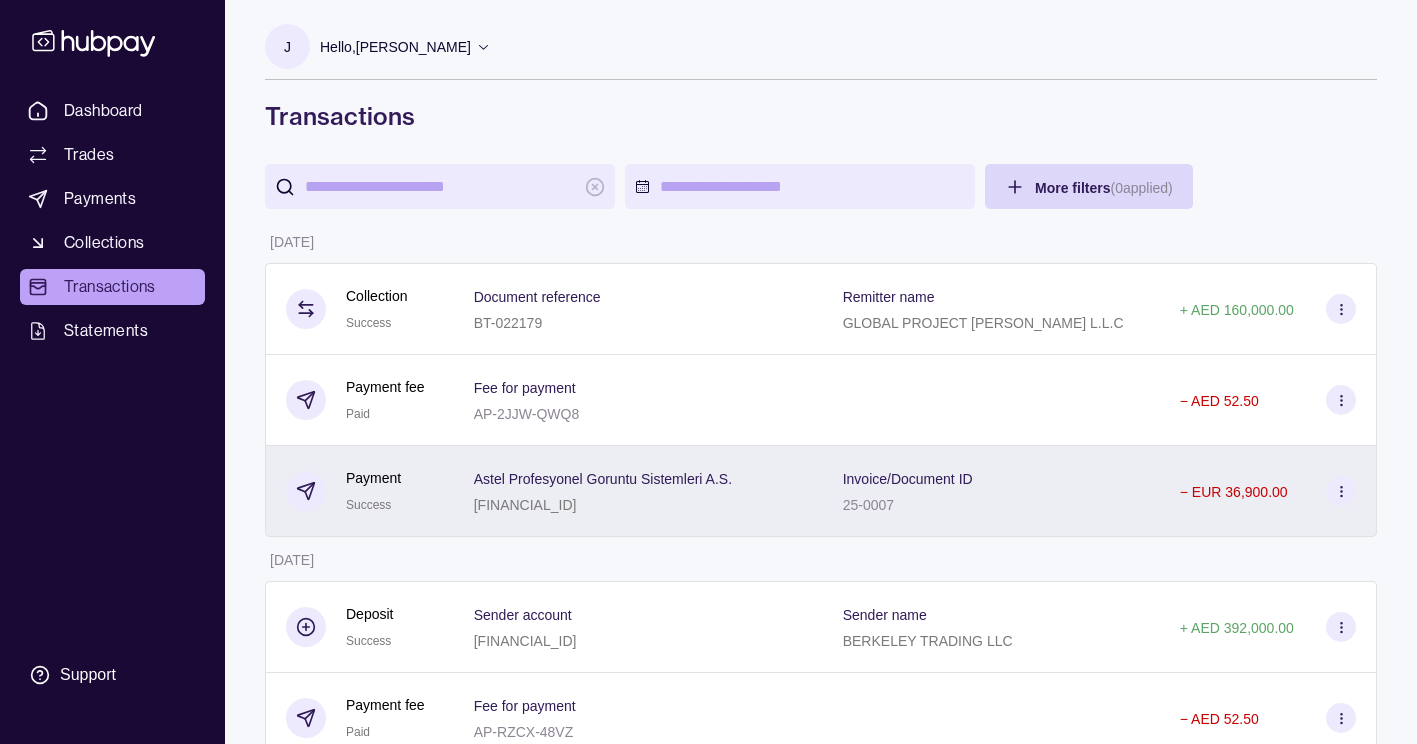 click 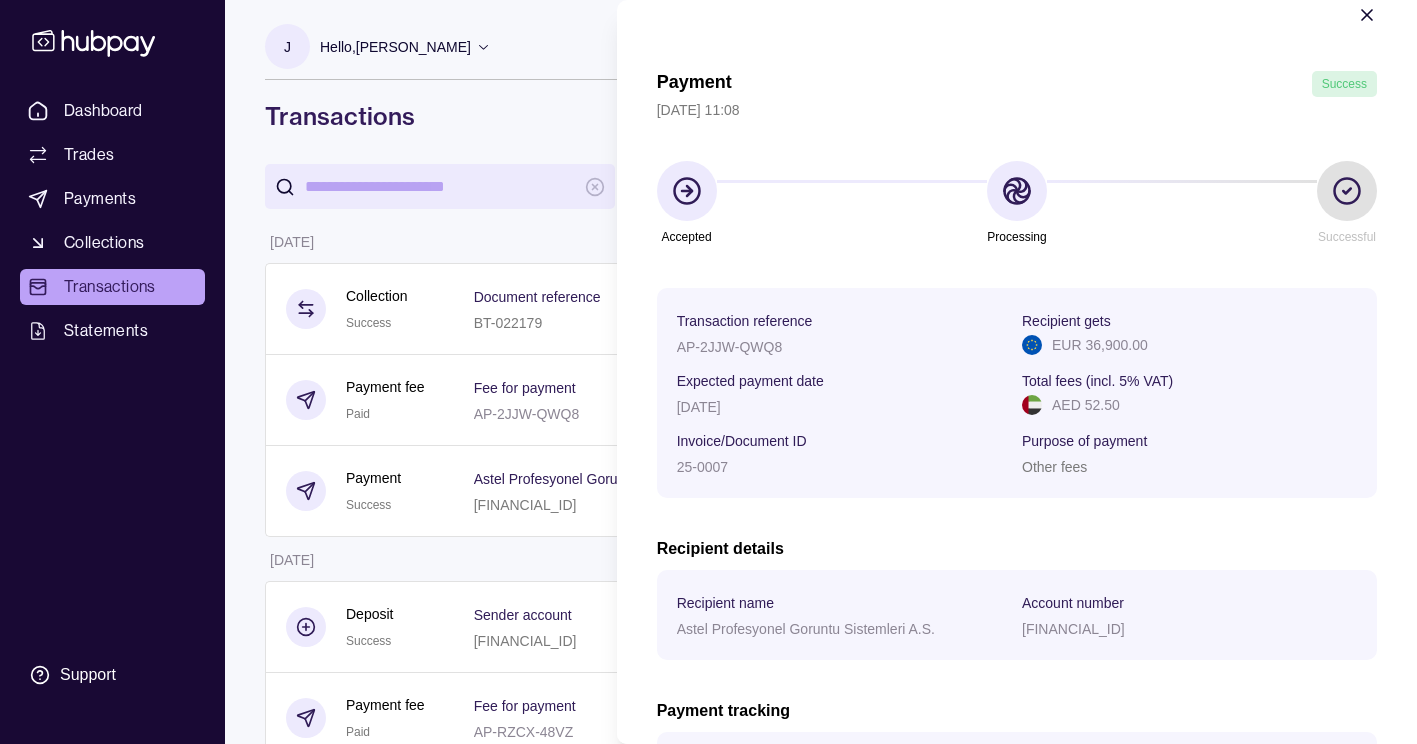 scroll, scrollTop: 0, scrollLeft: 0, axis: both 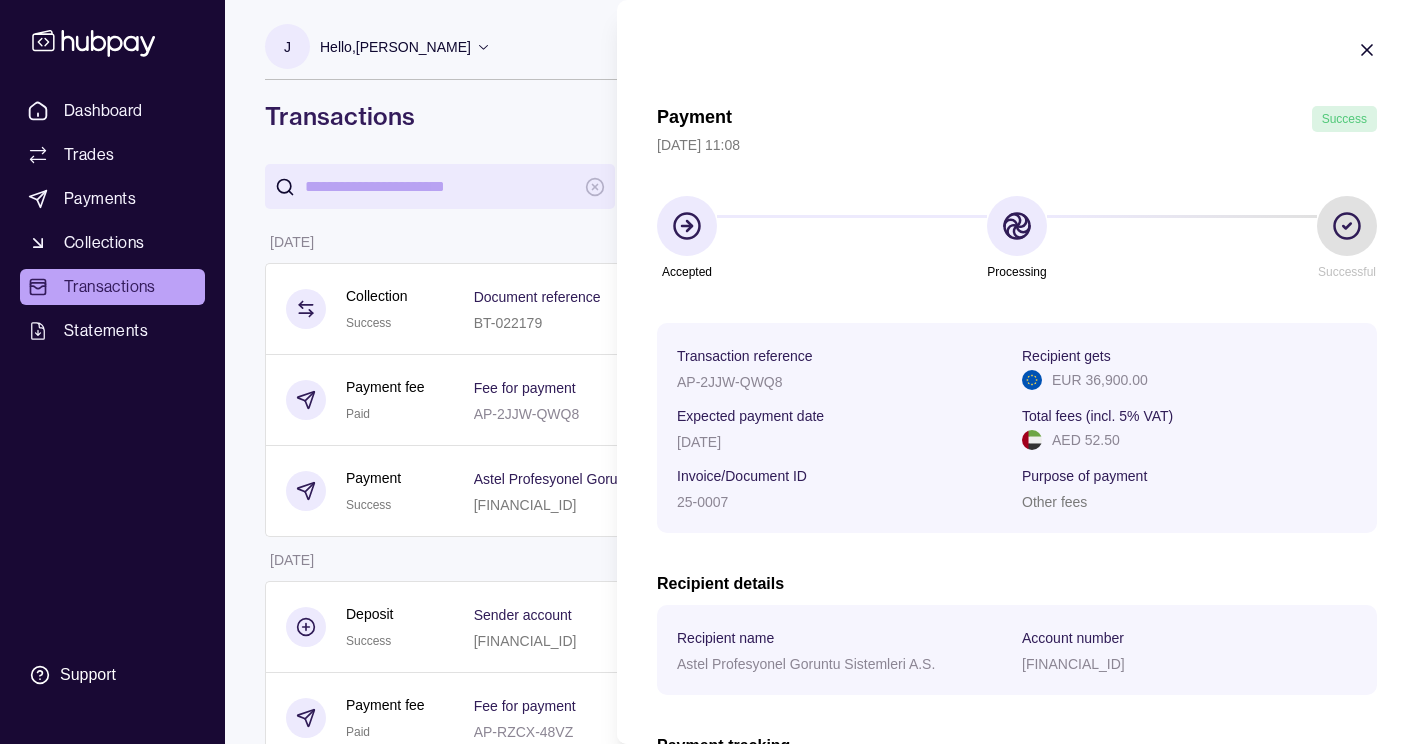 click on "Payment Success 02 Jul 2025 | 11:08 Accepted Processing Successful Transaction reference AP-2JJW-QWQ8 Recipient gets EUR 36,900.00 Expected payment date 02 Jul 2025 Total fees (incl. 5% VAT) AED 52.50 Invoice/Document ID 25-0007 Purpose of payment Other fees Recipient details Recipient name Astel Profesyonel Goruntu Sistemleri A.S. Account number TR550001500158048016454243 Payment tracking UETR 55c3a955-6064-4dd5-ad04-b044fd958eac Status Processing Last updated at 02 Jul 2025 Download receipt" at bounding box center (1017, 522) 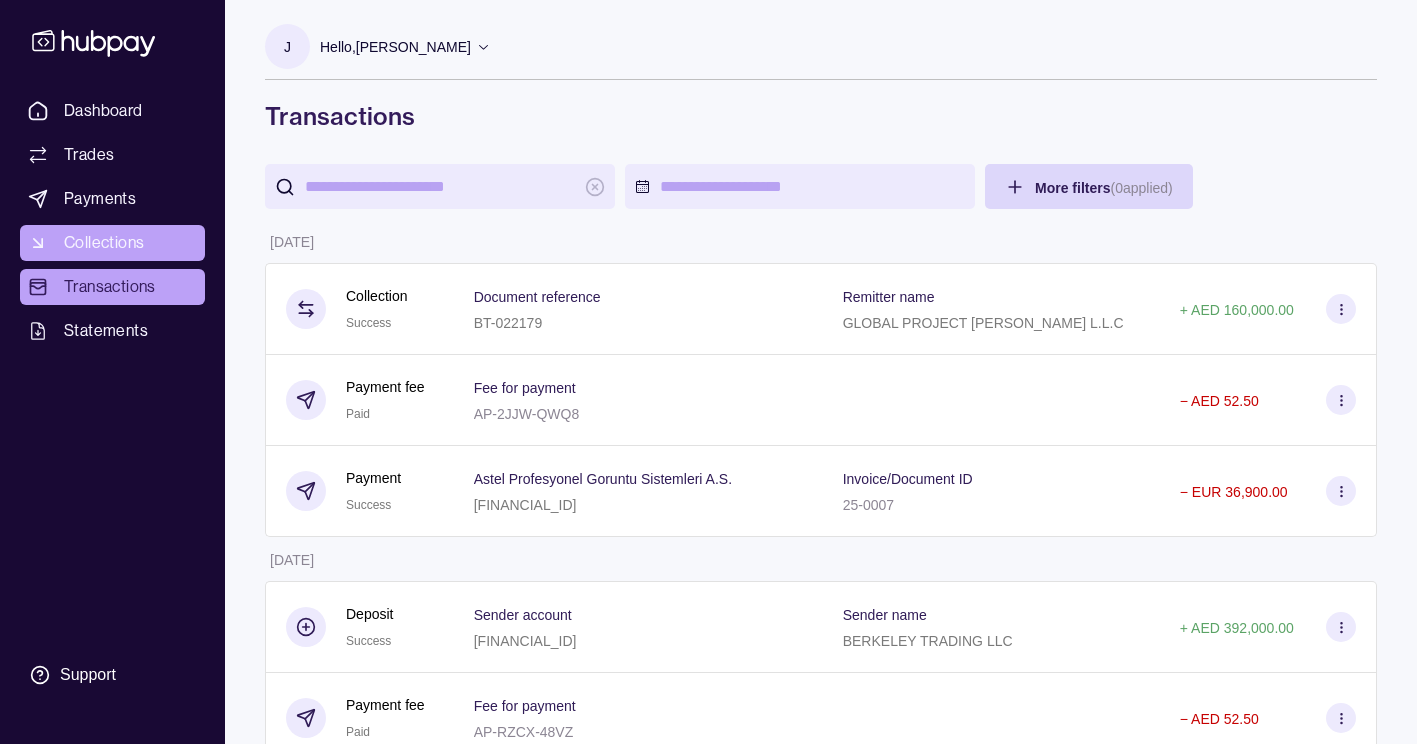 click on "Collections" at bounding box center (104, 243) 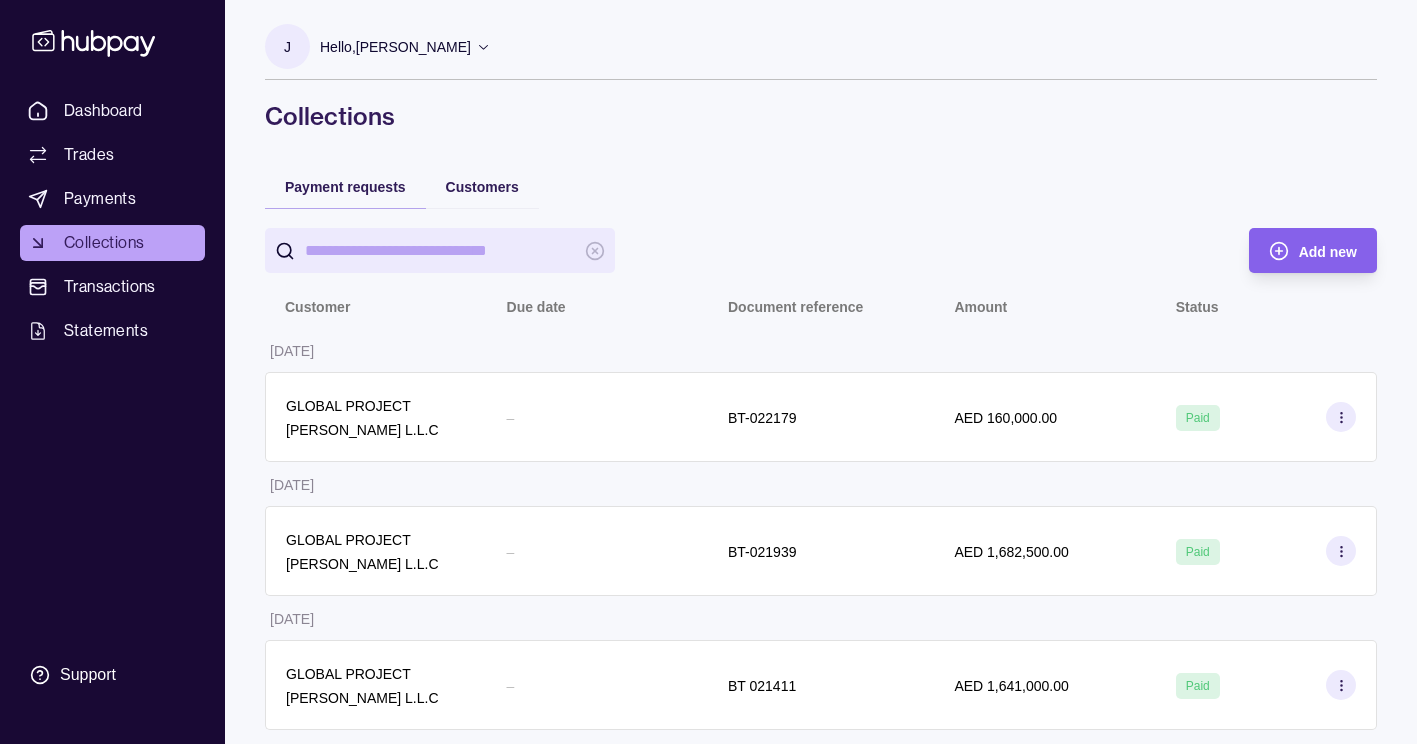 click on "Transactions" at bounding box center (110, 287) 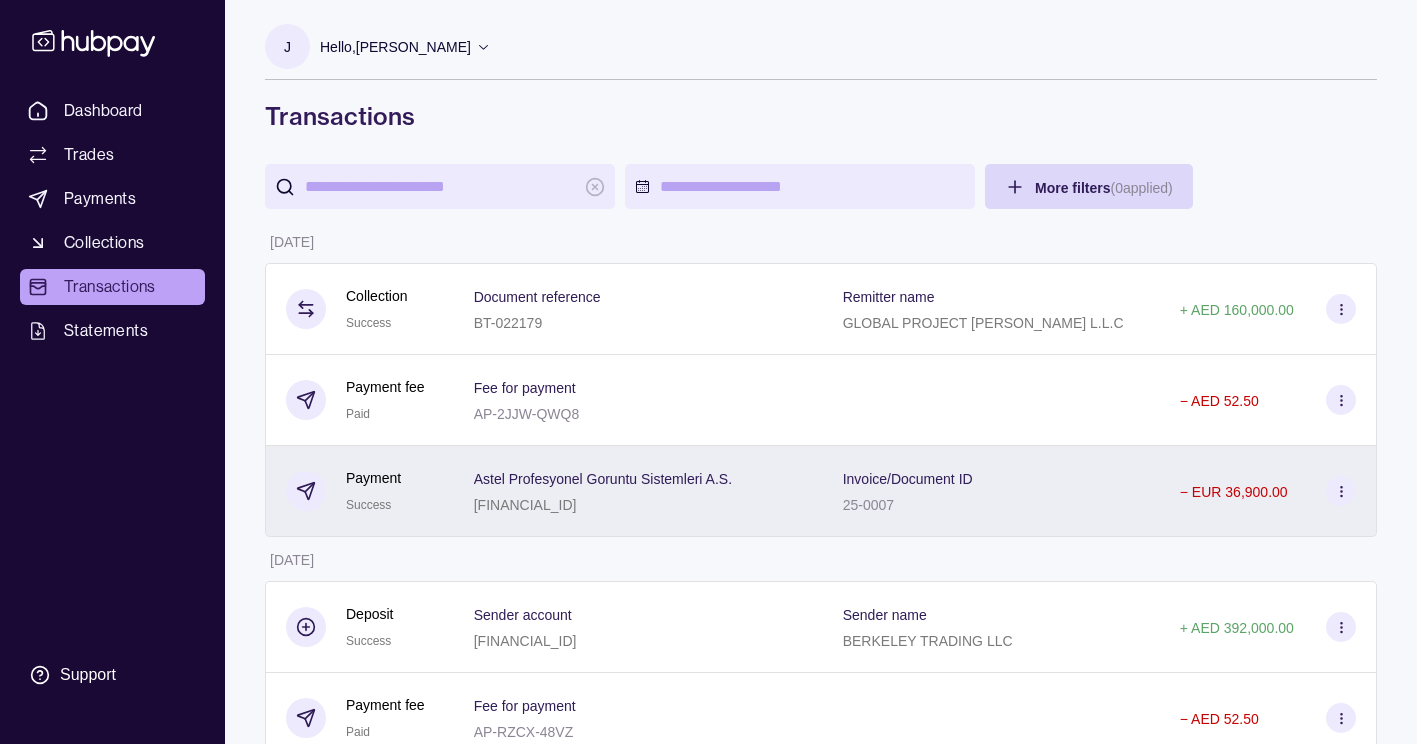 click at bounding box center (1341, 491) 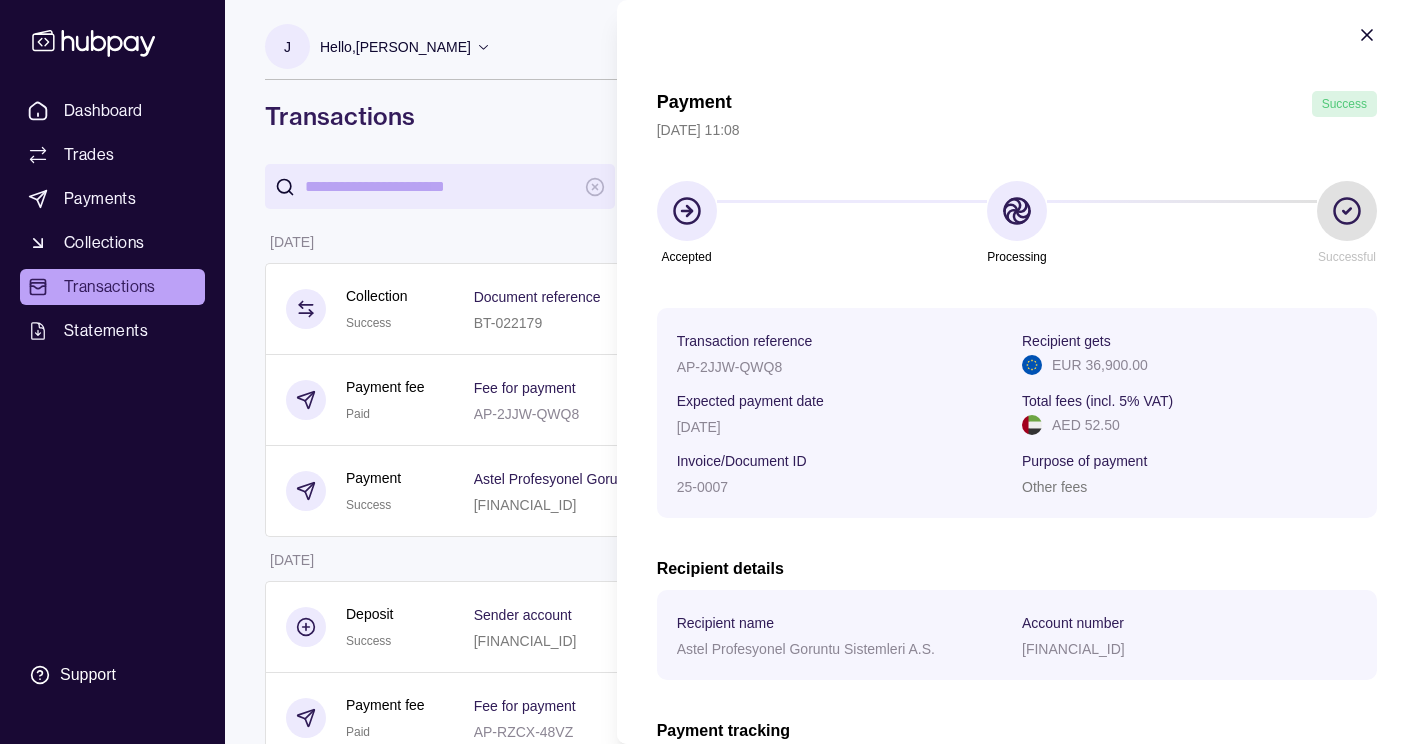 scroll, scrollTop: 0, scrollLeft: 0, axis: both 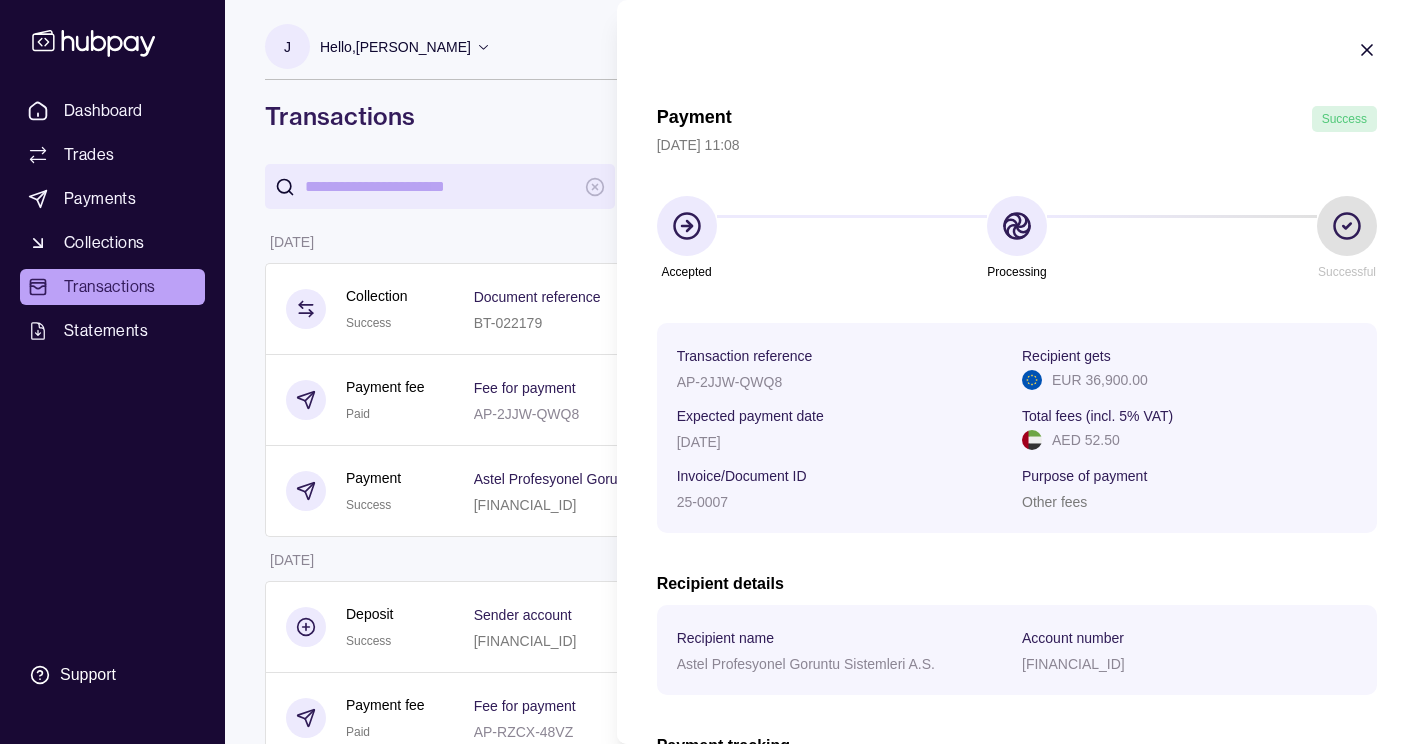 type 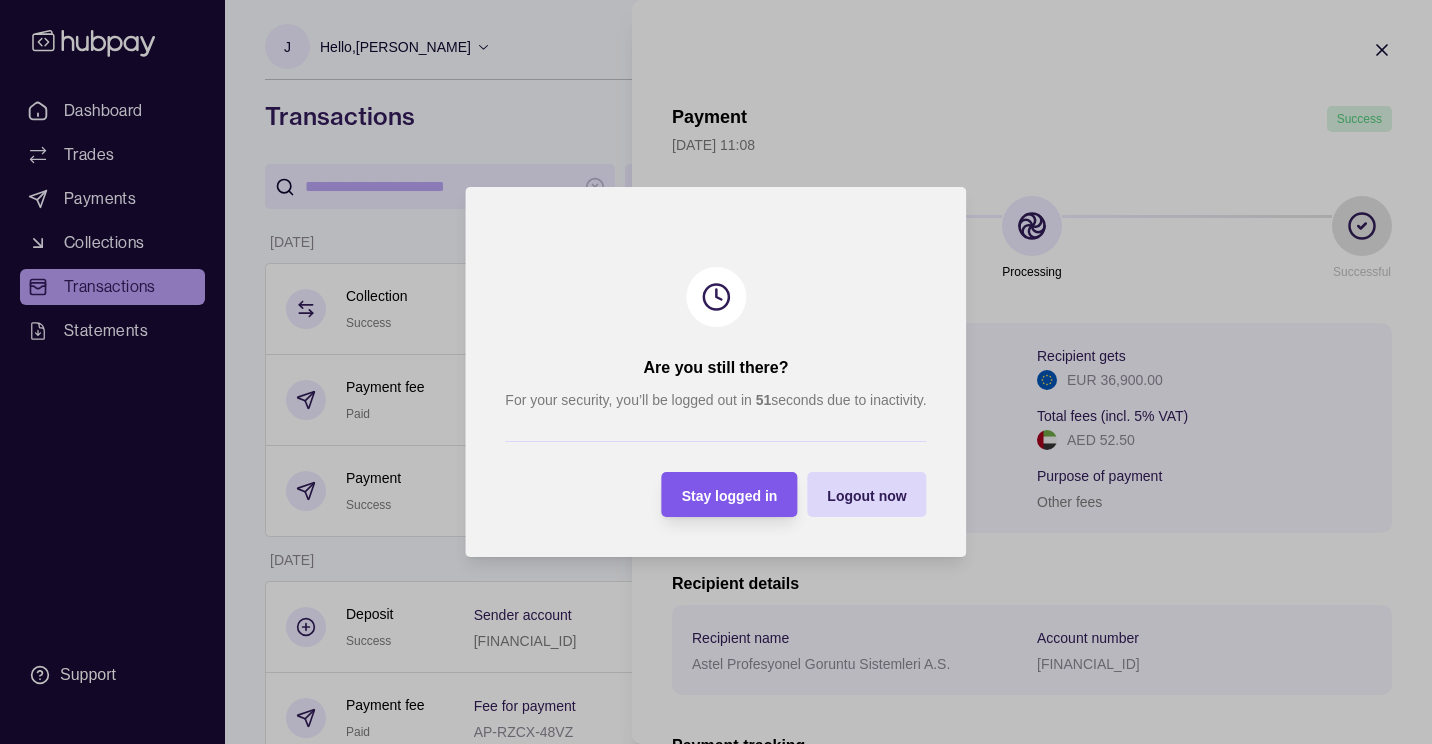 click on "Stay logged in" at bounding box center [730, 496] 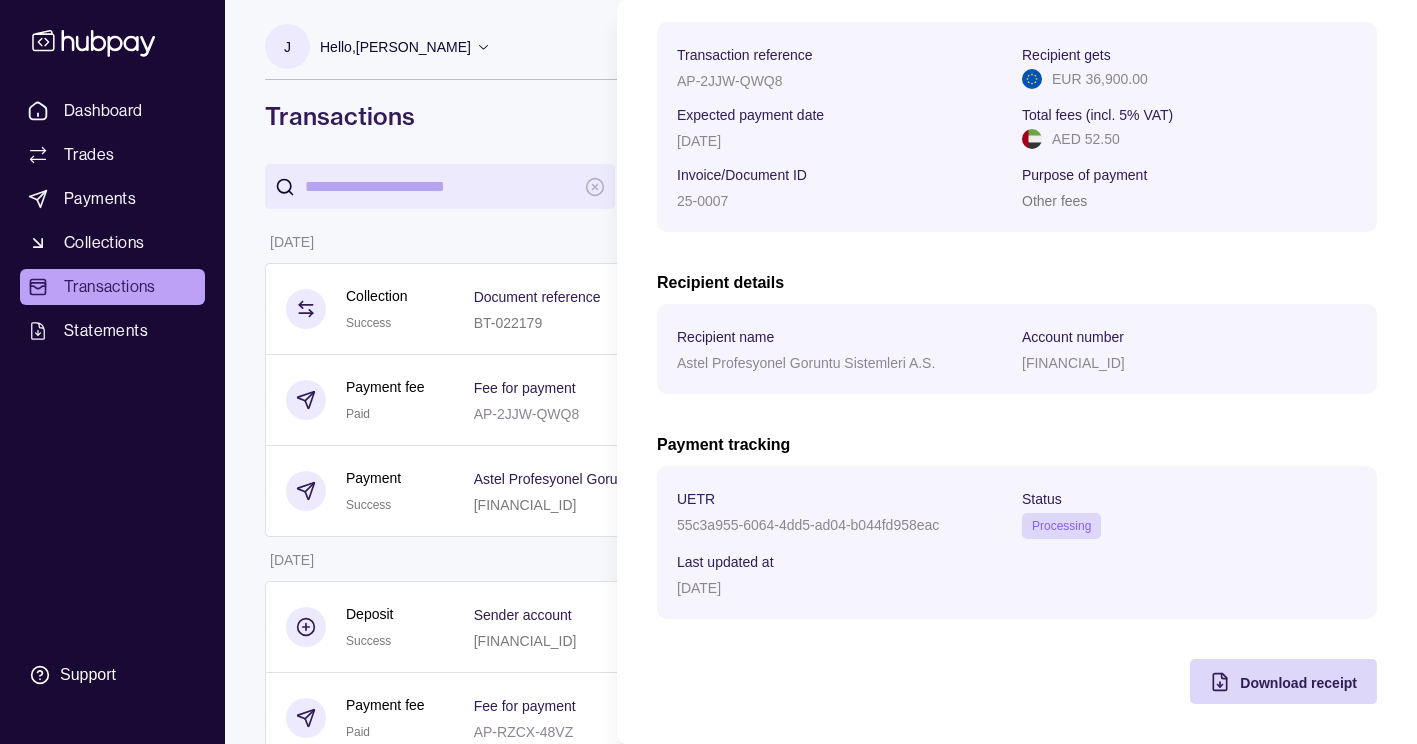 scroll, scrollTop: 0, scrollLeft: 0, axis: both 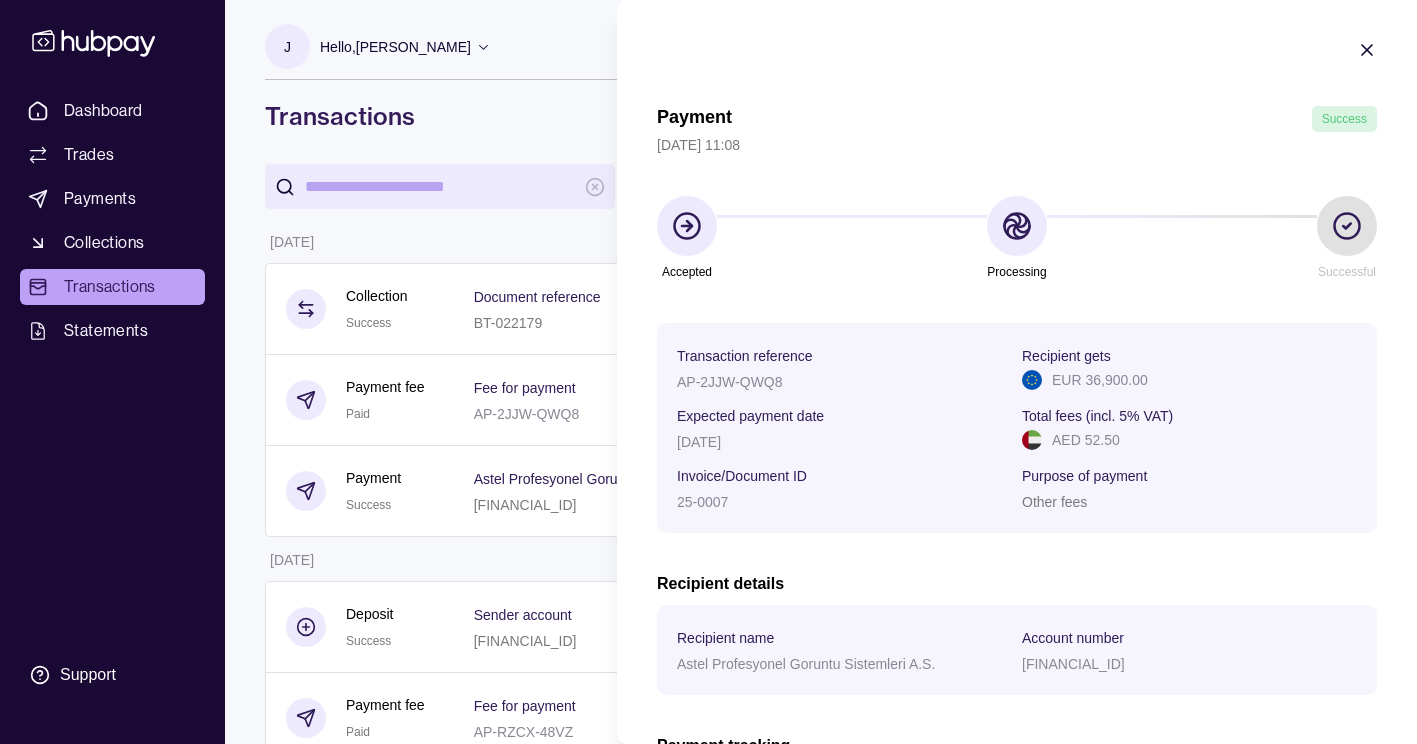click 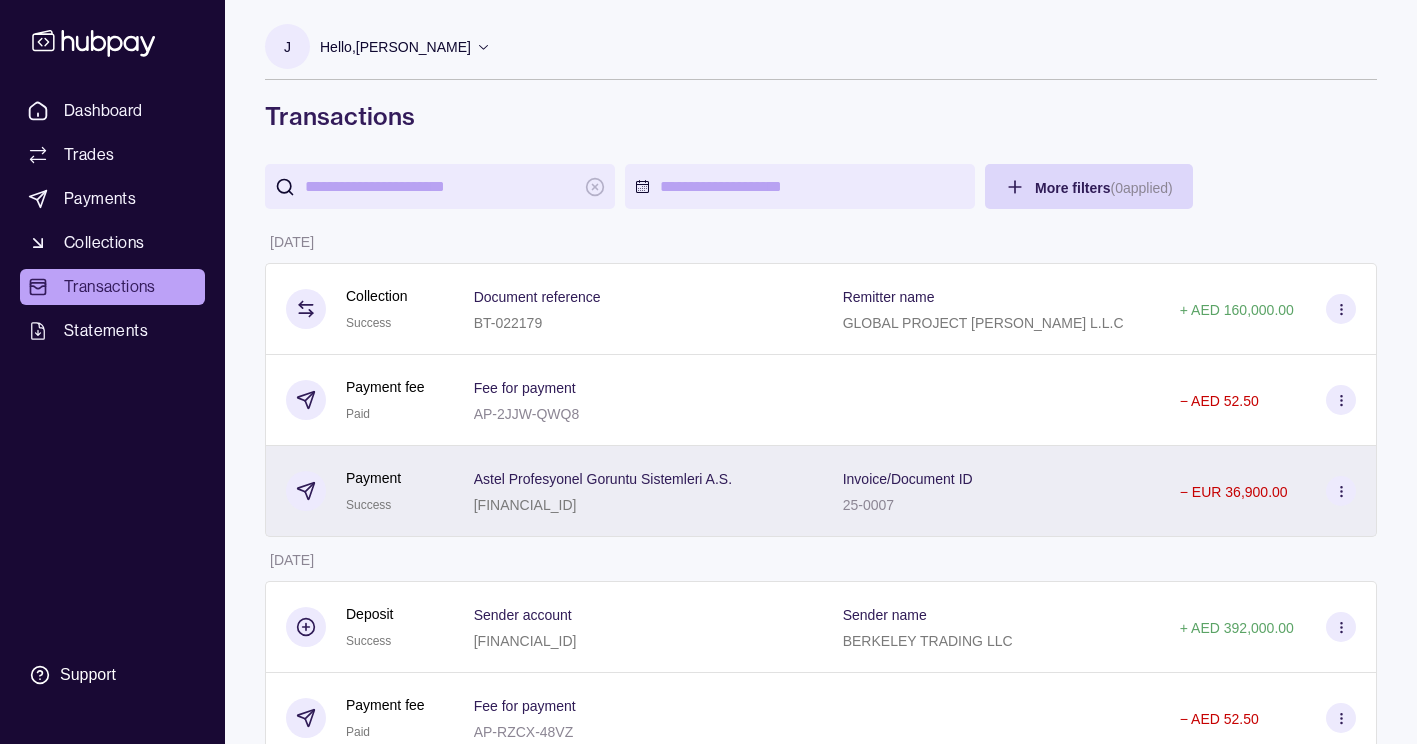 click 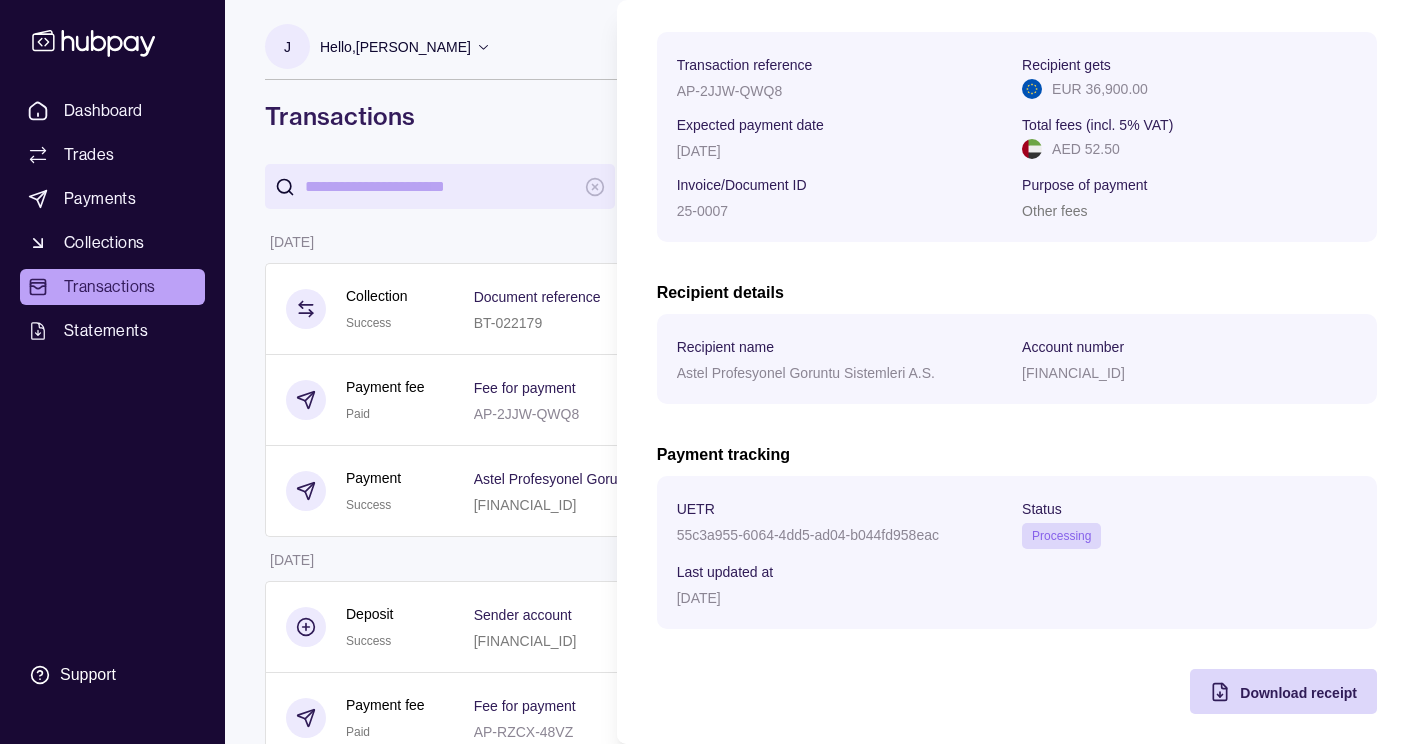 scroll, scrollTop: 301, scrollLeft: 0, axis: vertical 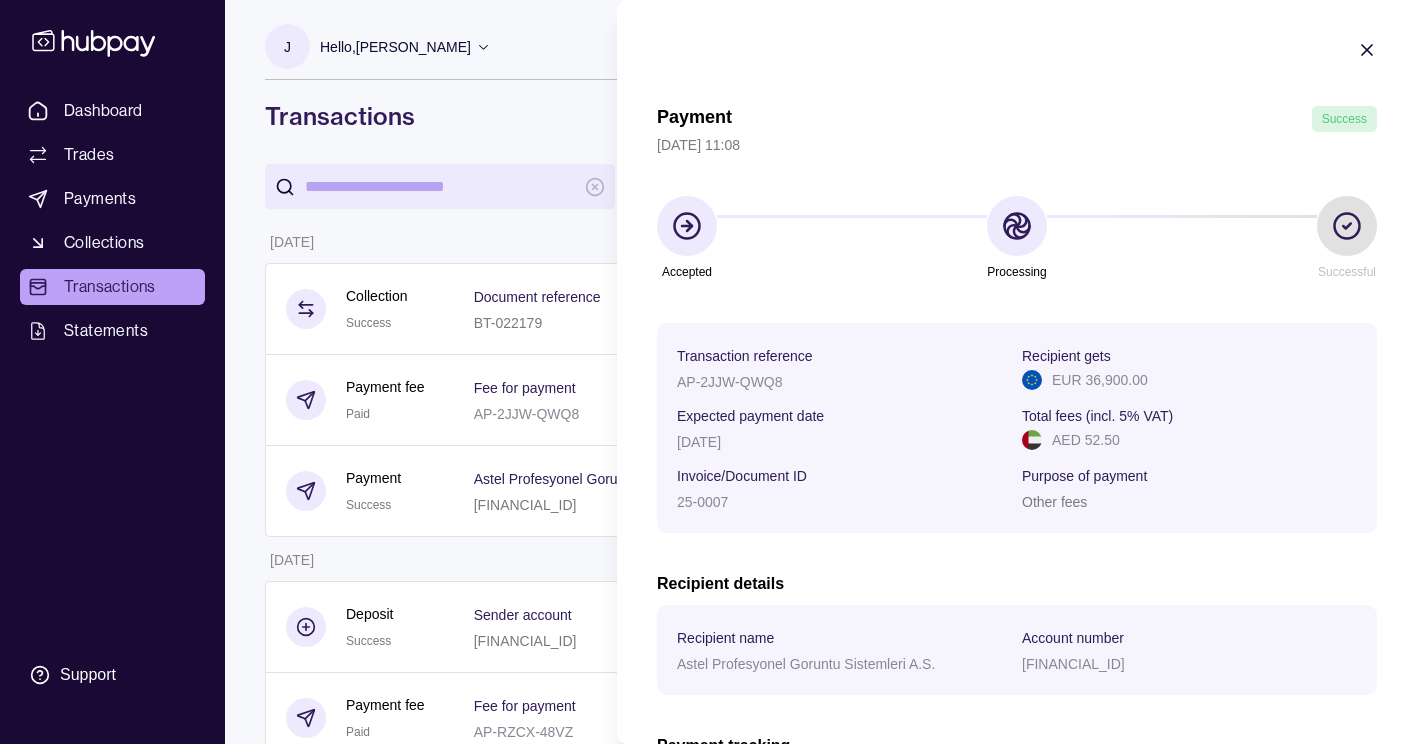 click 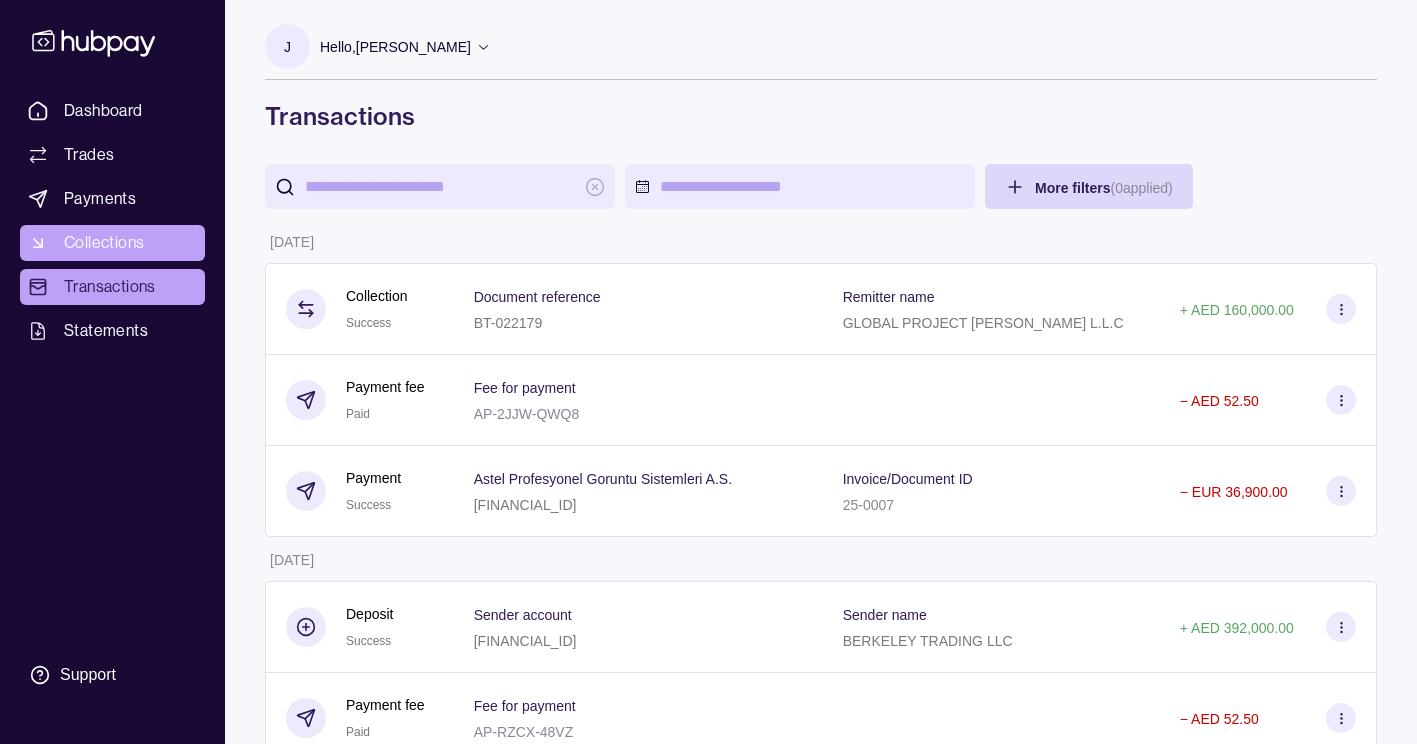 click on "Collections" at bounding box center (104, 243) 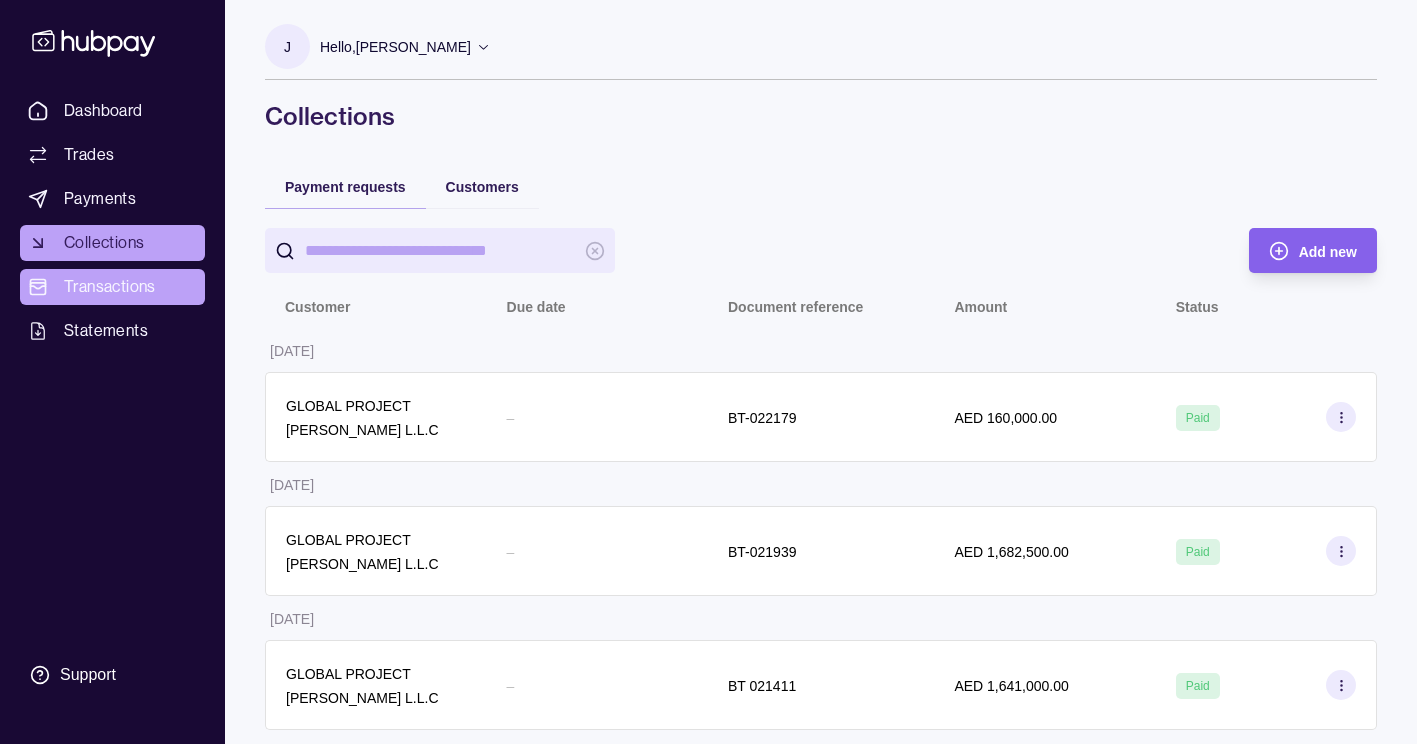 click on "Transactions" at bounding box center [110, 287] 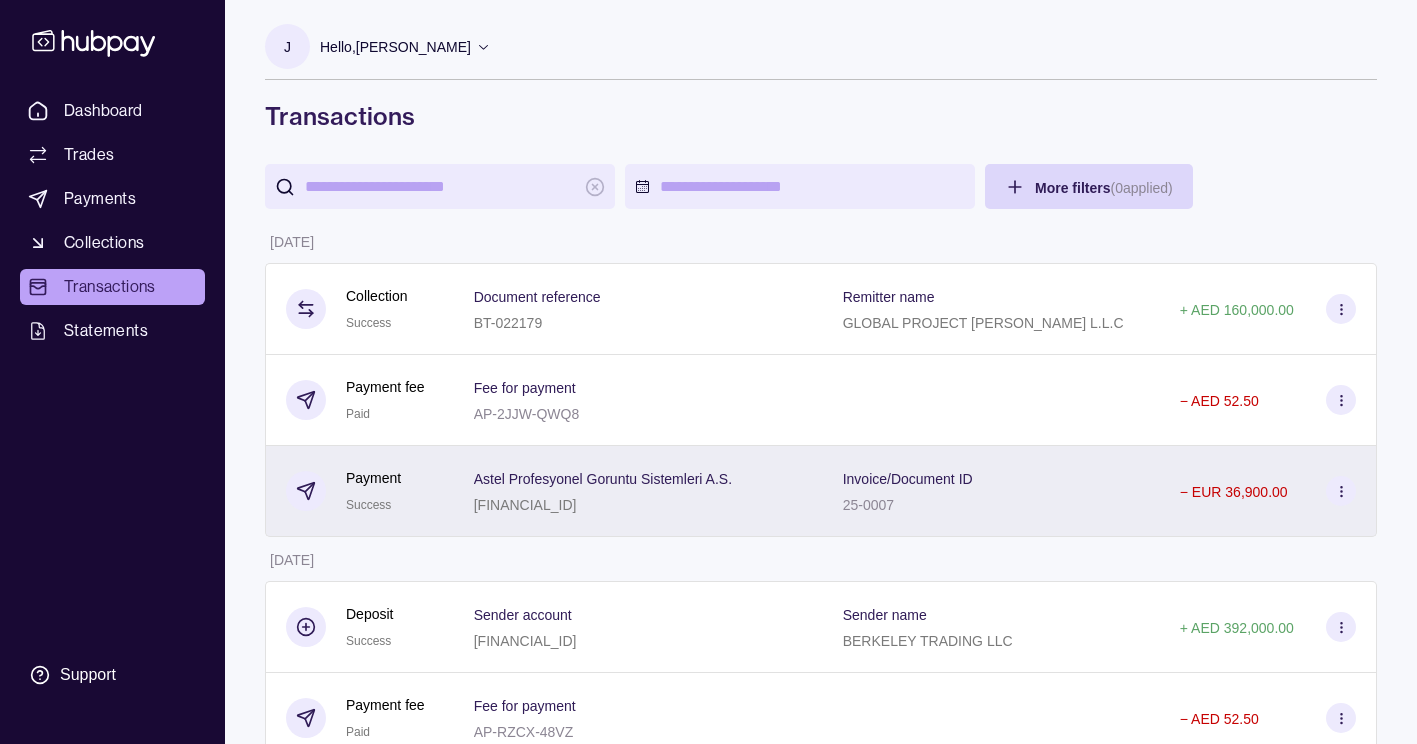 click 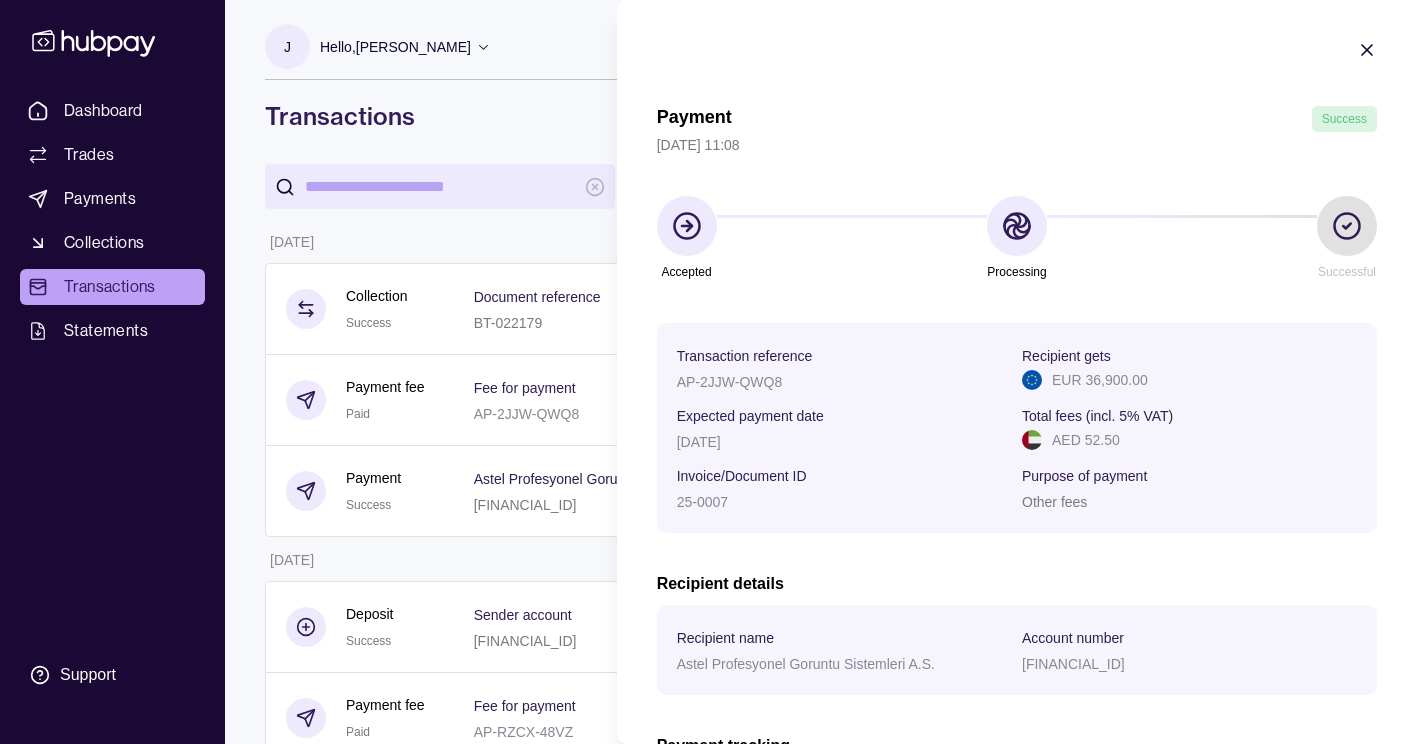 scroll, scrollTop: 301, scrollLeft: 0, axis: vertical 